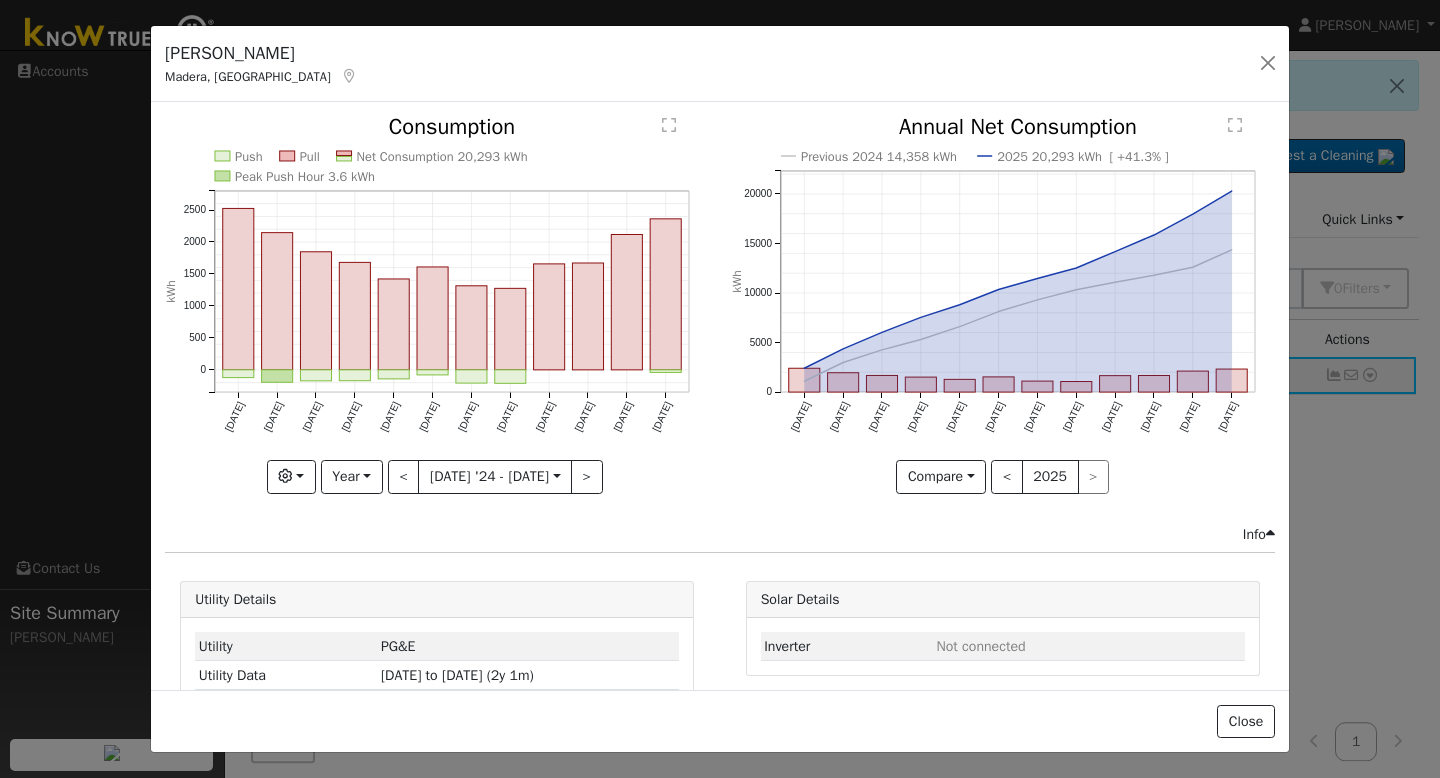 scroll, scrollTop: 0, scrollLeft: 0, axis: both 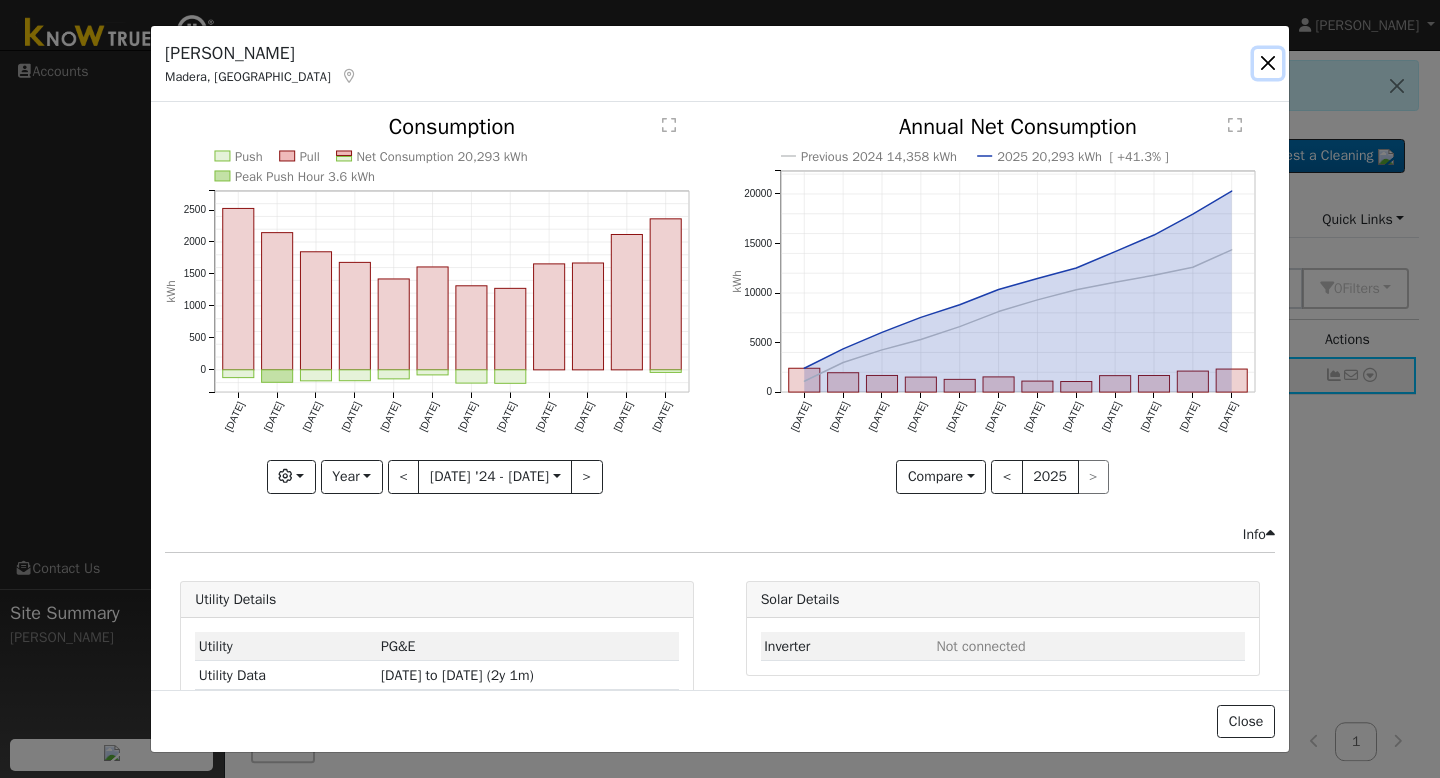 click at bounding box center [1268, 63] 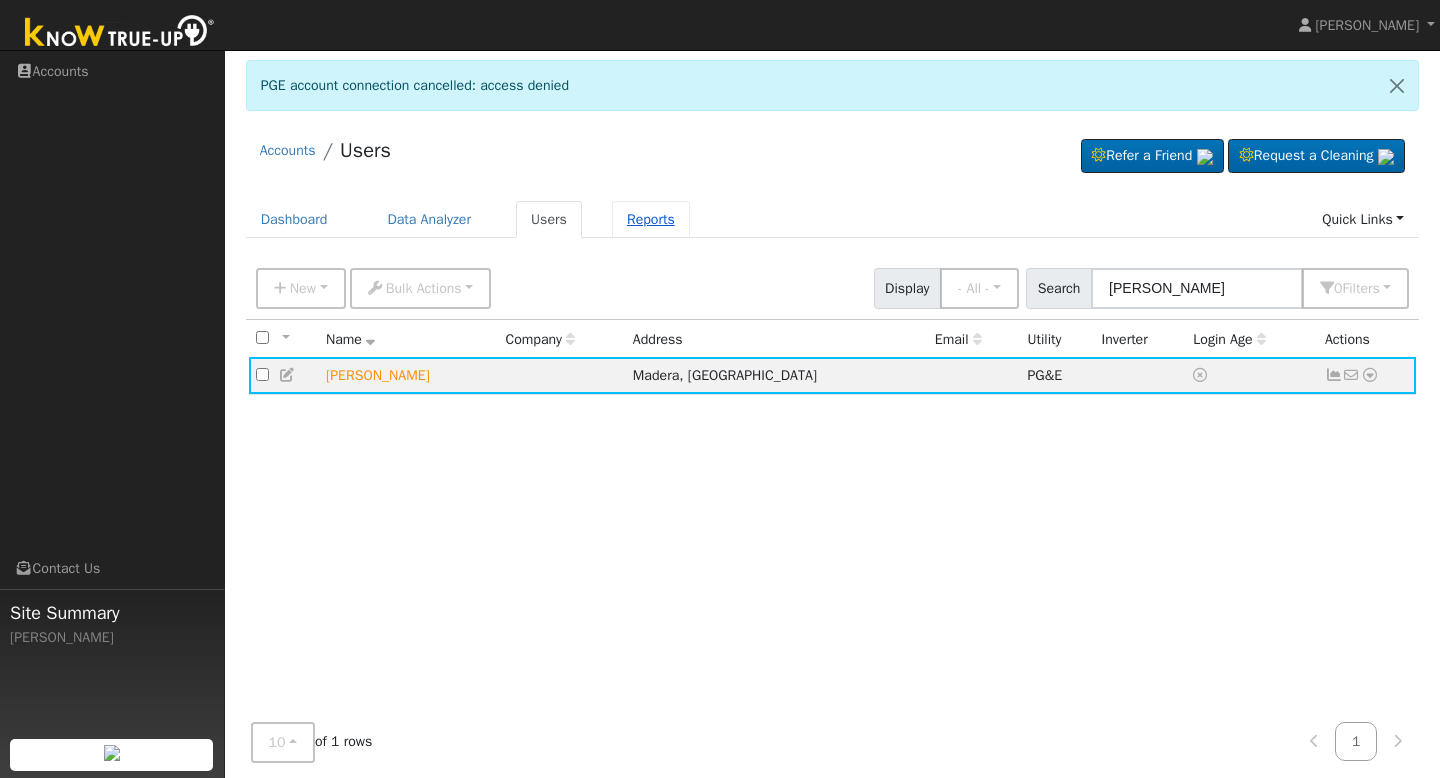 click on "Reports" at bounding box center (651, 219) 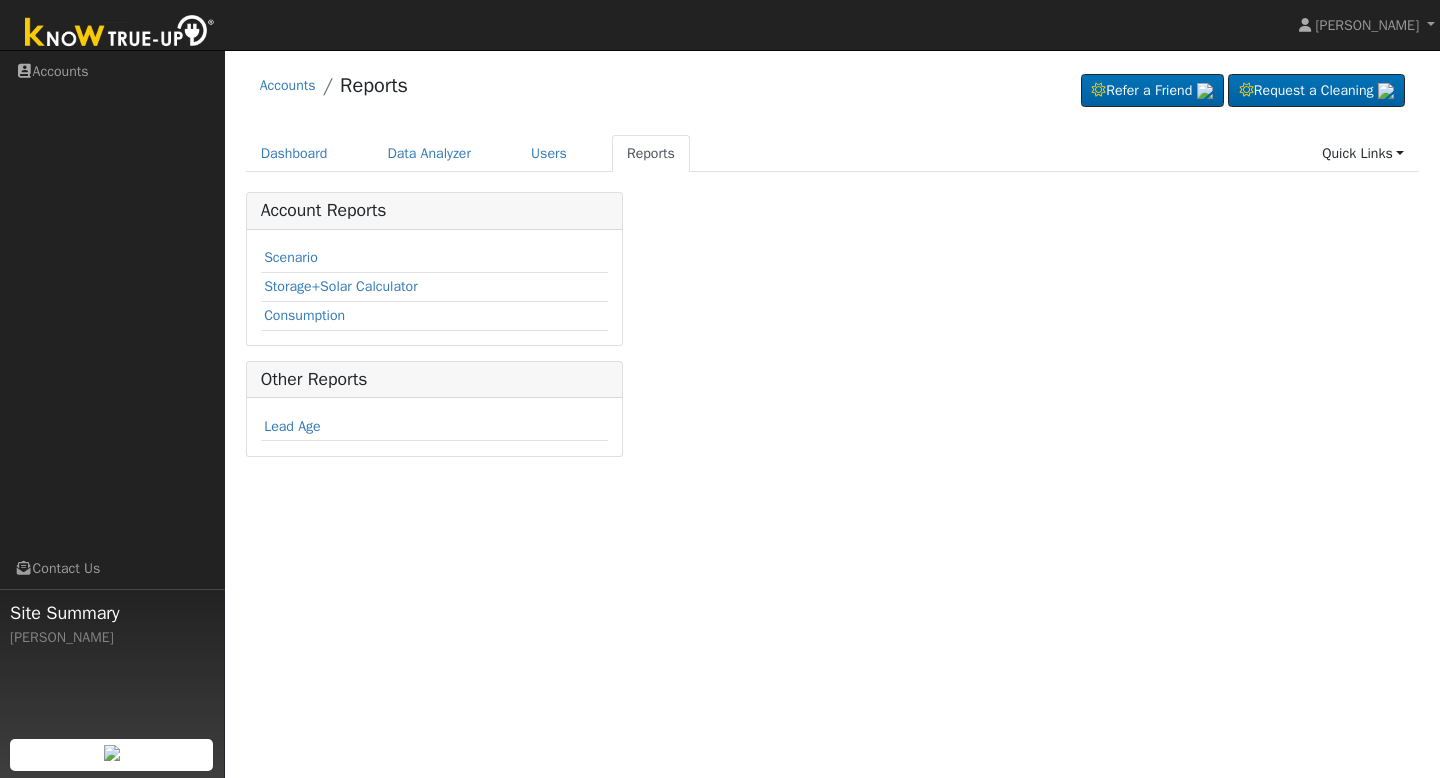 scroll, scrollTop: 0, scrollLeft: 0, axis: both 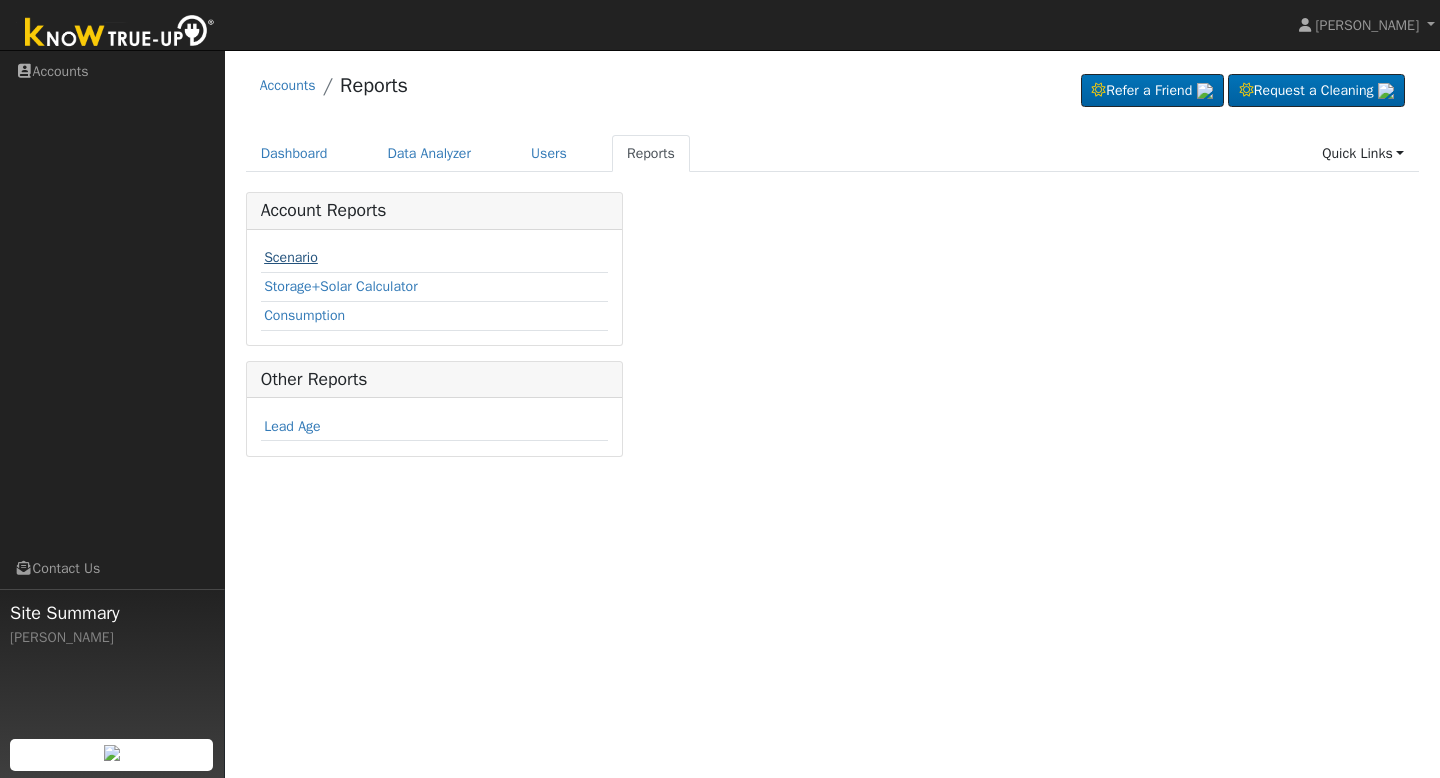 click on "Scenario" at bounding box center (291, 257) 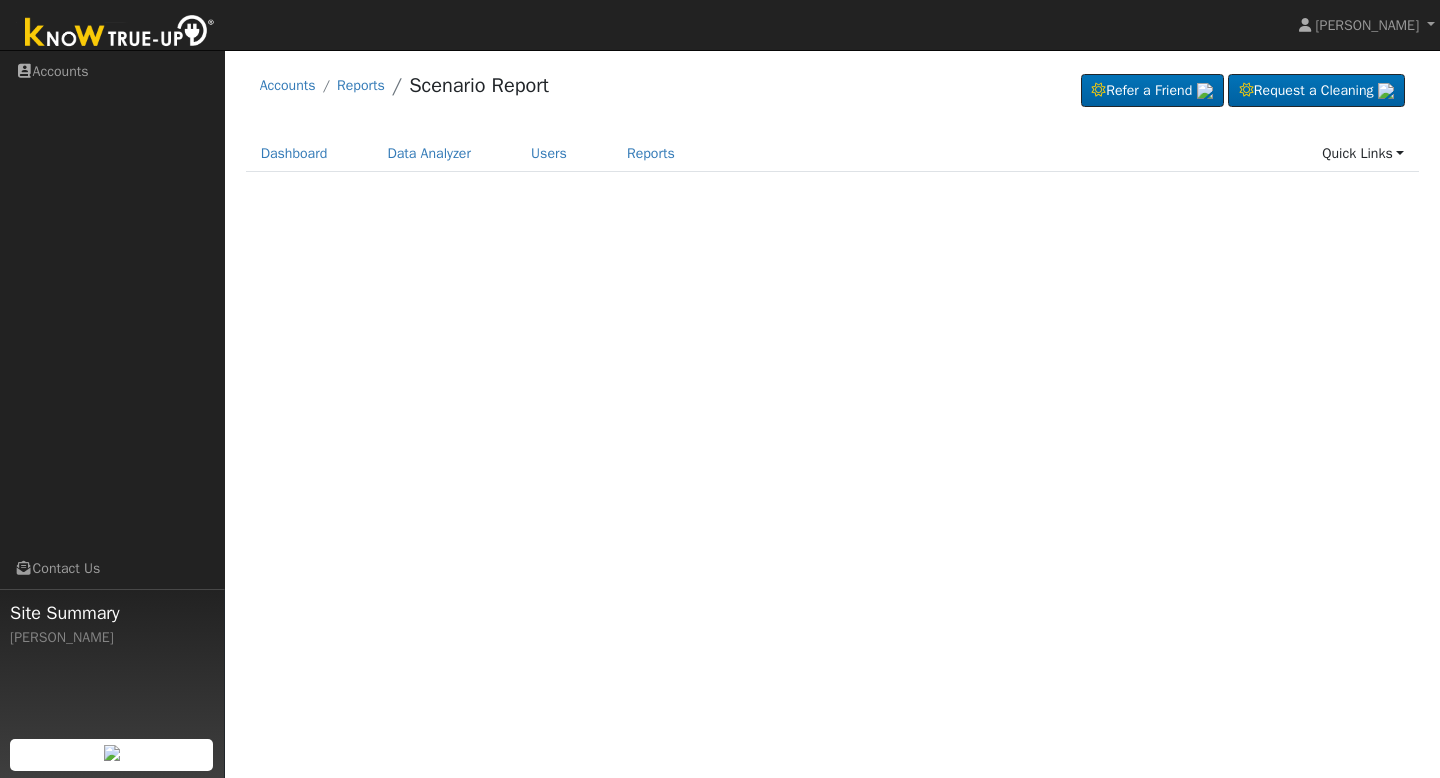 scroll, scrollTop: 0, scrollLeft: 0, axis: both 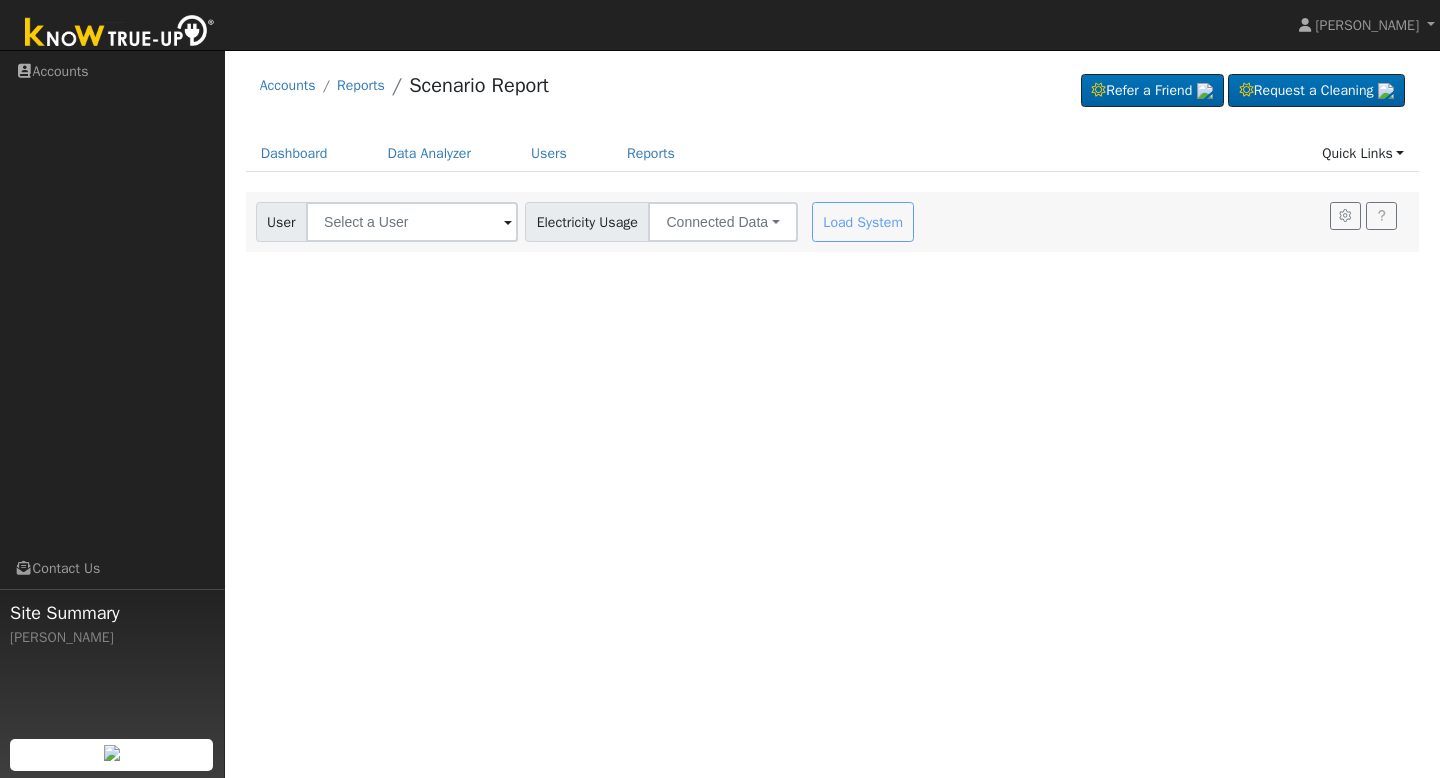 click at bounding box center [508, 223] 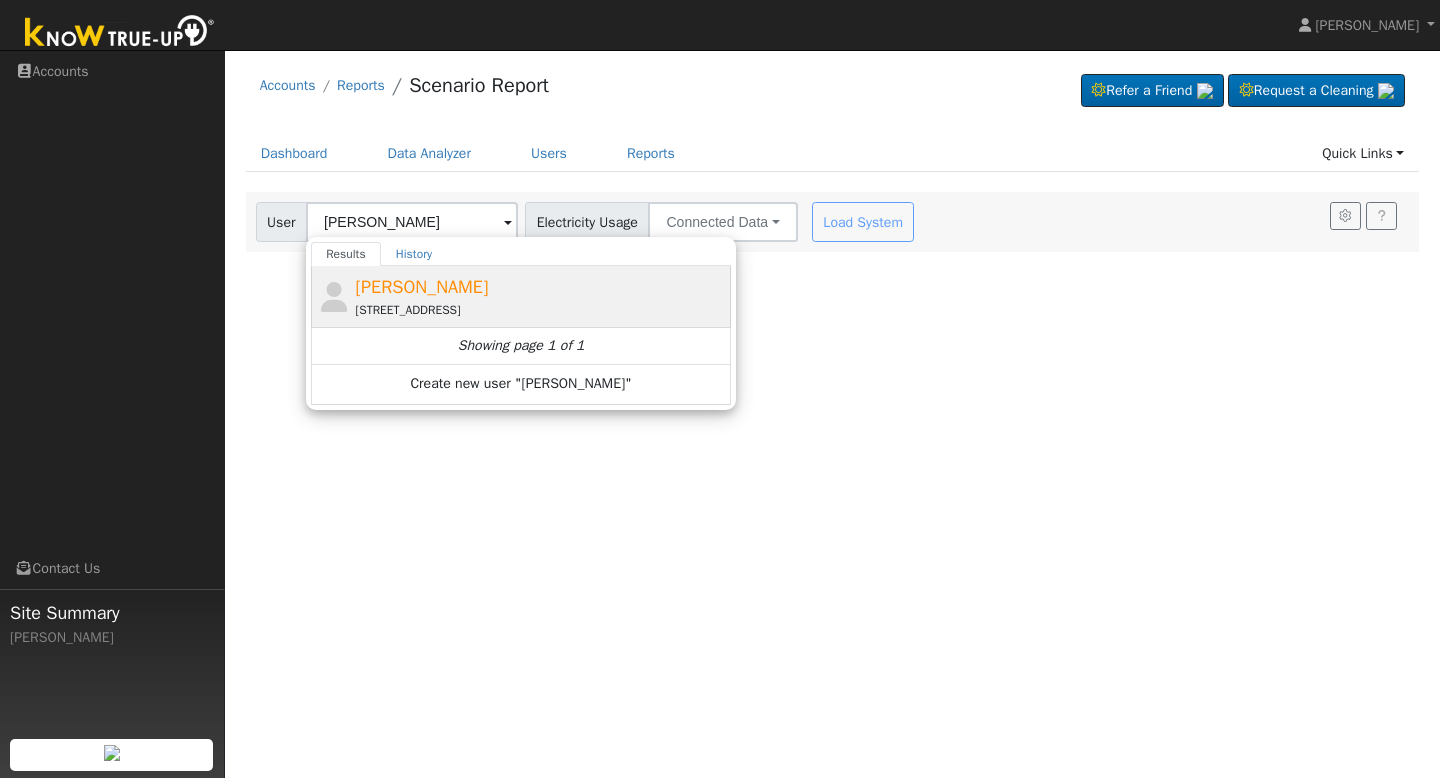 click on "erica jimenez 16100 Anaconda Road, Madera, CA 93636" at bounding box center [541, 296] 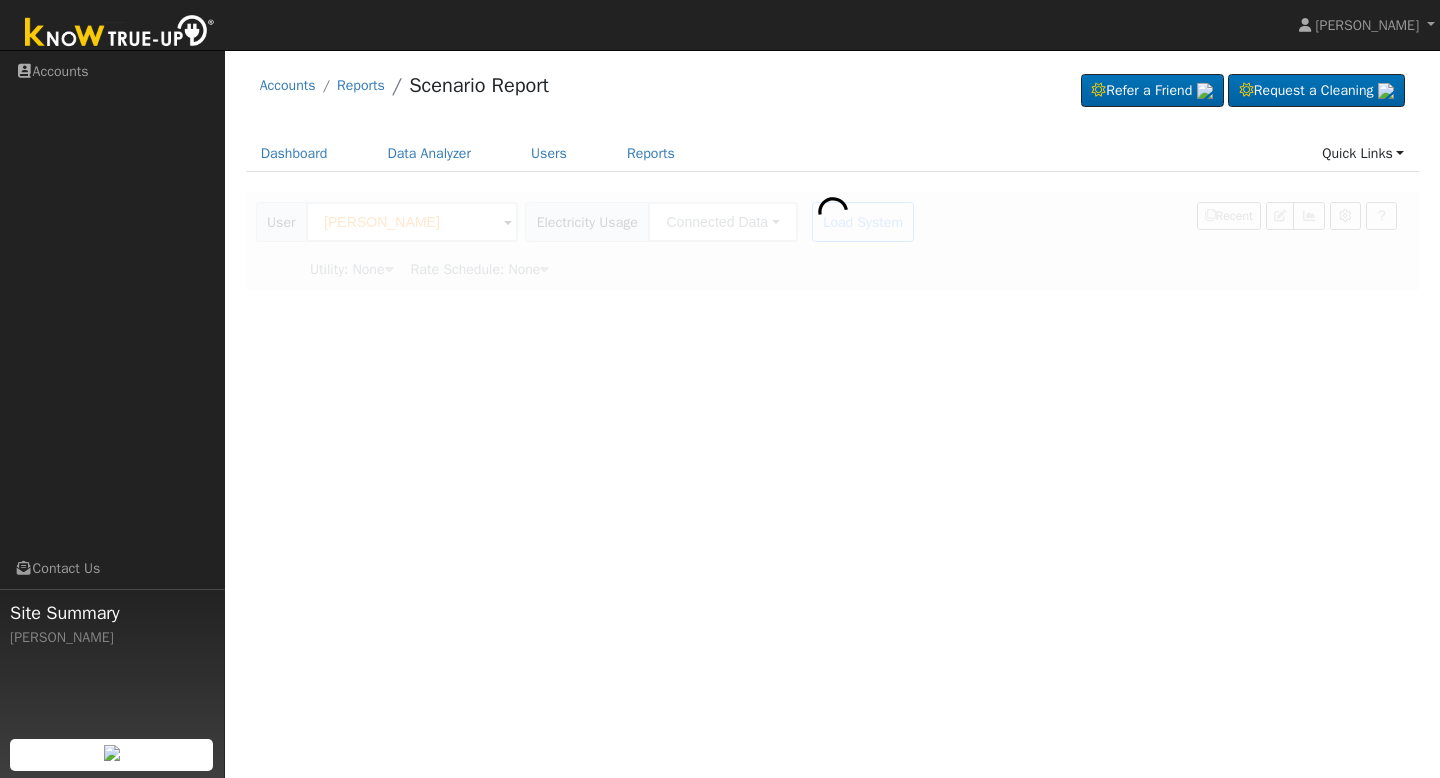 type on "Pacific Gas & Electric" 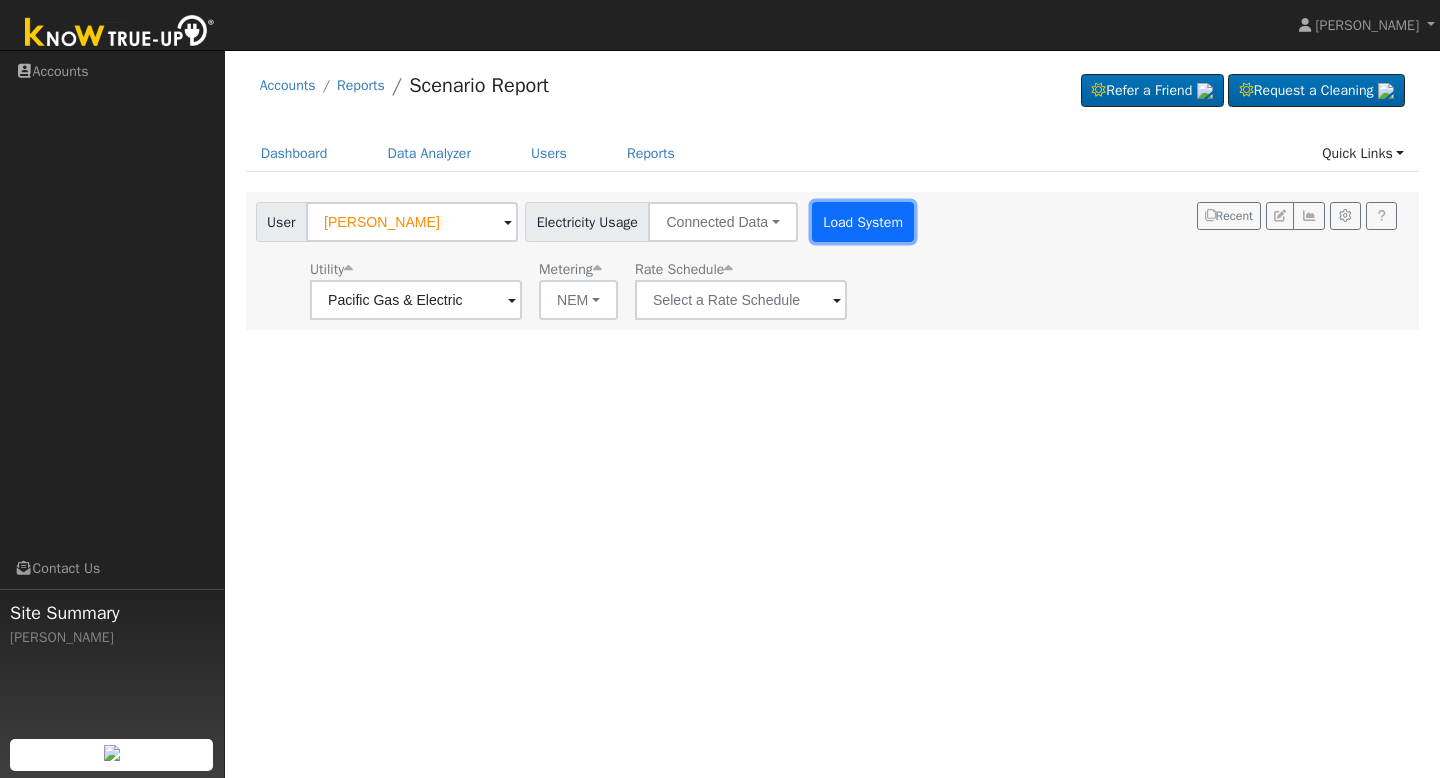 click on "Load System" at bounding box center [863, 222] 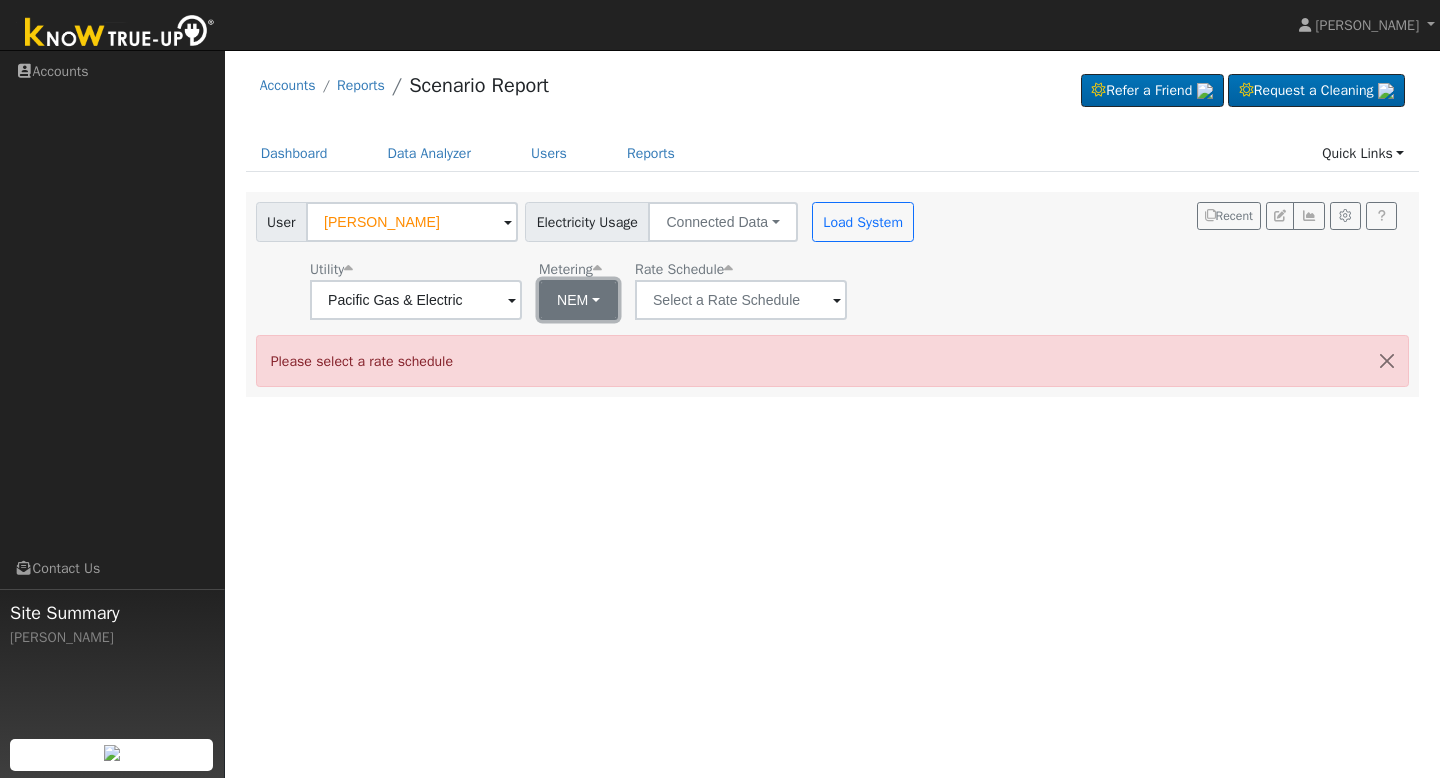 click on "NEM" at bounding box center [578, 300] 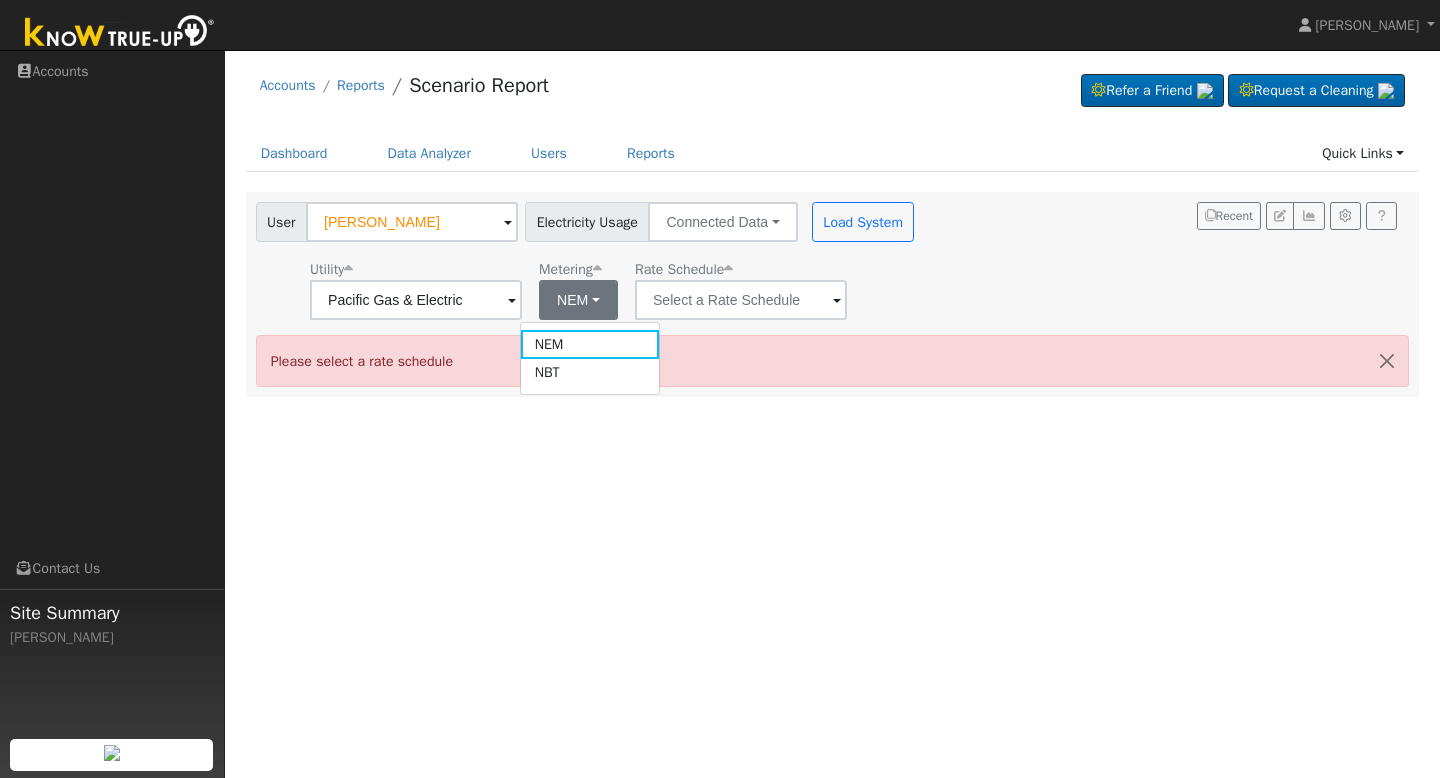 click on "User erica jimenez Account   Default Account Default Account 16100 Anaconda Road, Madera, CA 93636 Primary Account Electricity Usage Connected Data Connected Data Estimated Data CSV Data Load System  Utility  Pacific Gas & Electric  Metering  NEM NEM NBT  Rate Schedule   Recent" at bounding box center (829, 257) 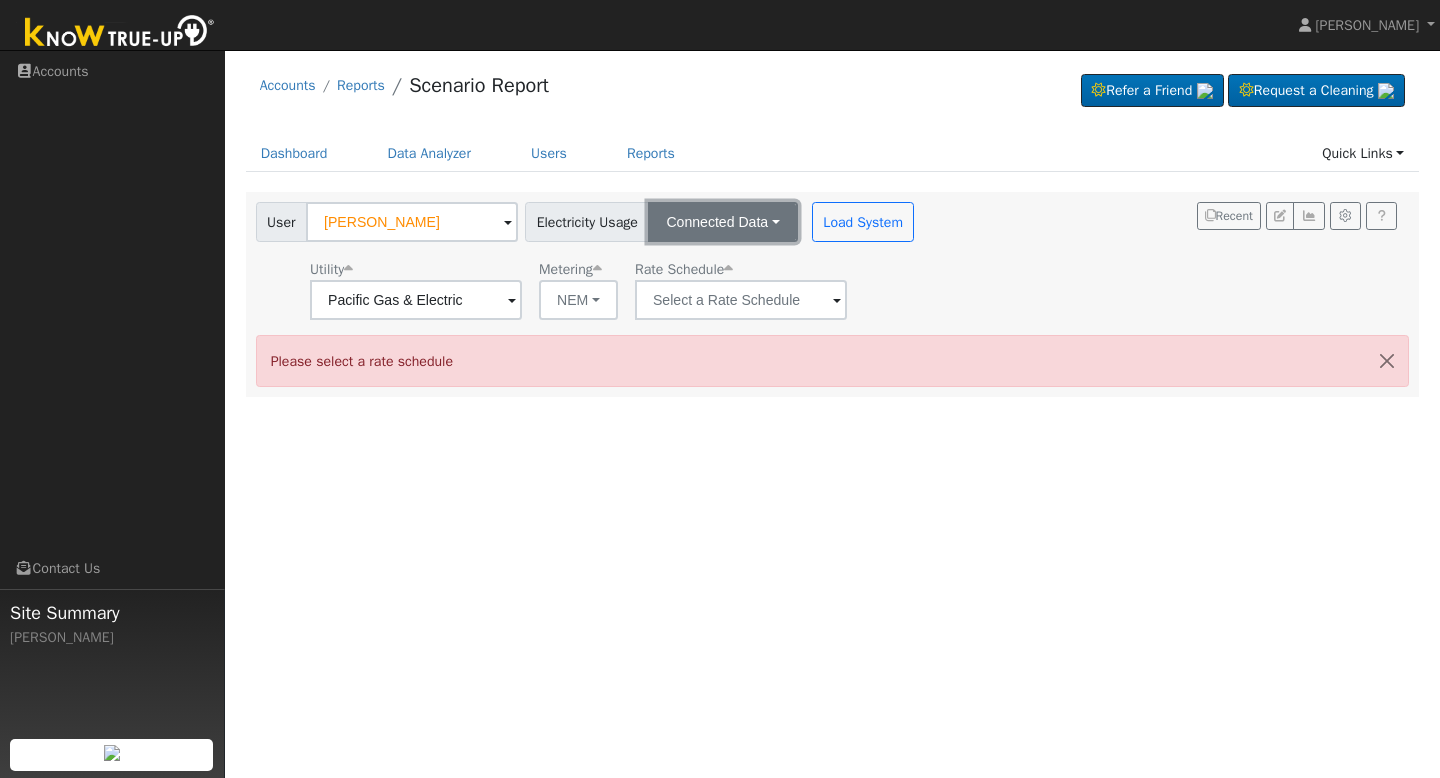 click on "Connected Data" at bounding box center (722, 222) 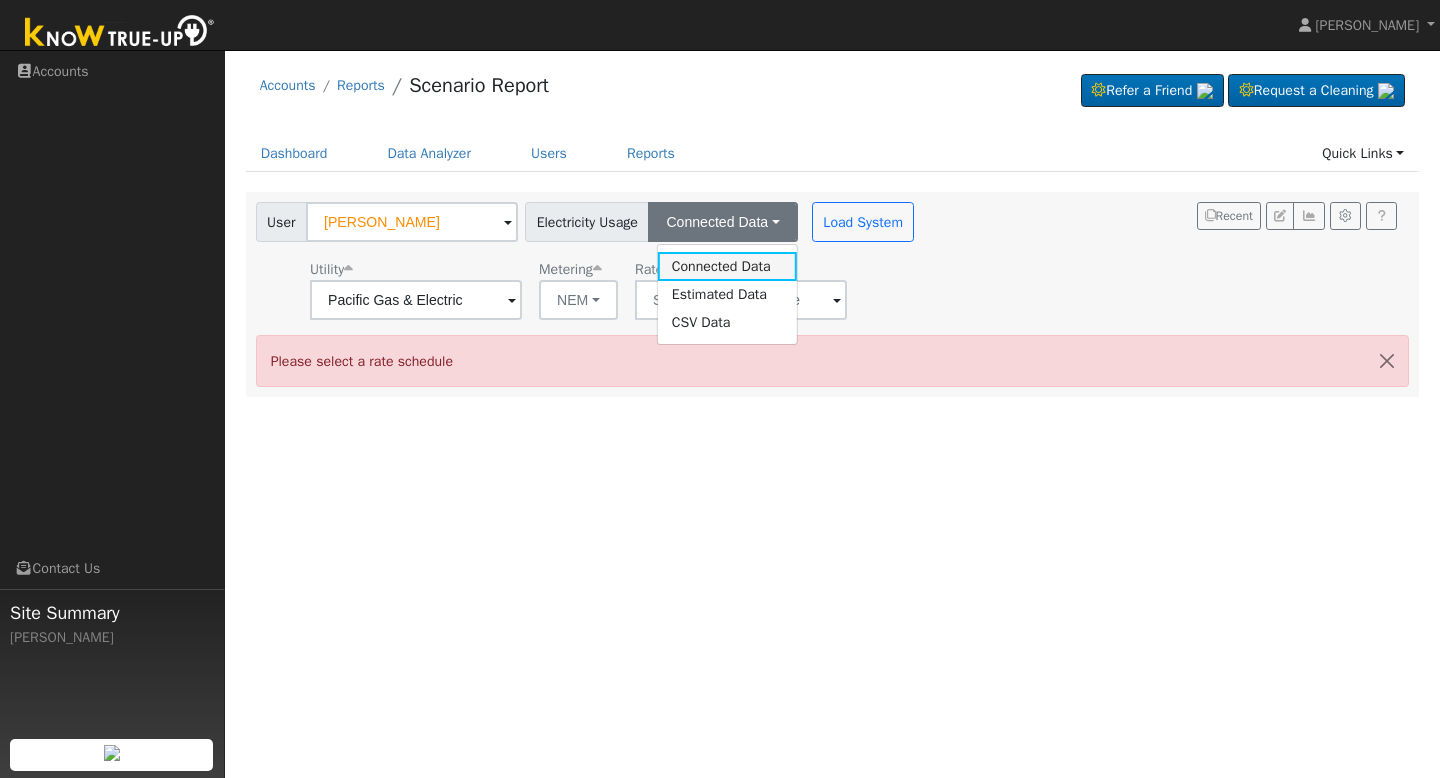click on "Connected Data" at bounding box center [727, 266] 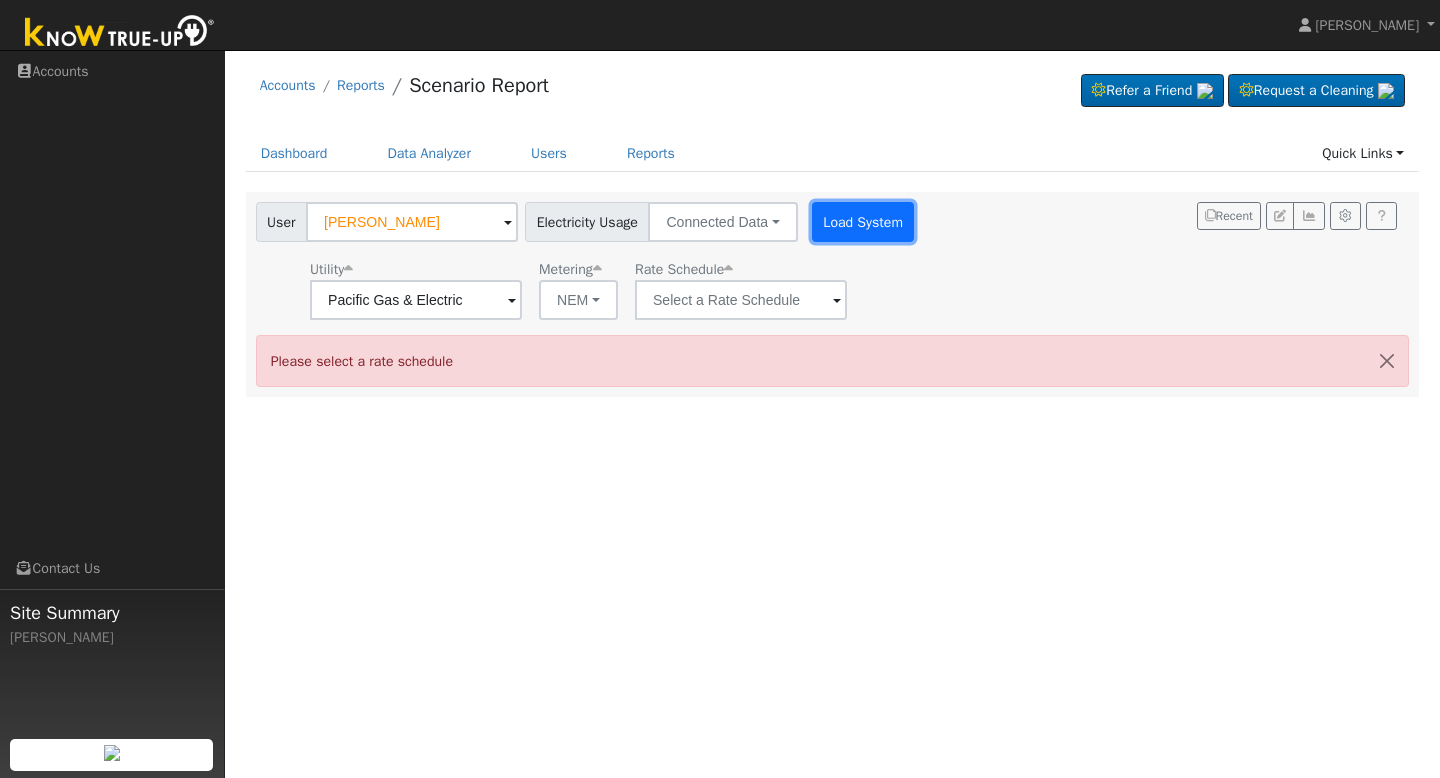 click on "Load System" at bounding box center (863, 222) 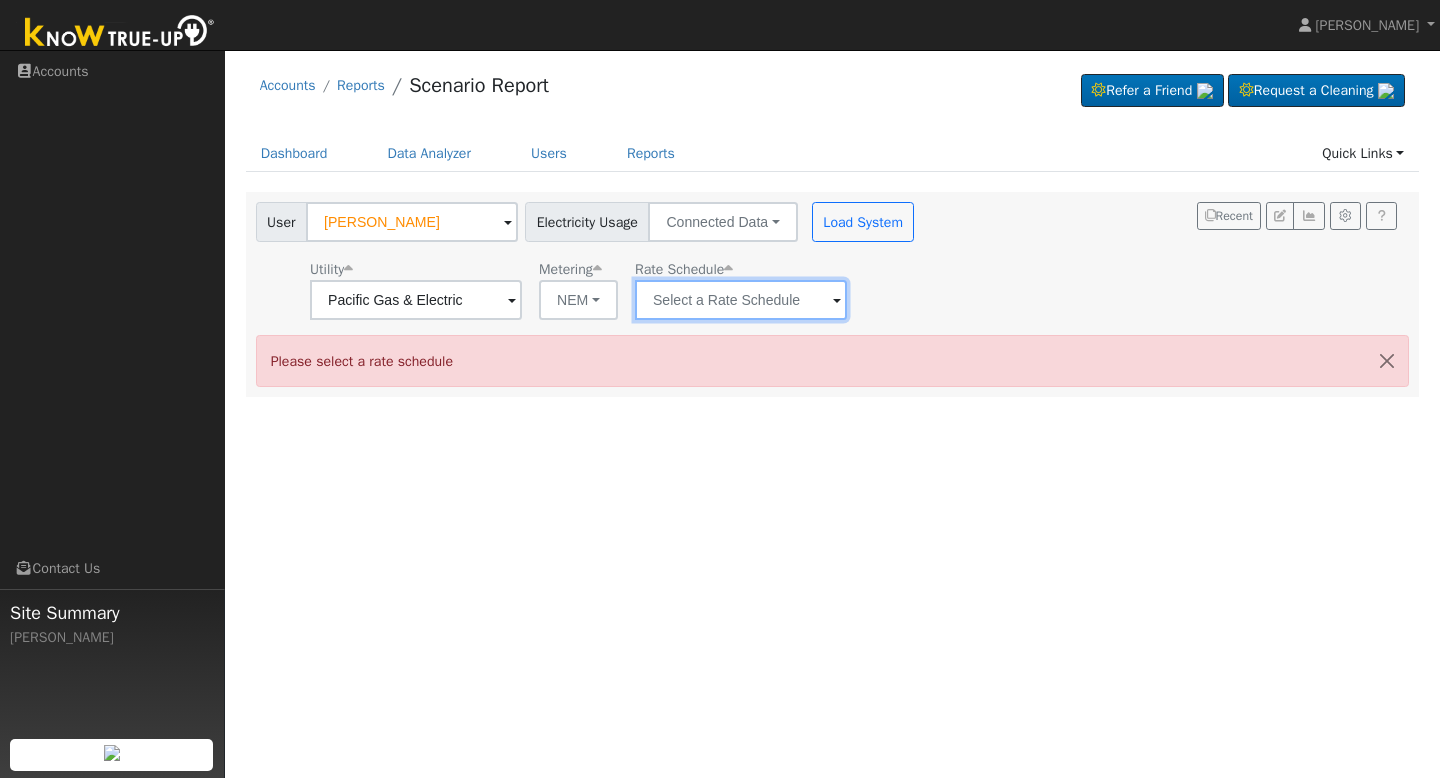 click at bounding box center (416, 300) 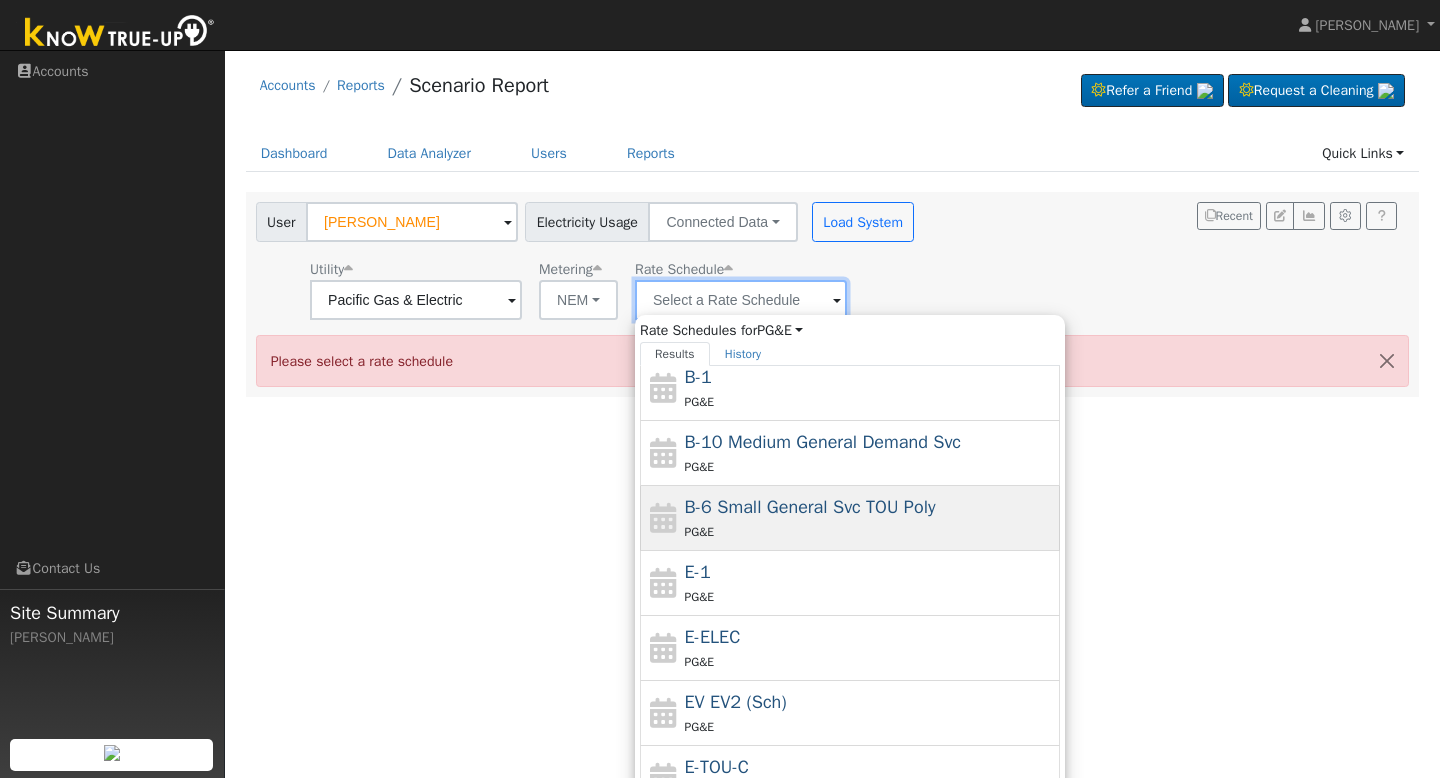scroll, scrollTop: 219, scrollLeft: 0, axis: vertical 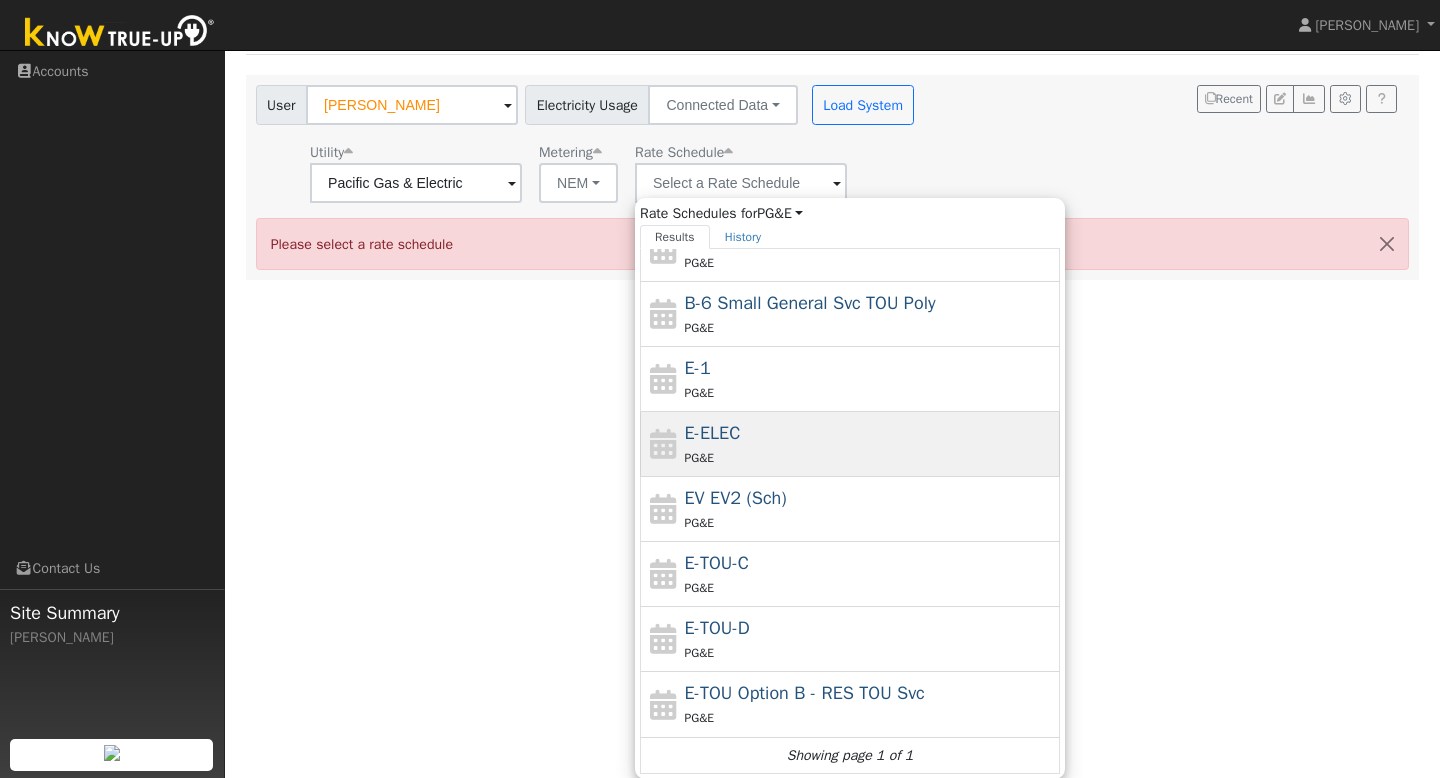 click on "E-ELEC PG&E" at bounding box center [870, 444] 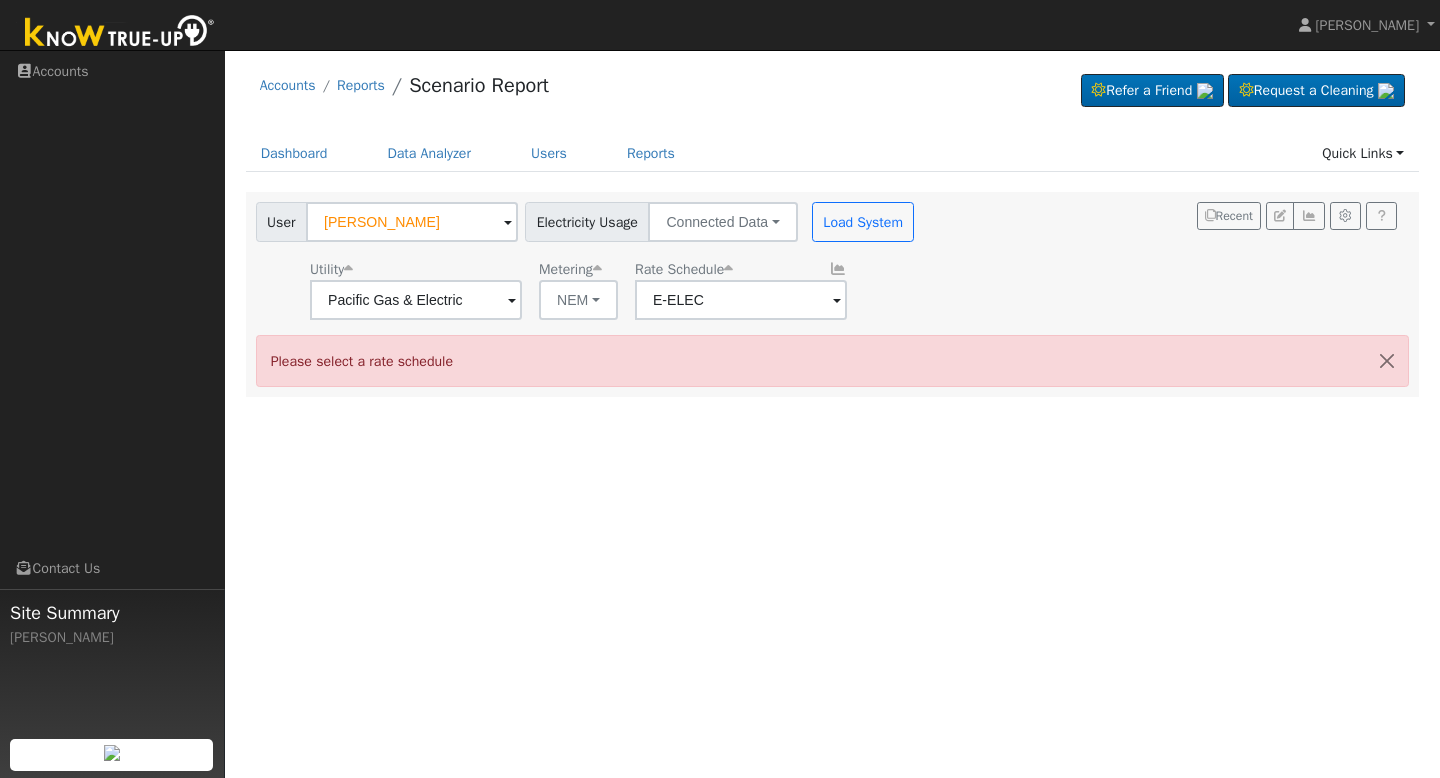 scroll, scrollTop: 0, scrollLeft: 0, axis: both 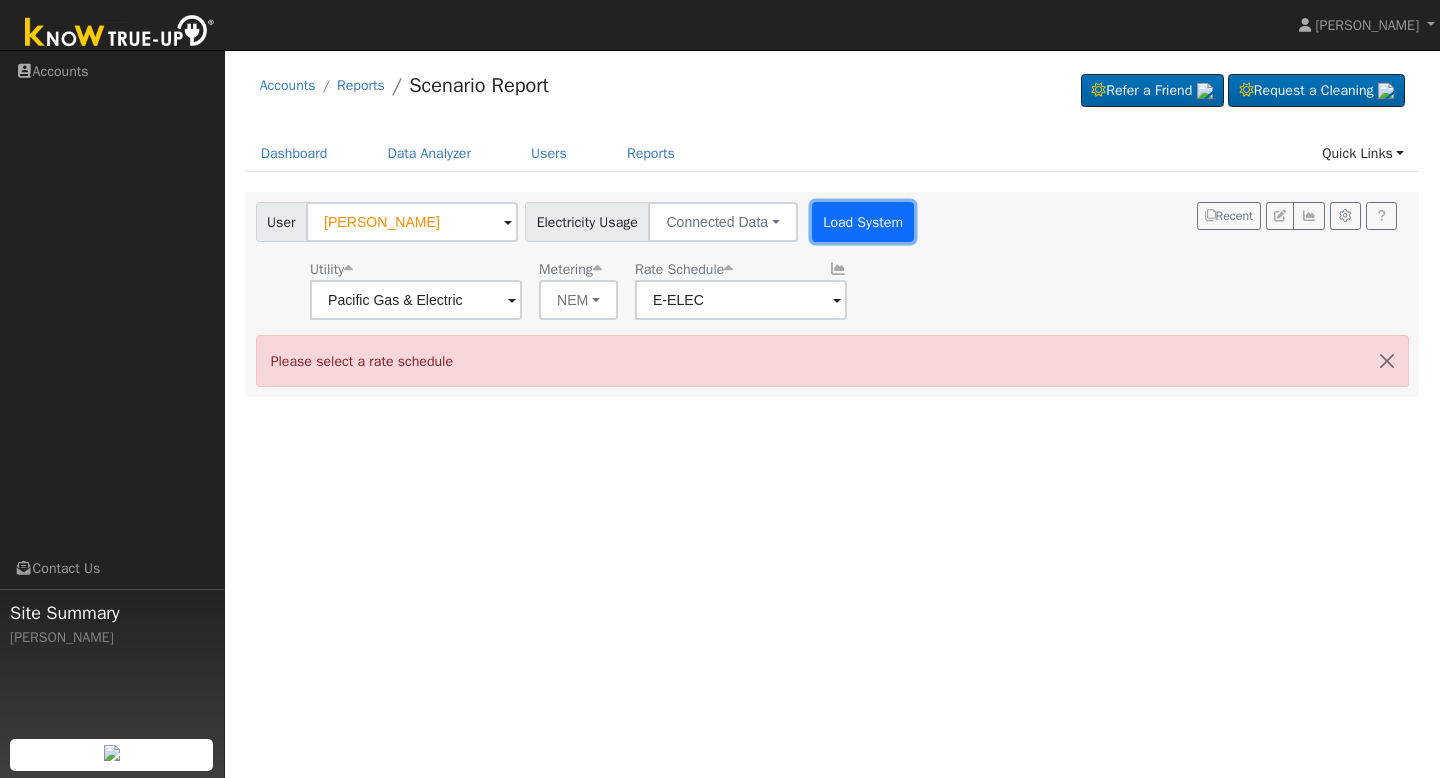 click on "Load System" at bounding box center [863, 222] 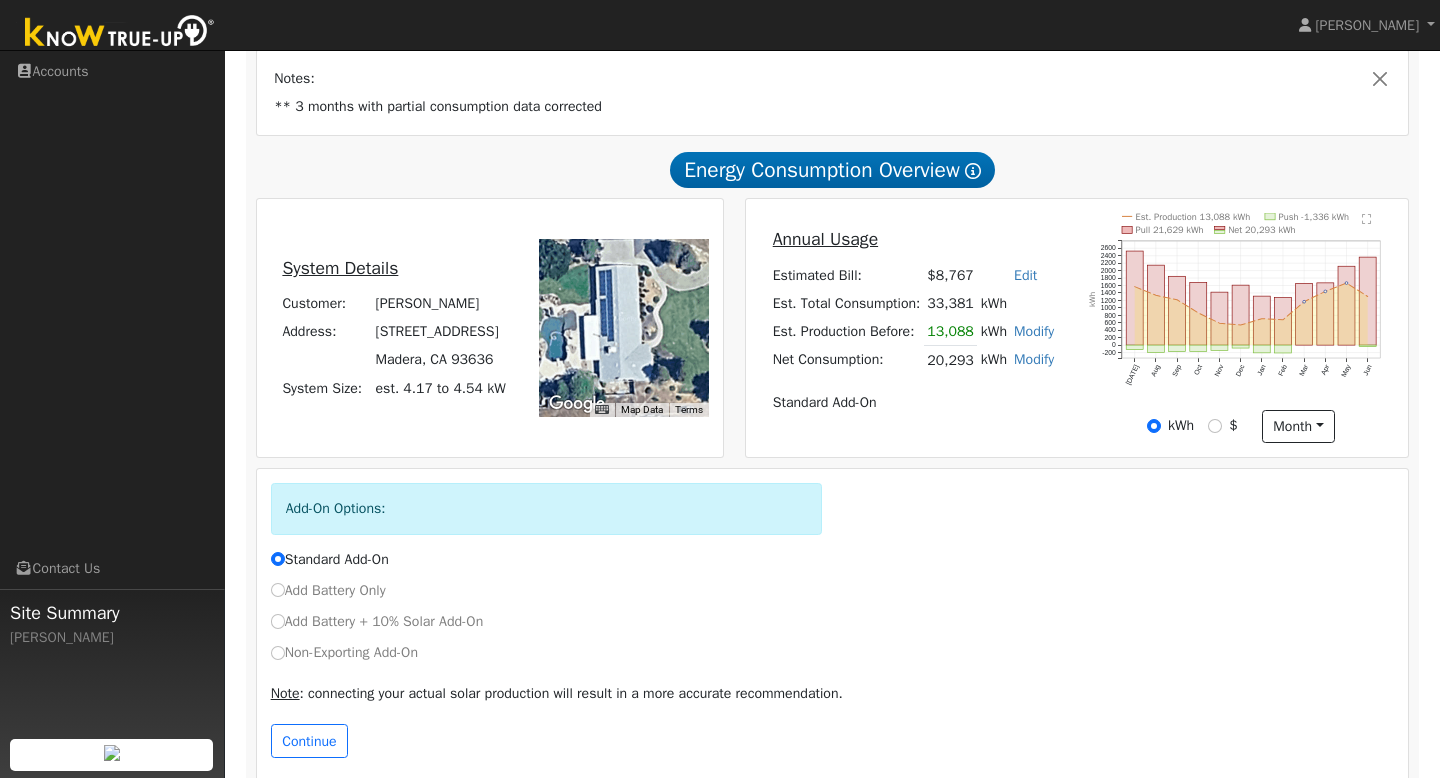 scroll, scrollTop: 356, scrollLeft: 0, axis: vertical 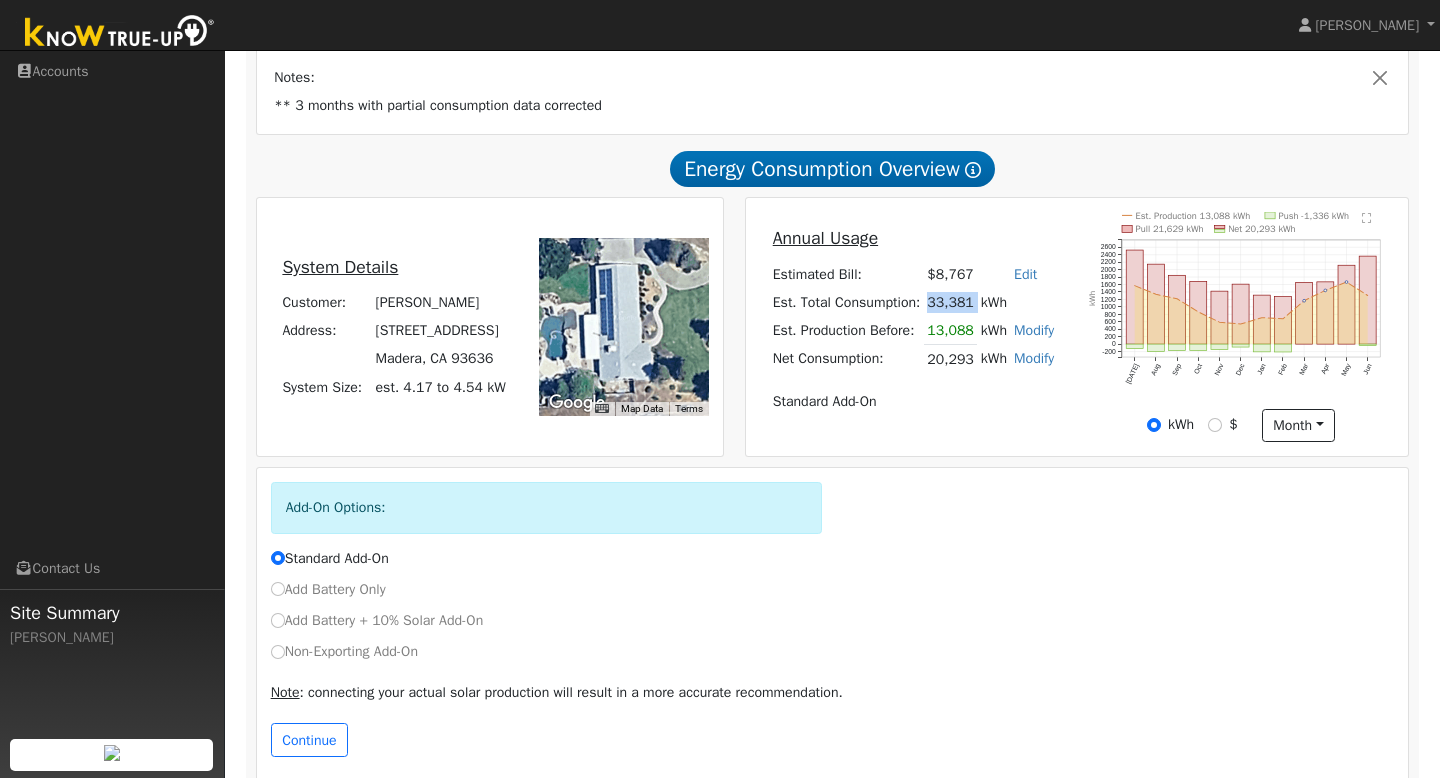 drag, startPoint x: 930, startPoint y: 307, endPoint x: 980, endPoint y: 313, distance: 50.358715 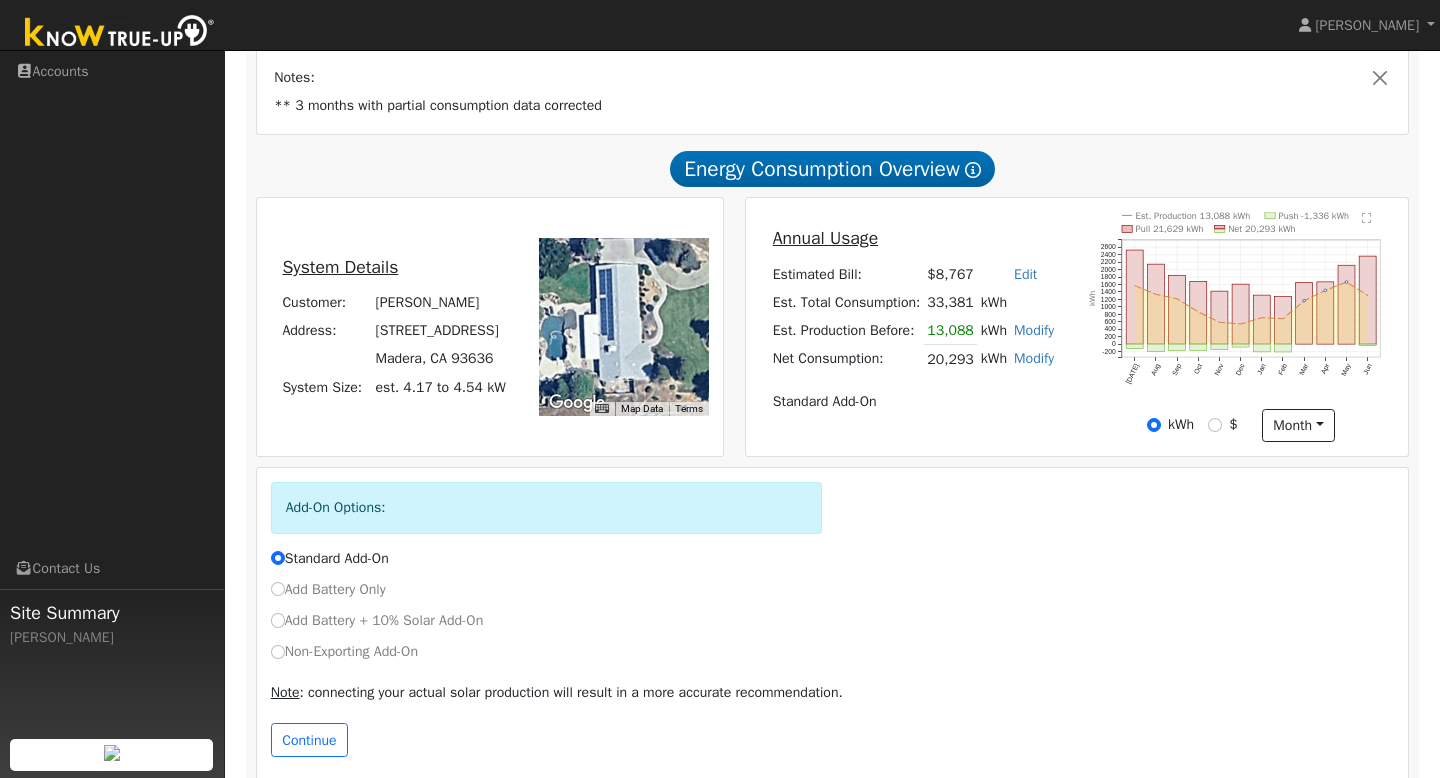 click on "Add Battery Only" at bounding box center (328, 589) 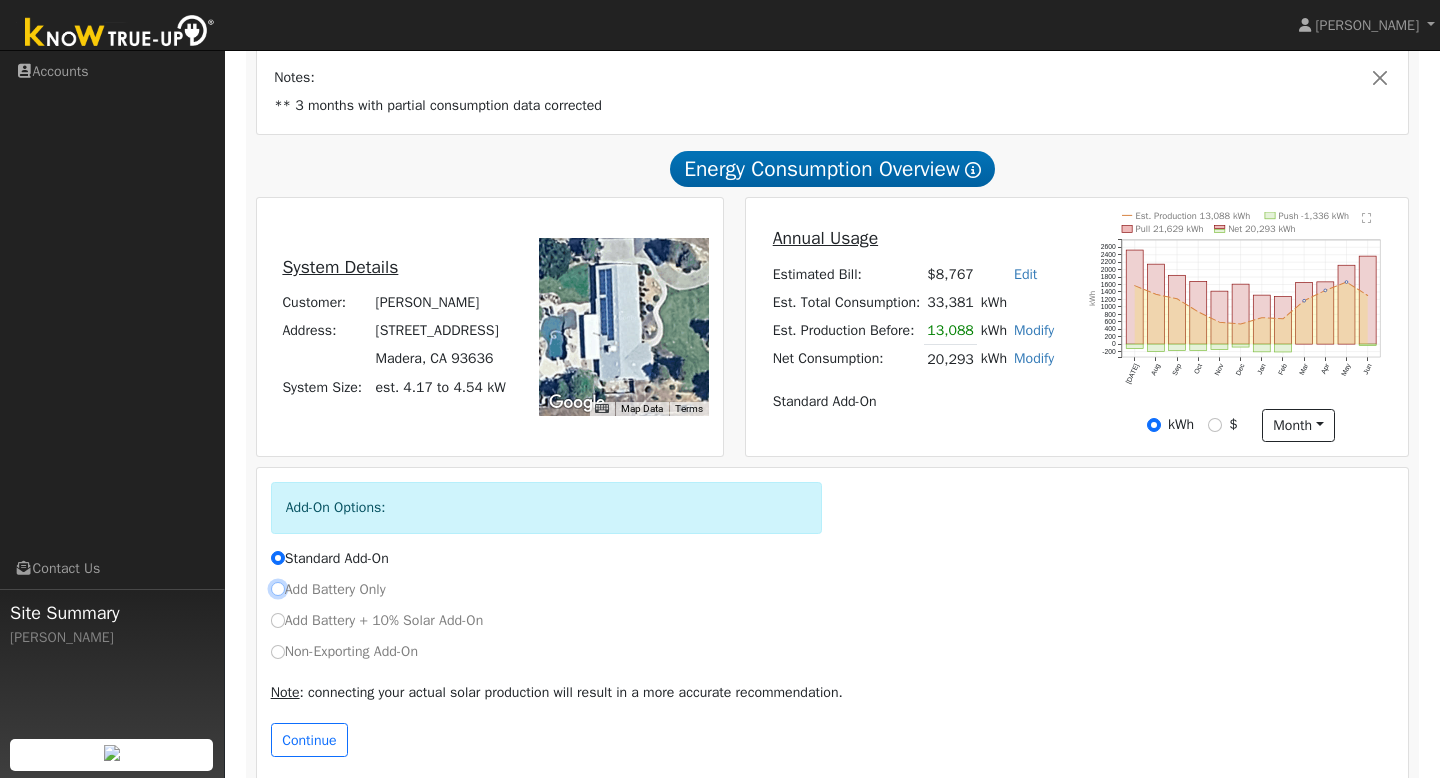 click on "Add Battery Only" at bounding box center [278, 589] 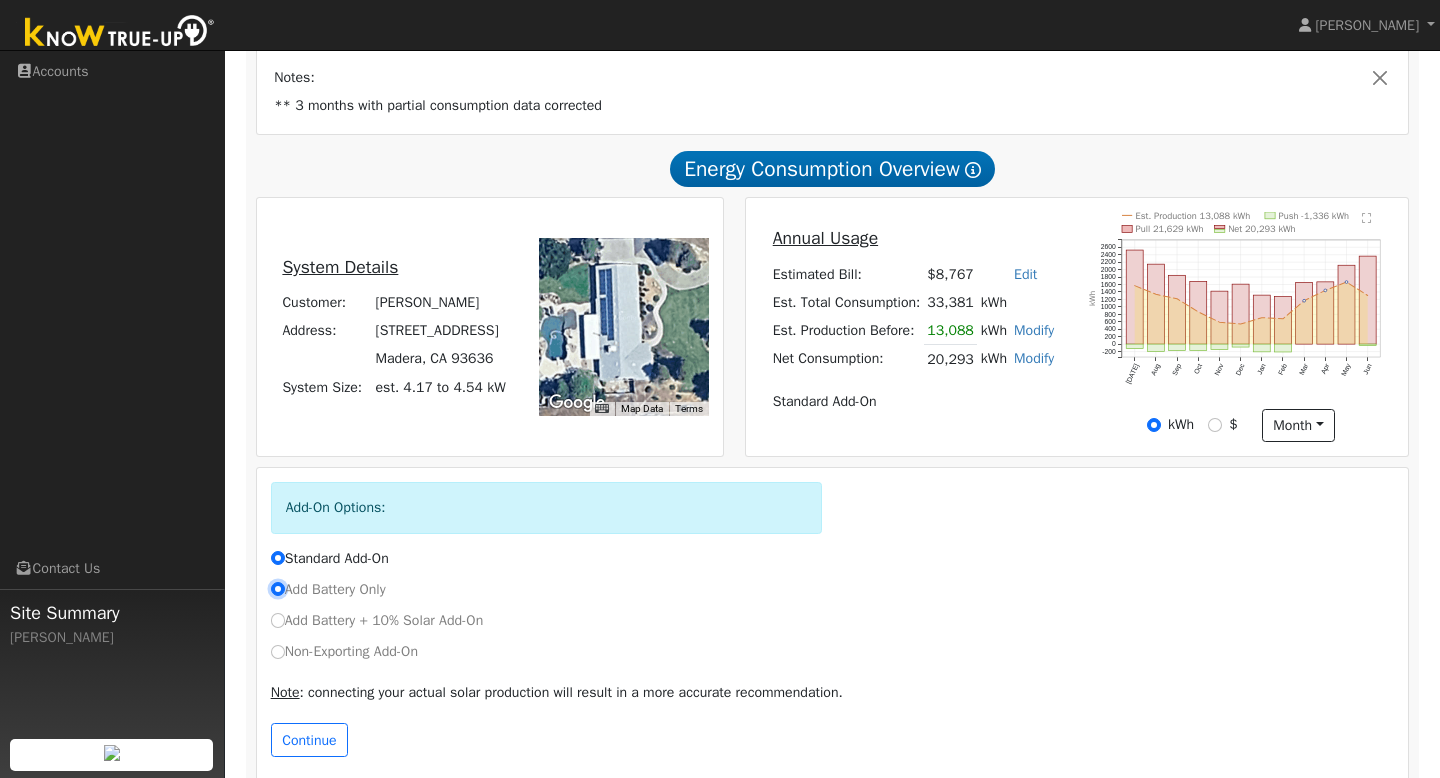 radio on "true" 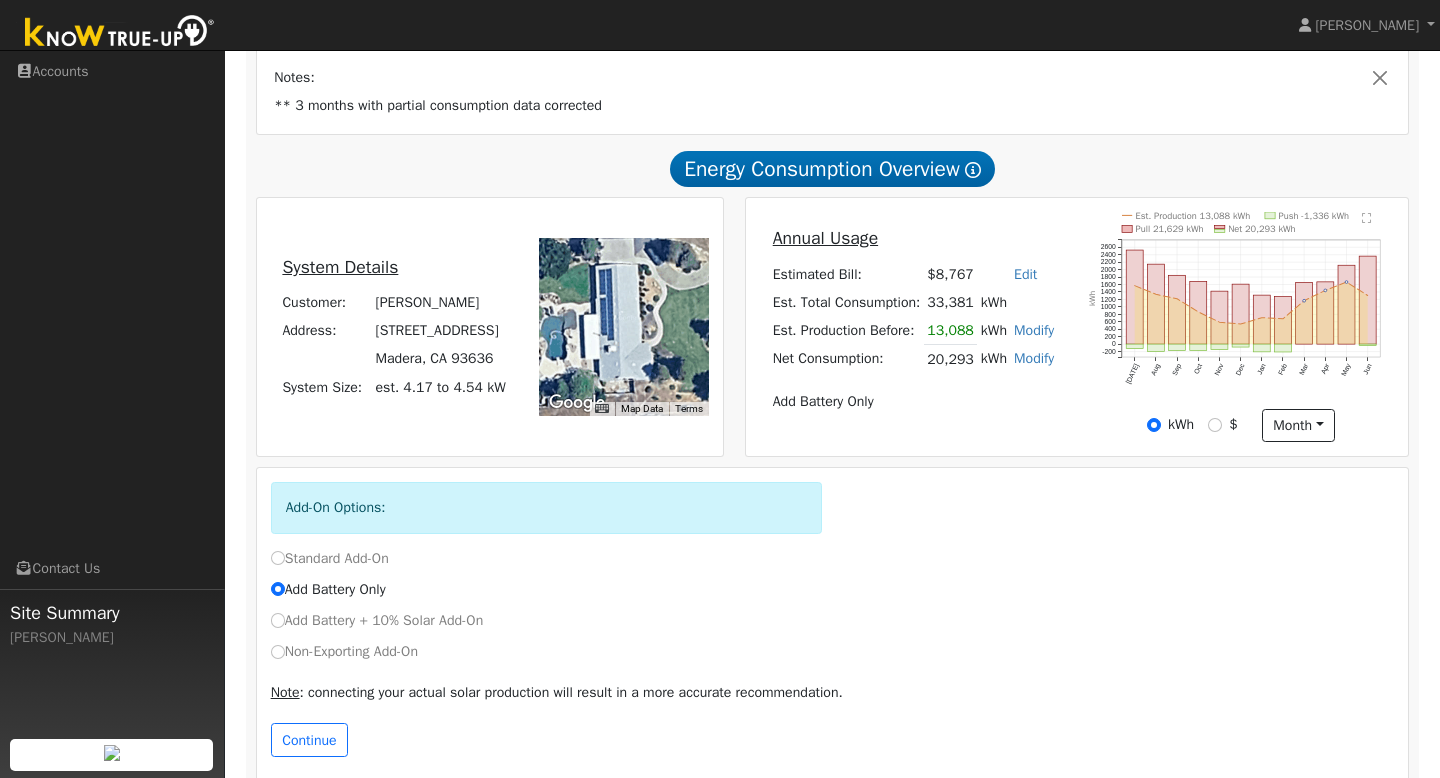 click on "Standard Add-On" at bounding box center (330, 558) 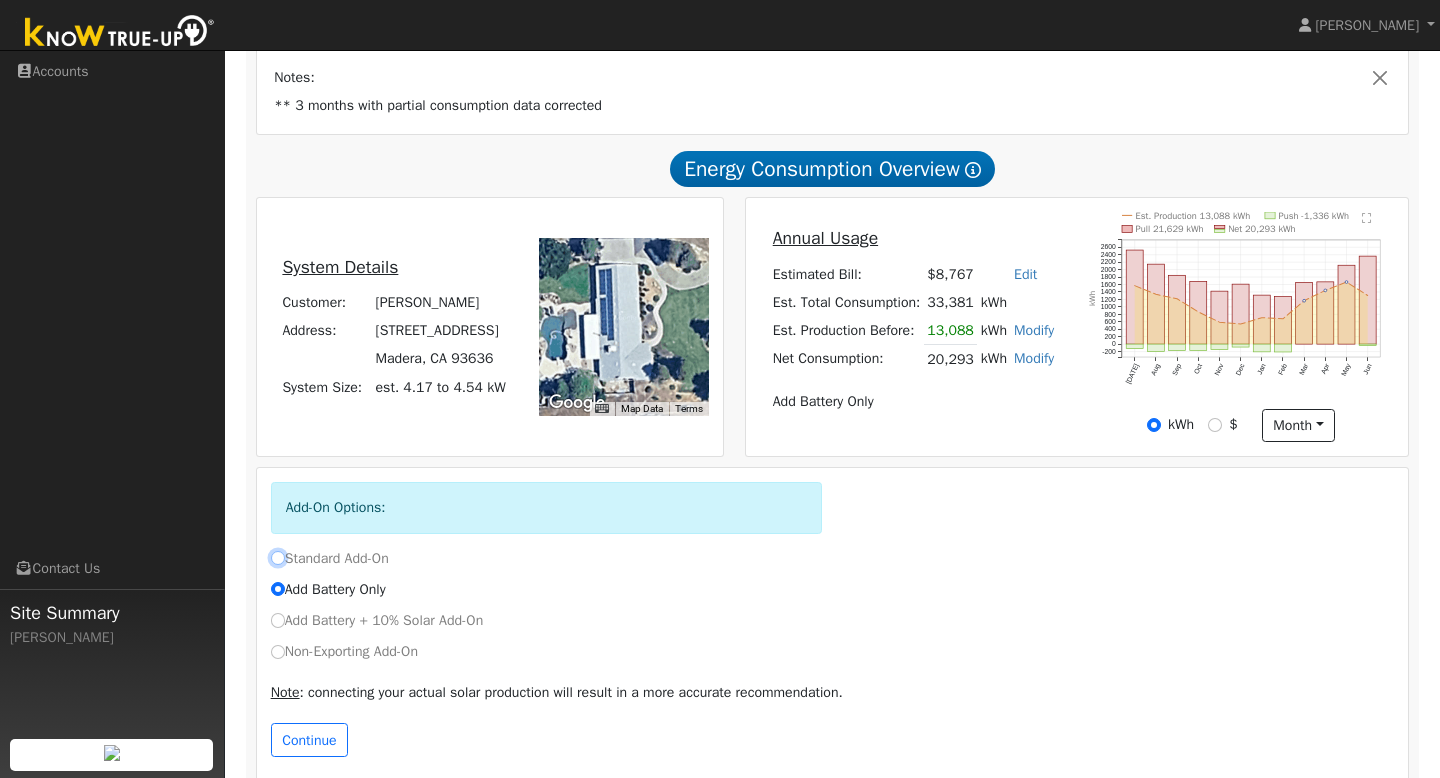 click on "Standard Add-On" at bounding box center [278, 558] 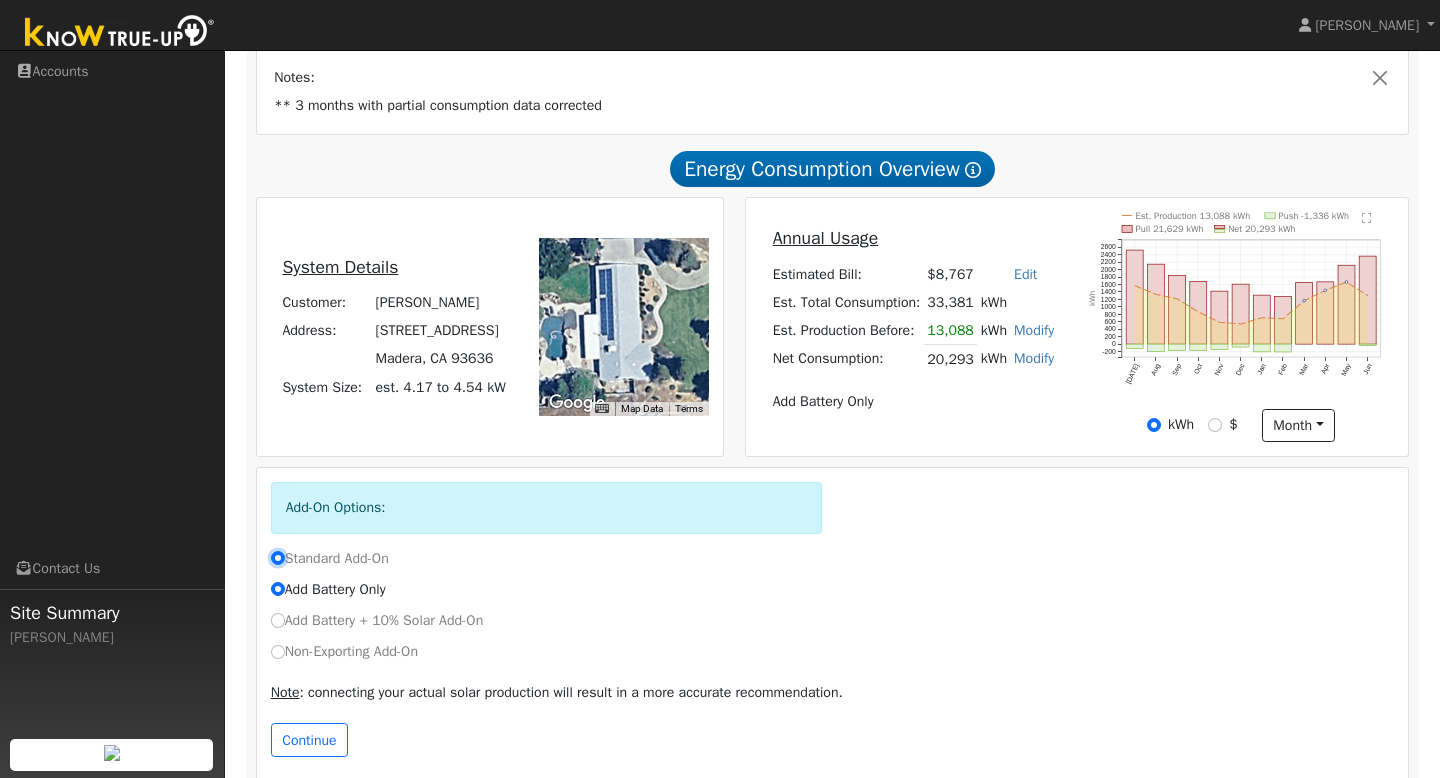 radio on "false" 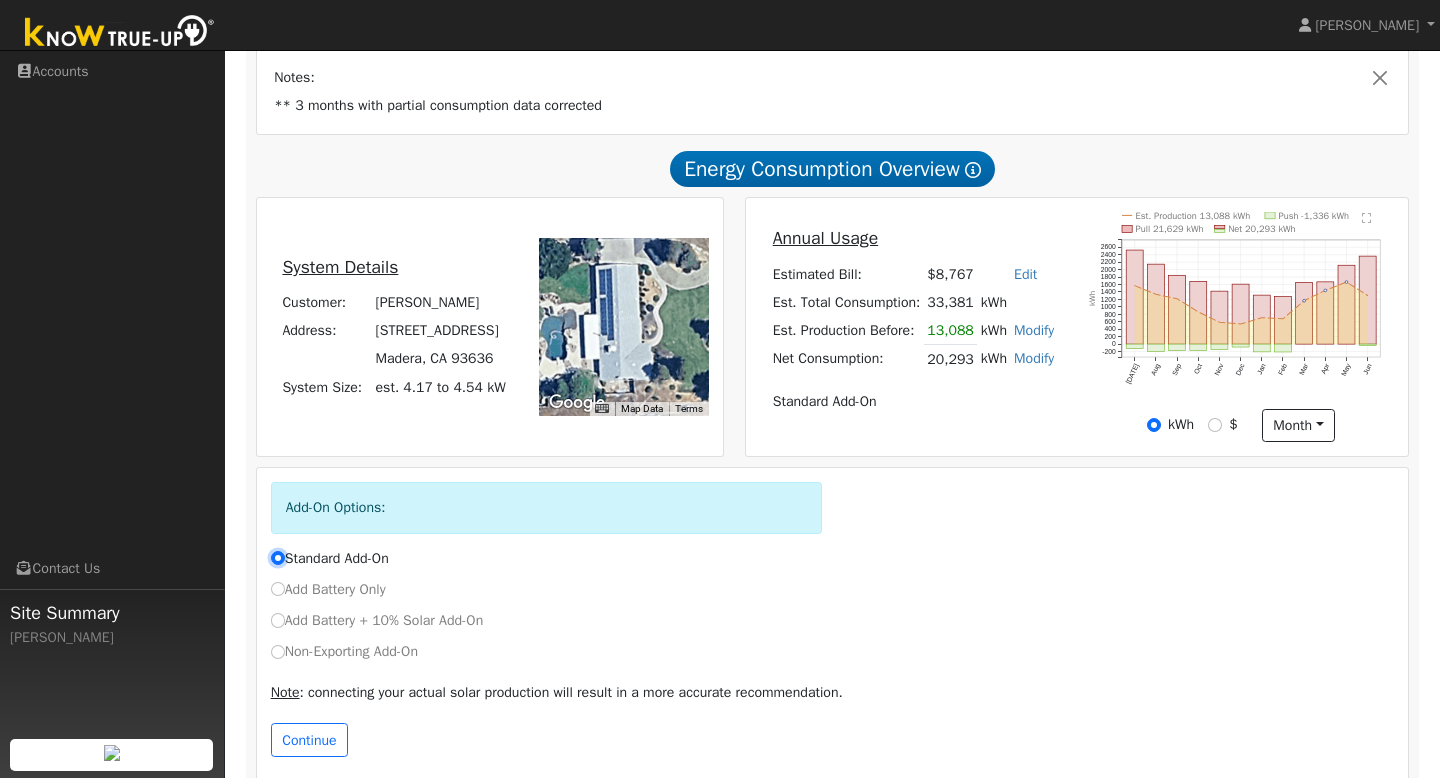 scroll, scrollTop: 387, scrollLeft: 0, axis: vertical 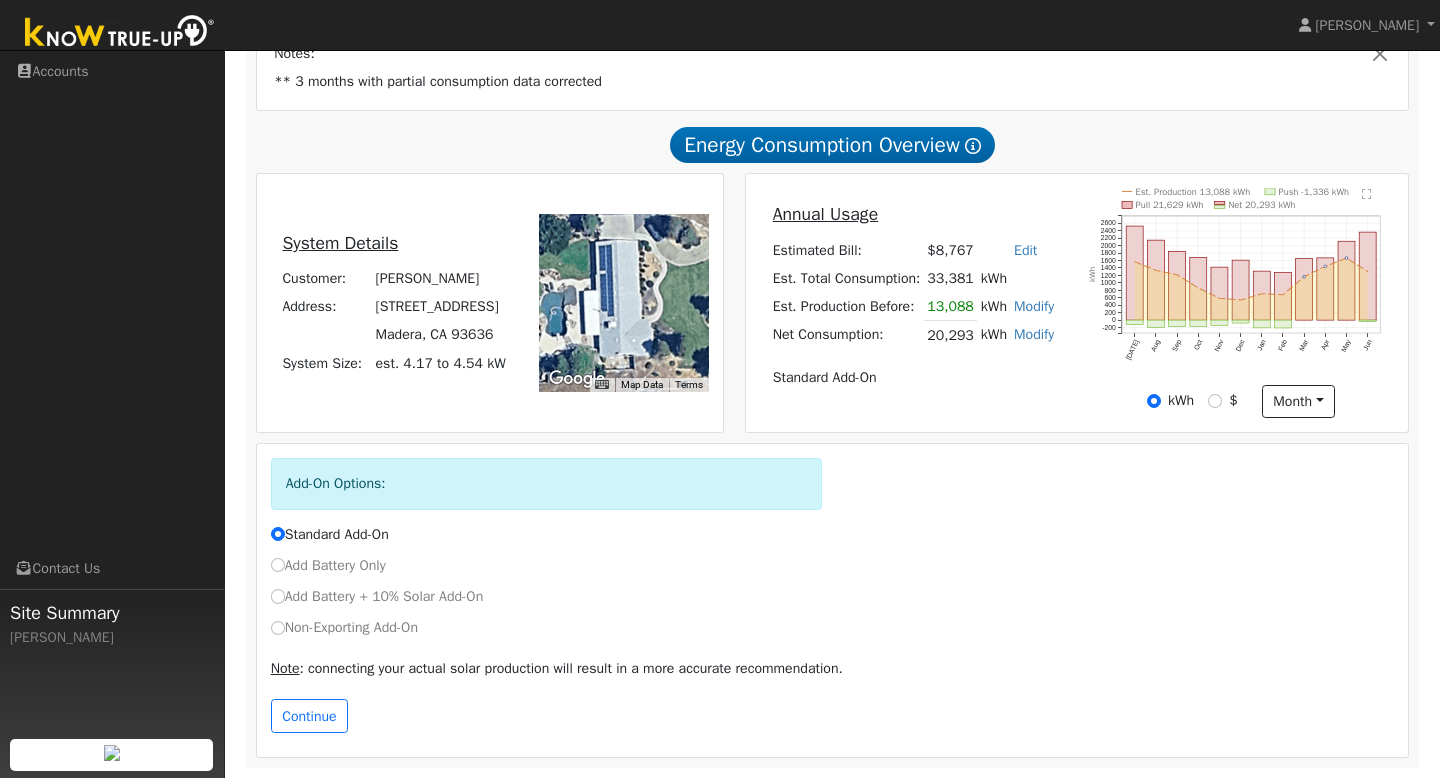 click on "Add Battery + 10% Solar Add-On" at bounding box center [377, 596] 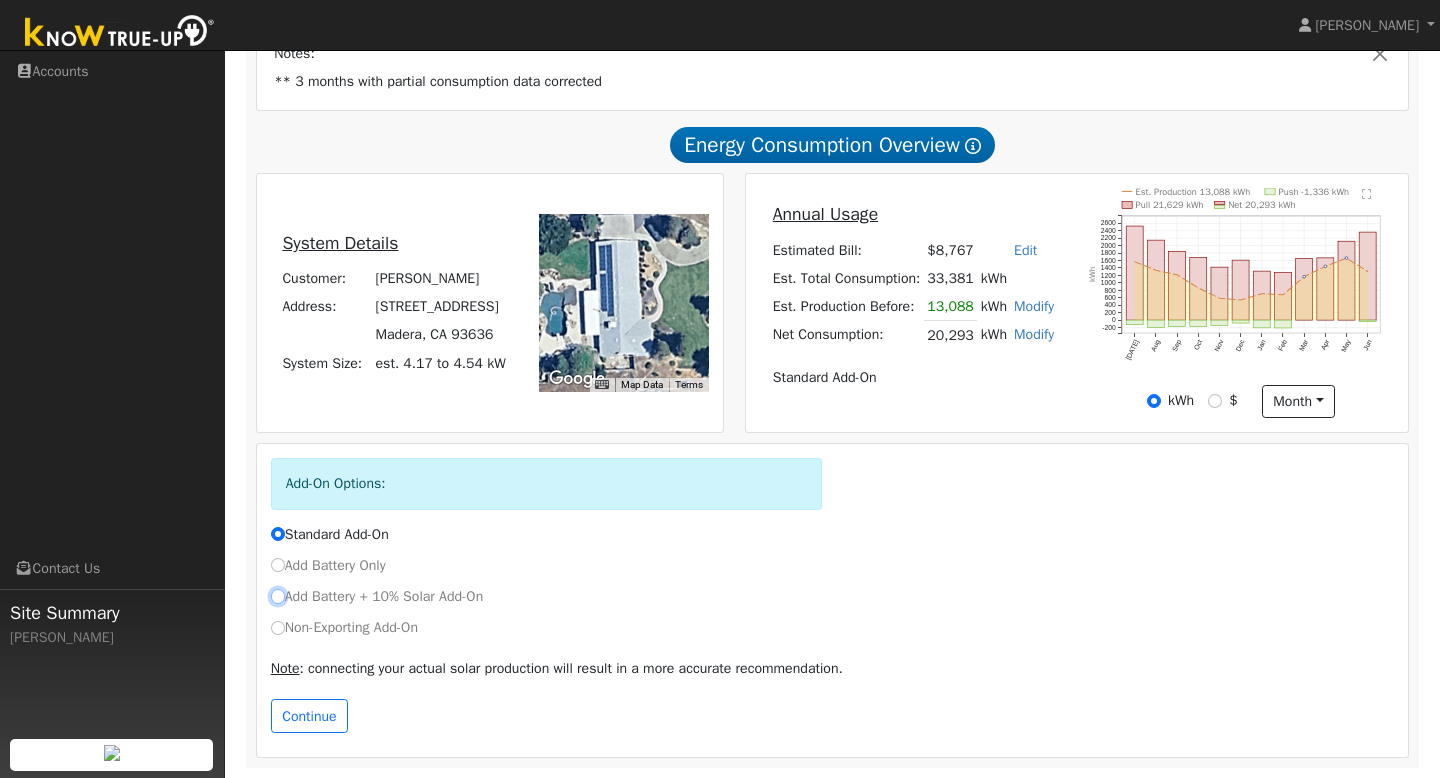 click on "Add Battery + 10% Solar Add-On" at bounding box center [278, 596] 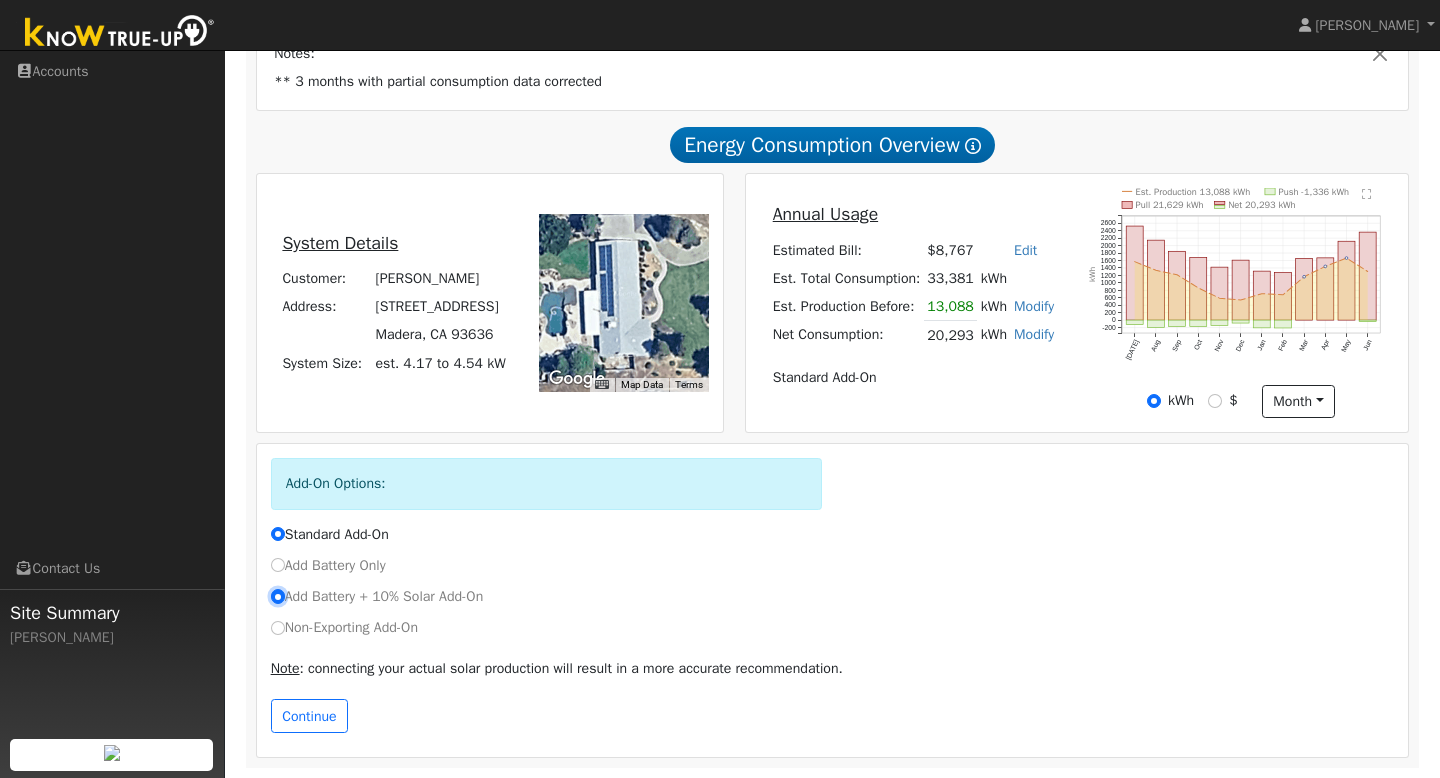 radio on "true" 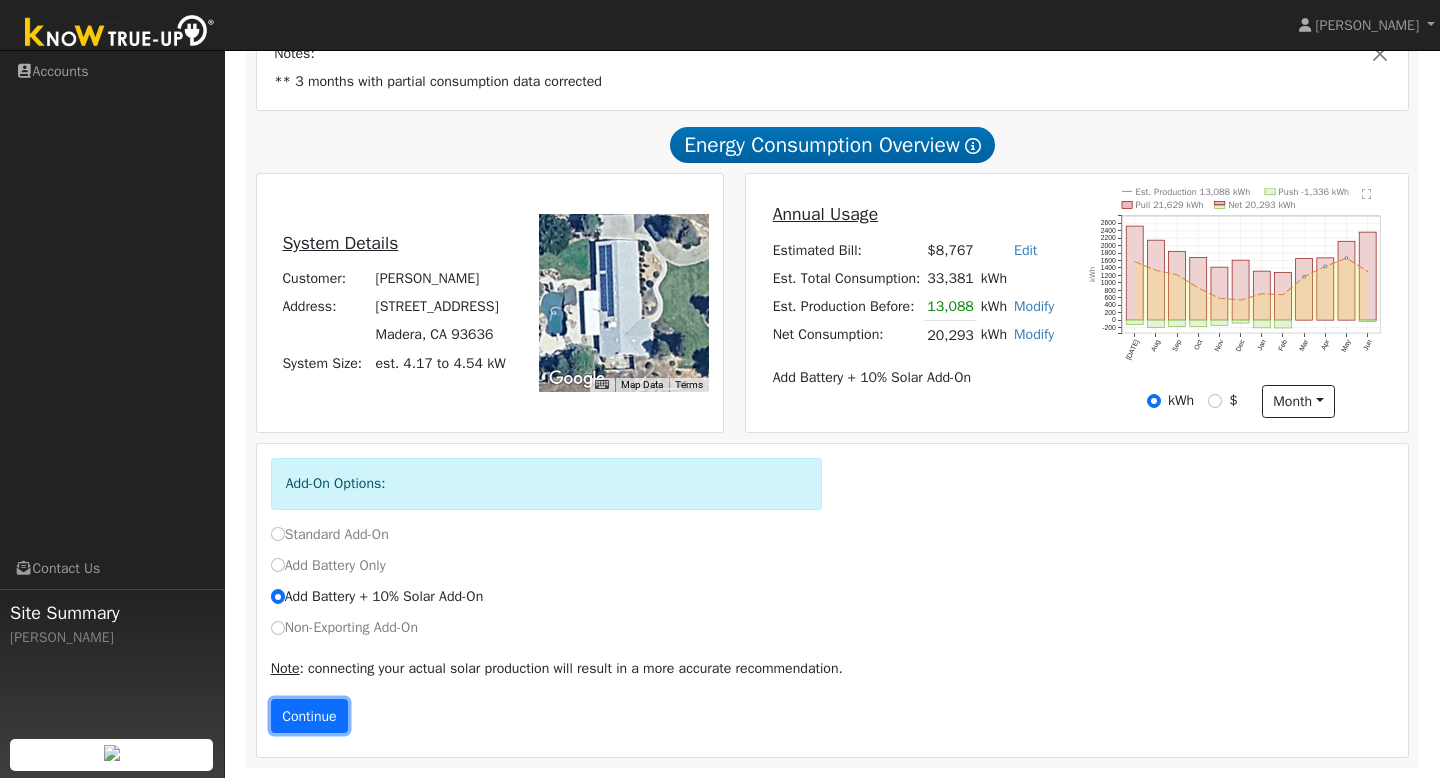 click on "Continue" at bounding box center [310, 716] 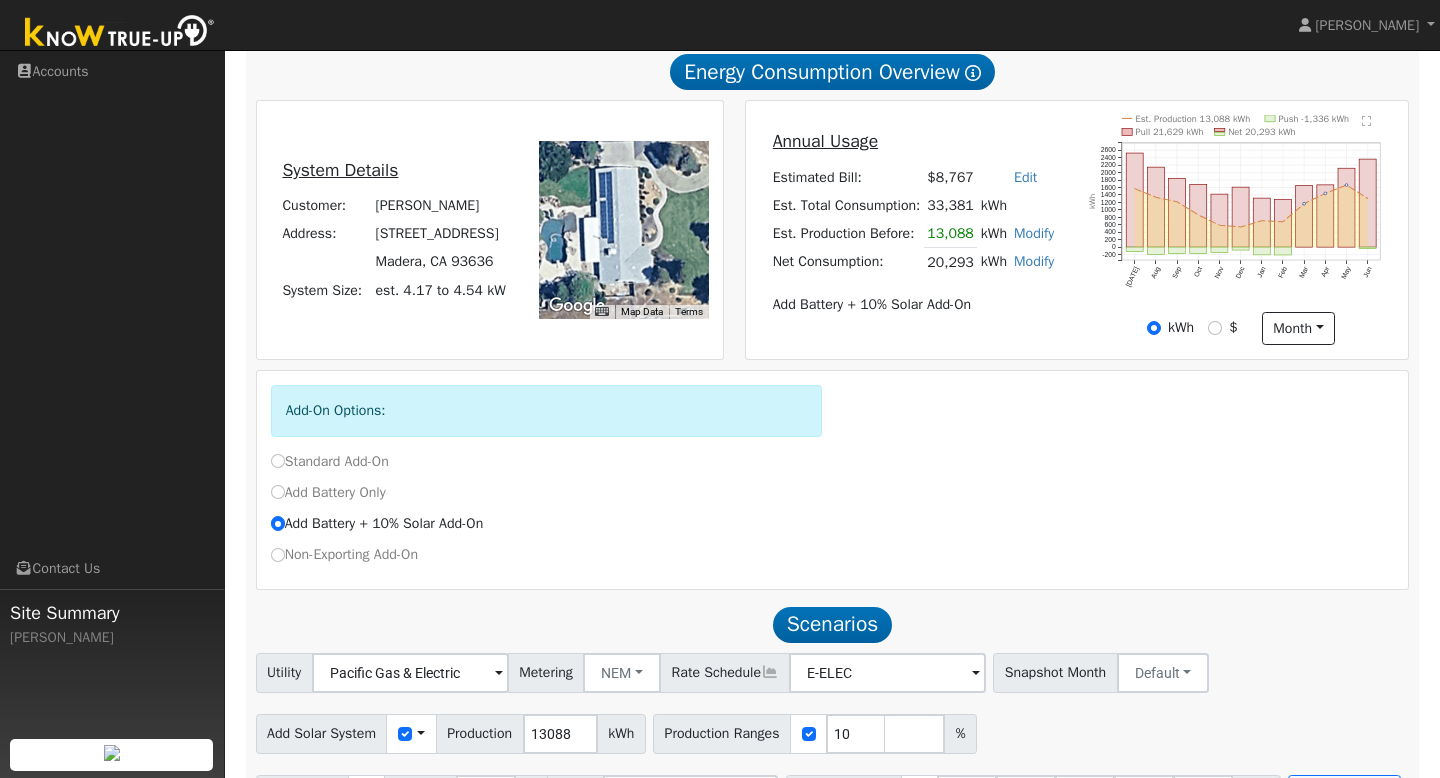 scroll, scrollTop: 563, scrollLeft: 0, axis: vertical 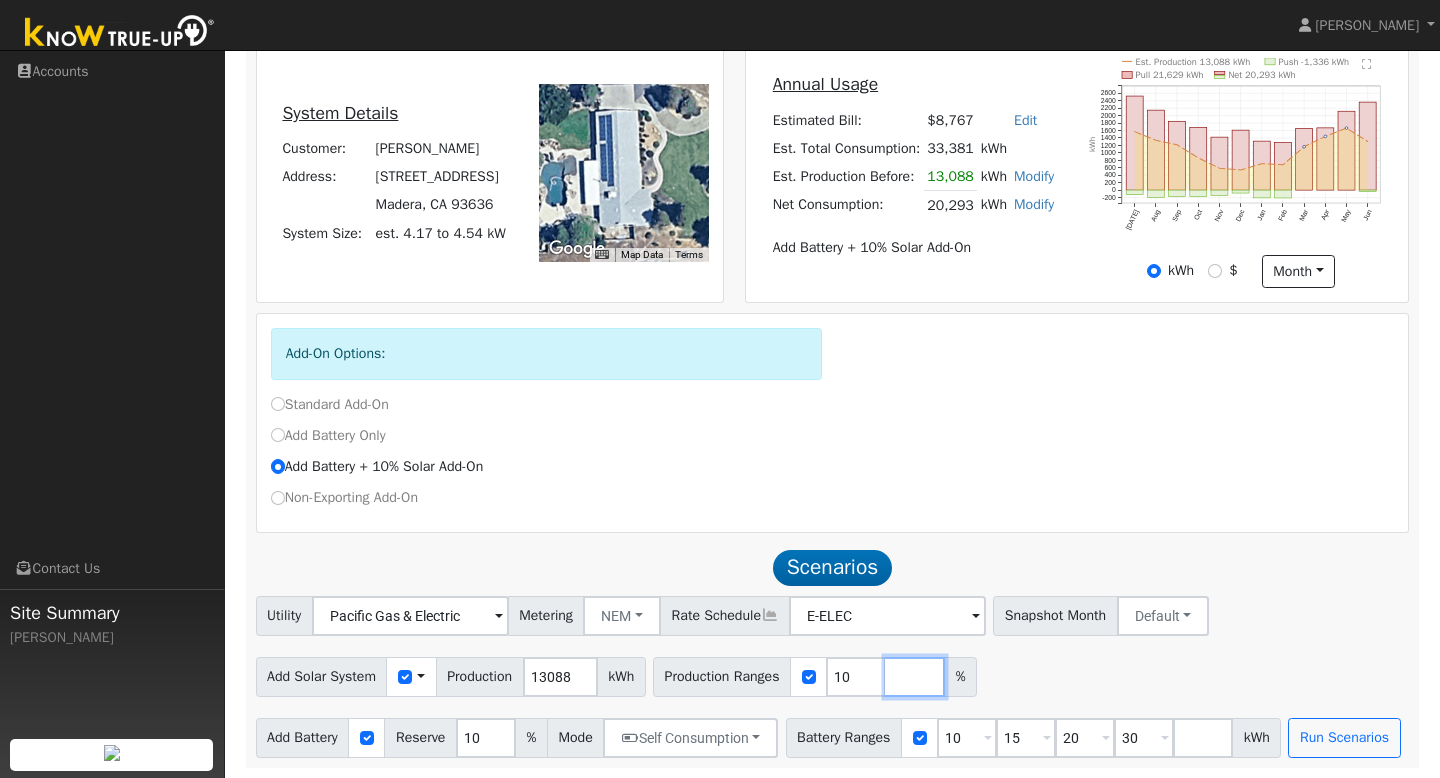 click at bounding box center [915, 677] 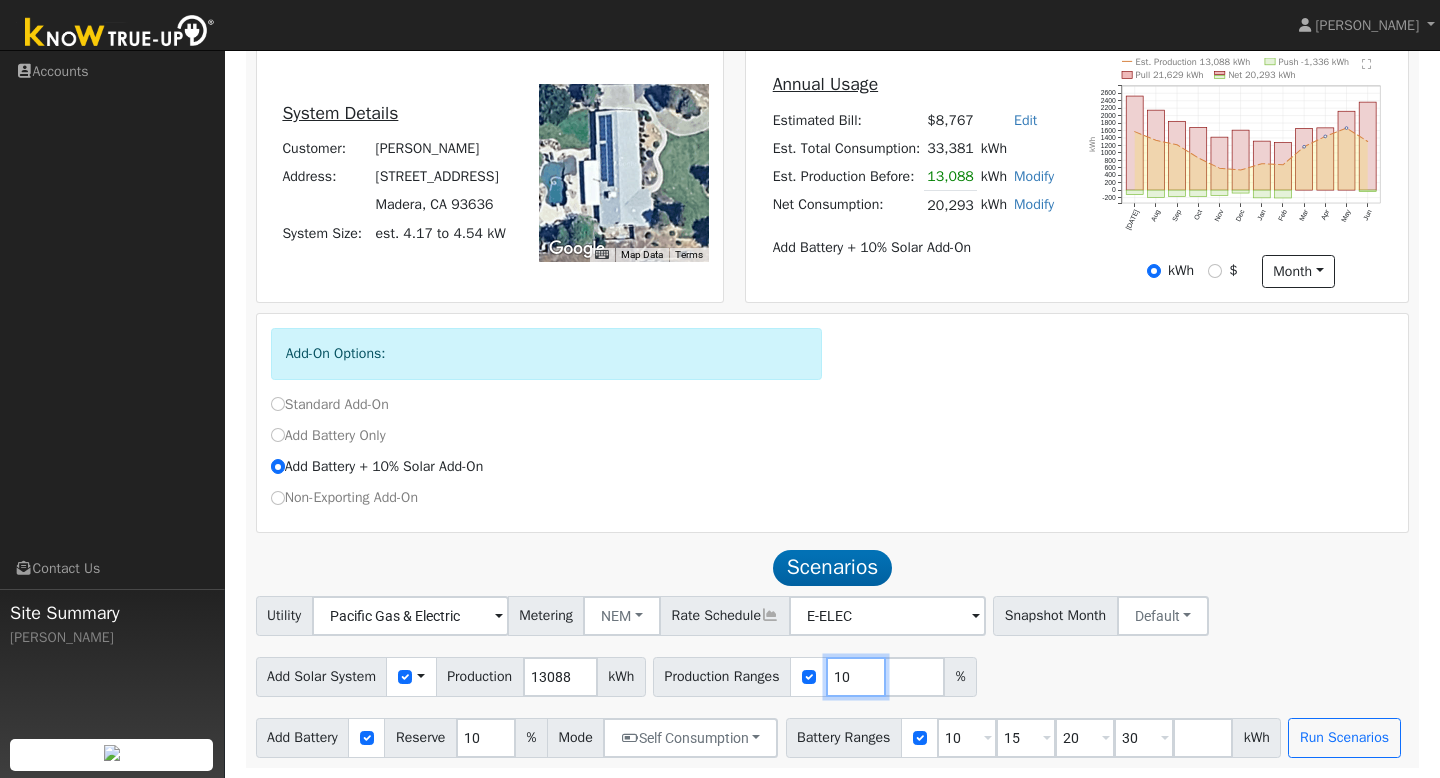 click on "10" at bounding box center [856, 677] 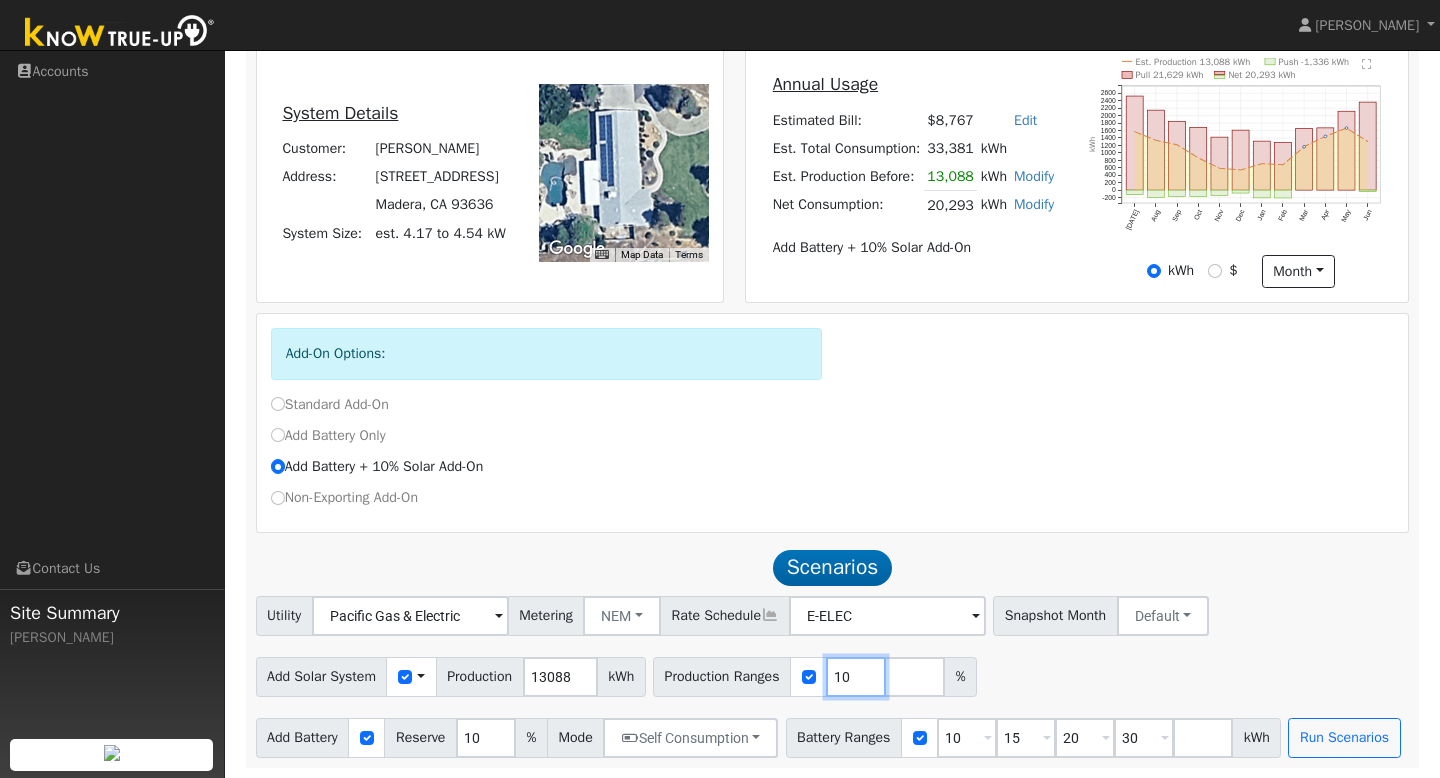 type on "1" 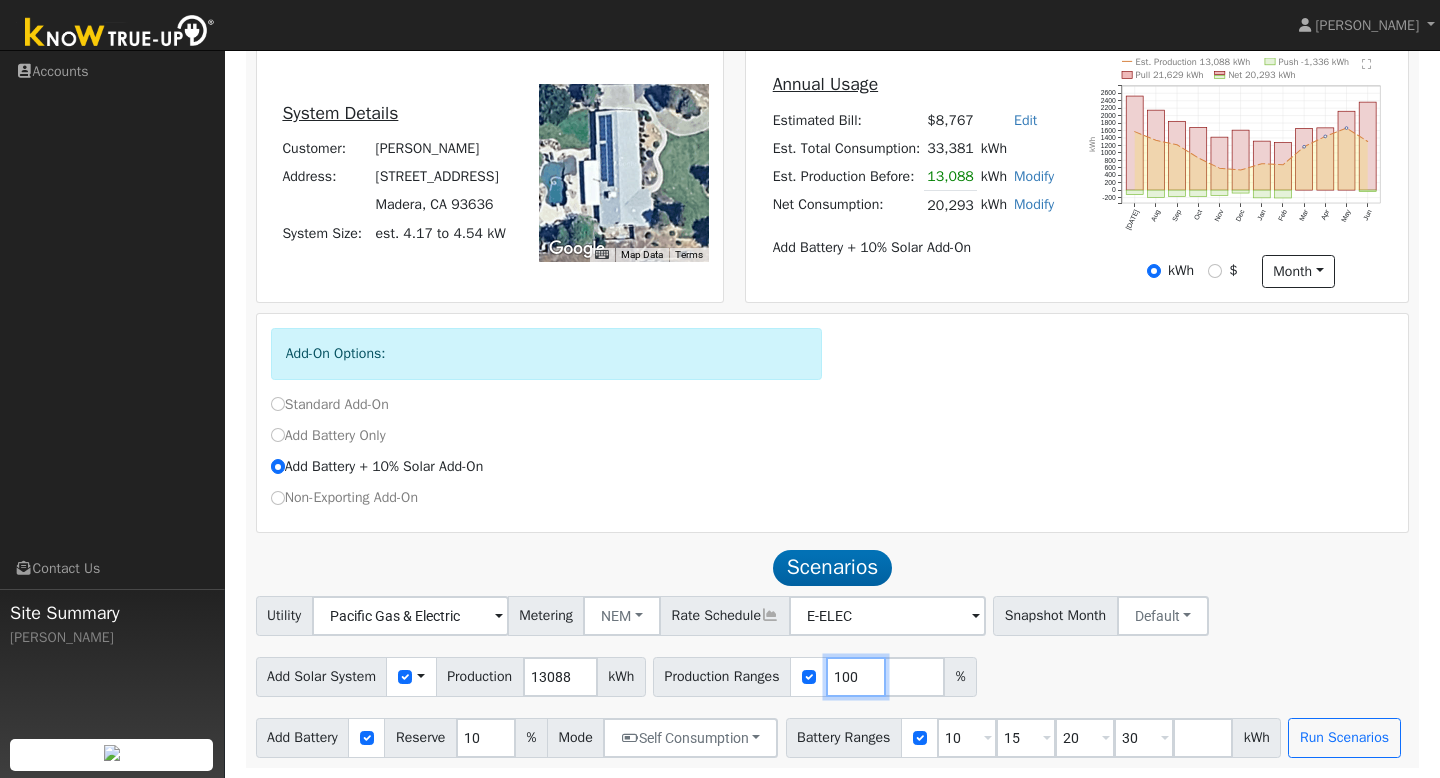 type on "100" 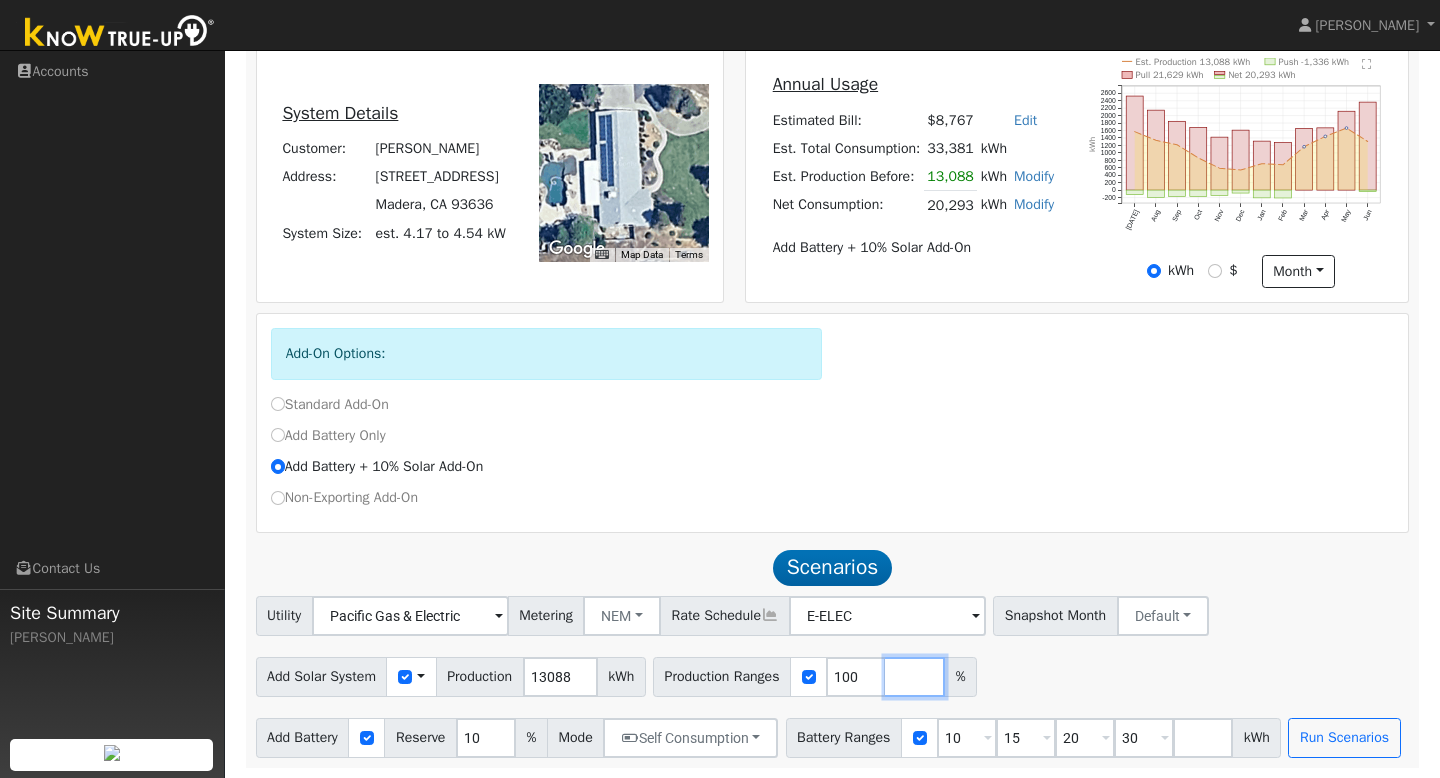 click at bounding box center [915, 677] 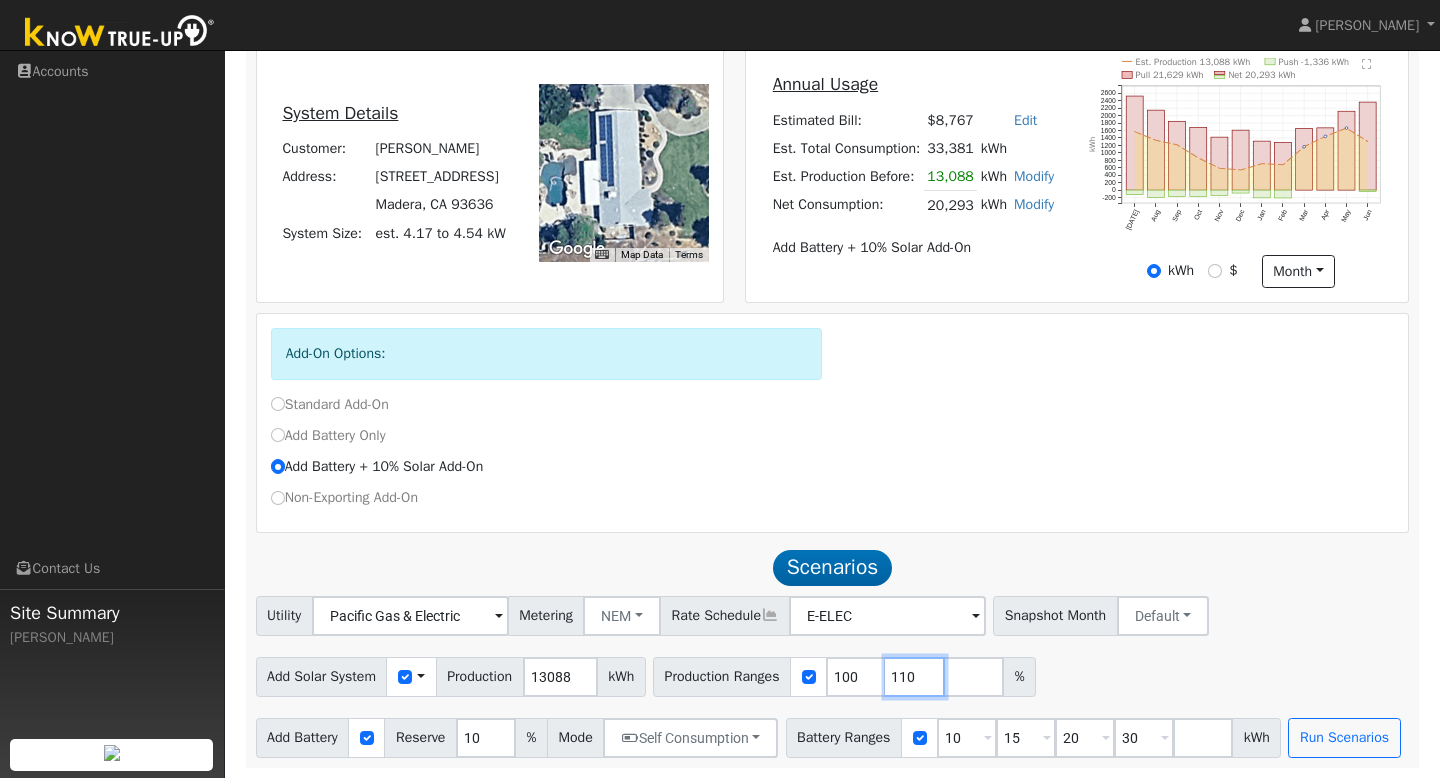 type on "110" 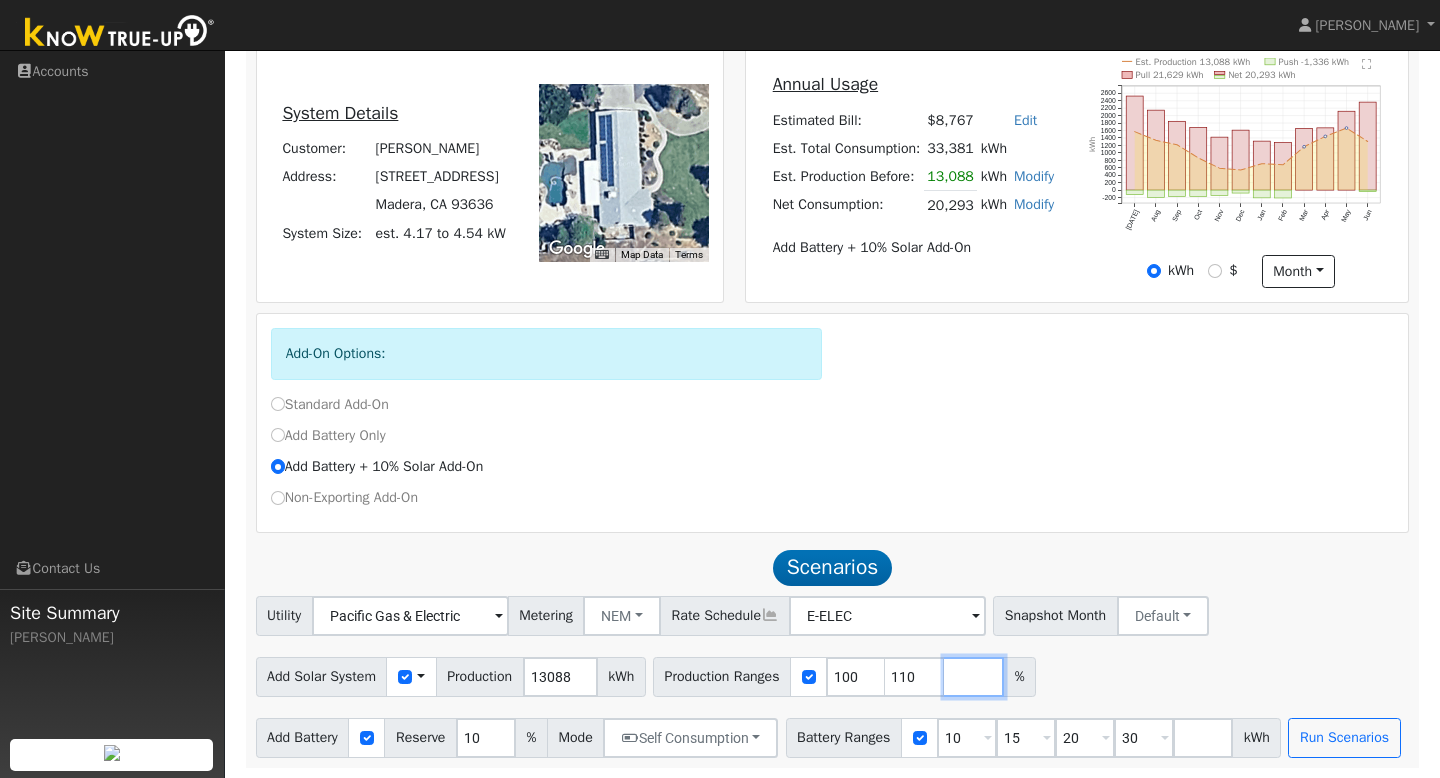 click at bounding box center (974, 677) 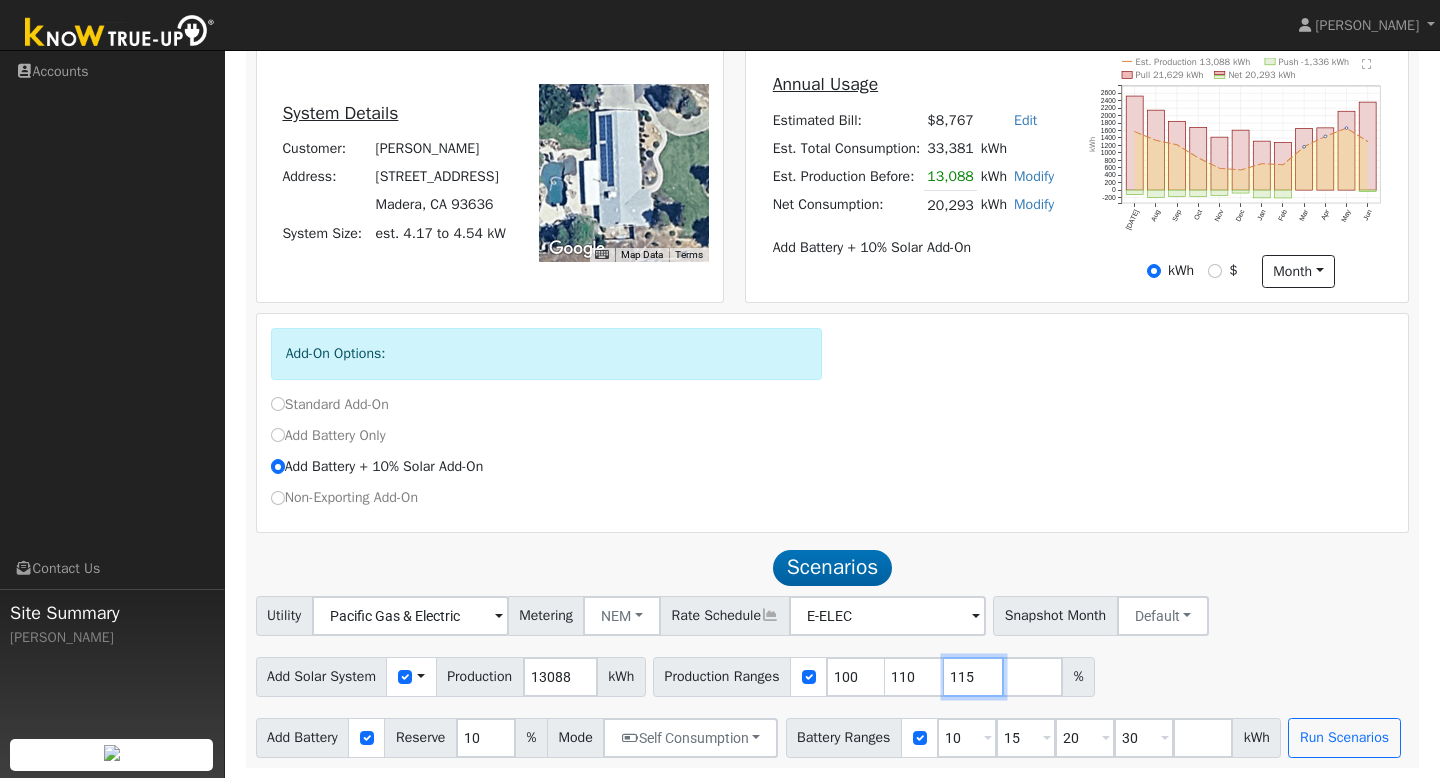 type on "115" 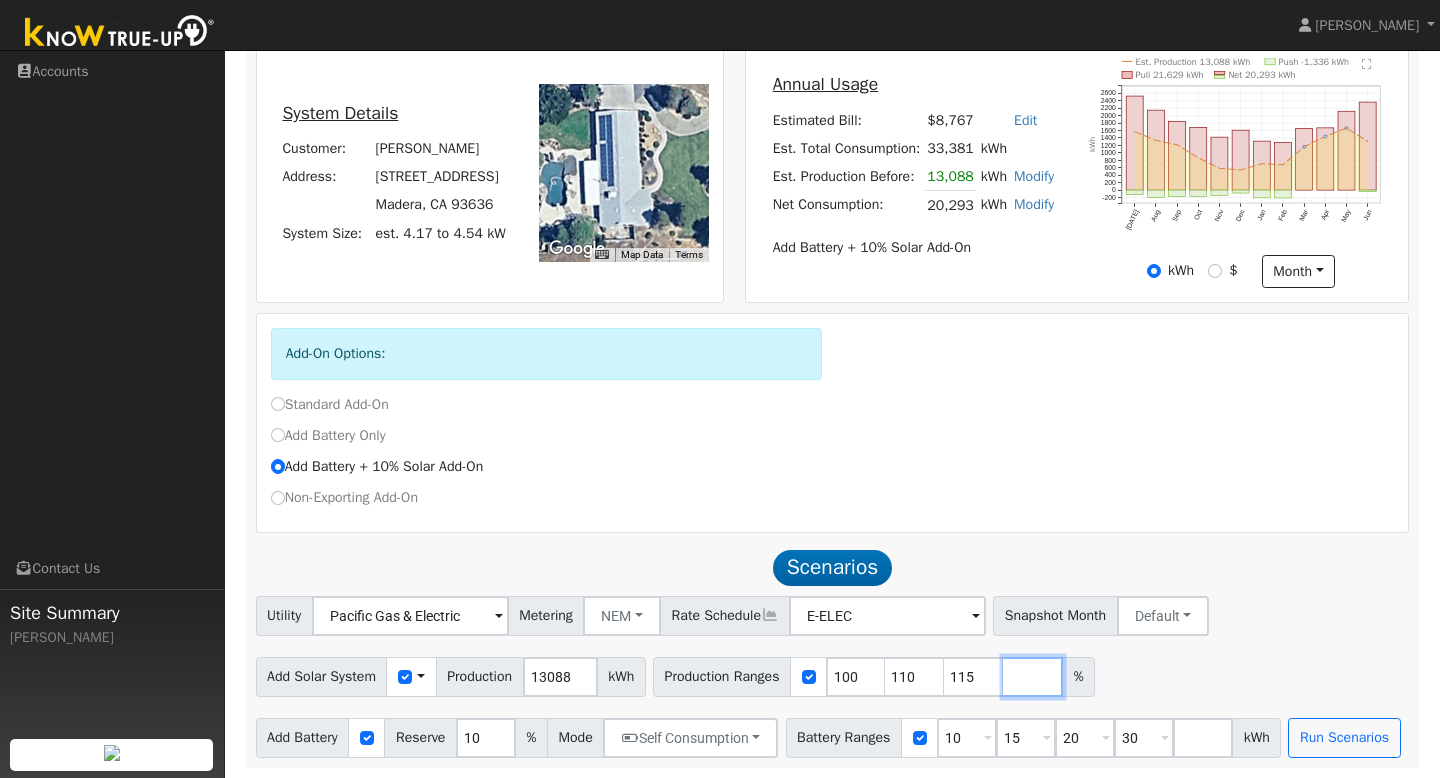 click at bounding box center [1033, 677] 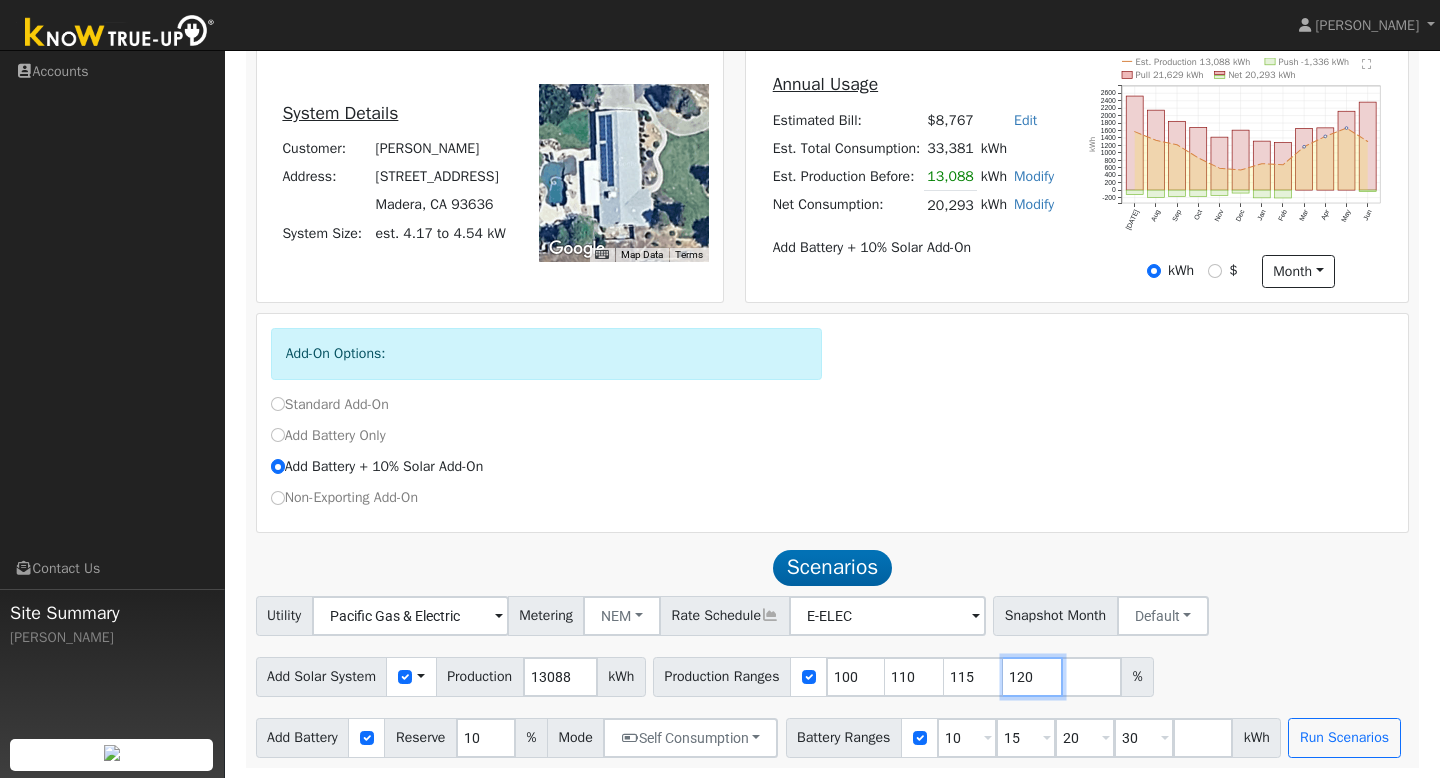 type on "120" 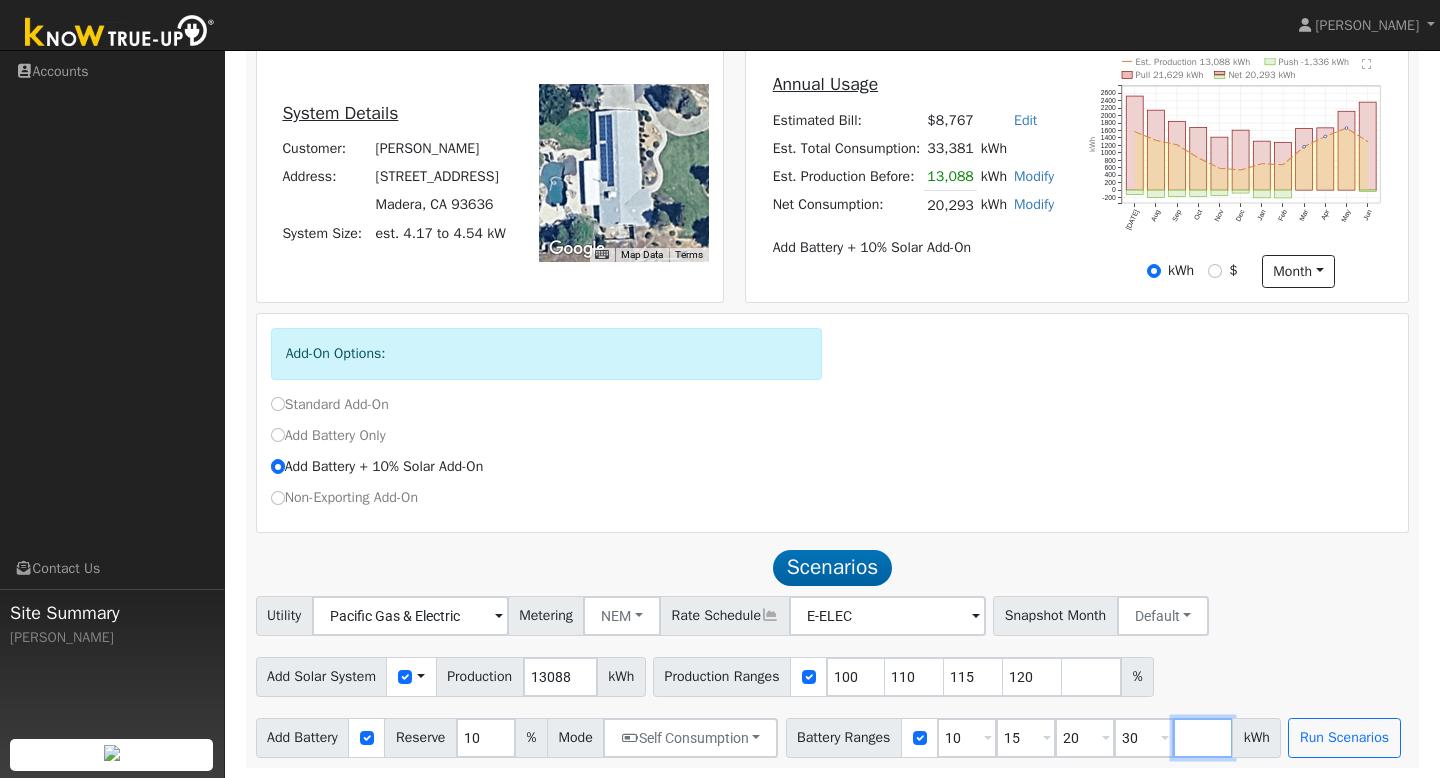 click at bounding box center (1203, 738) 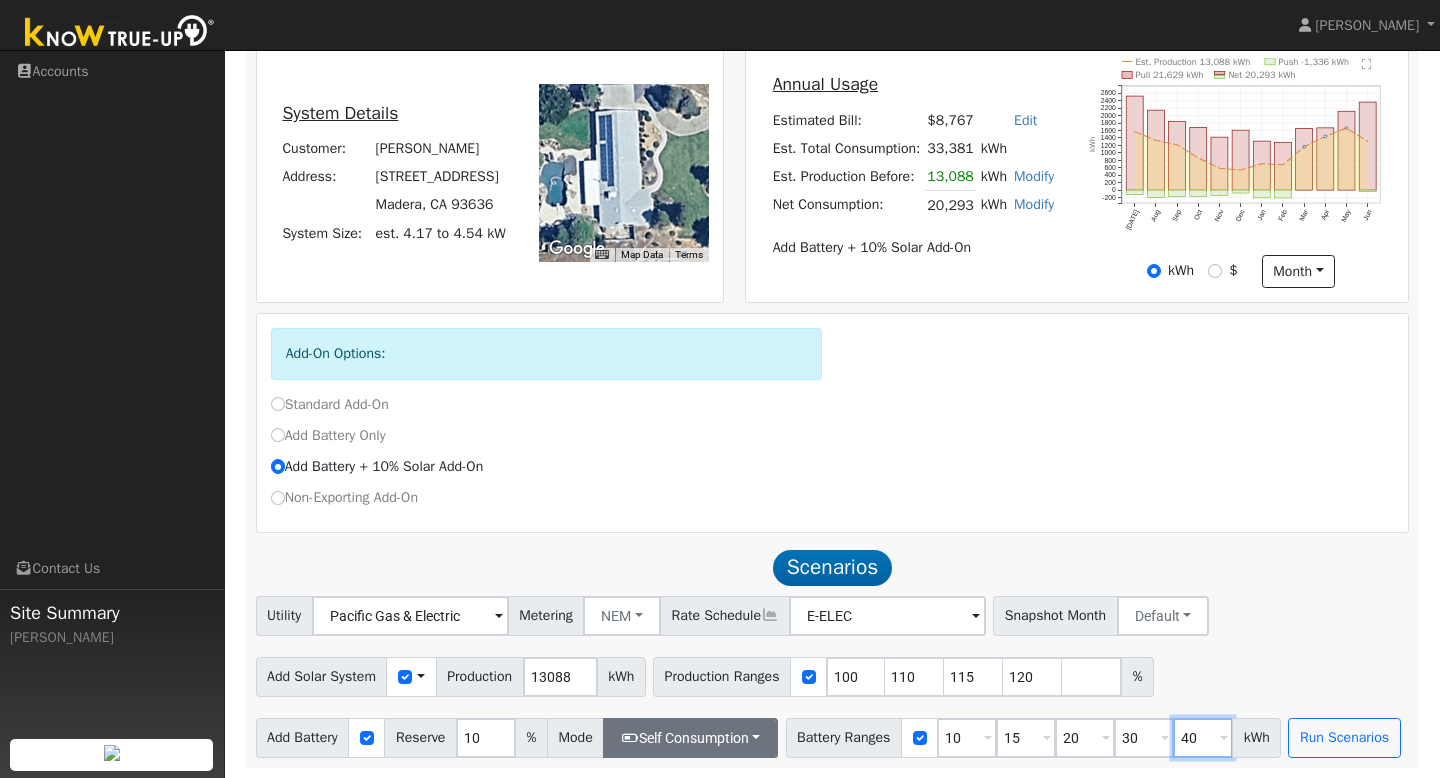 type on "40" 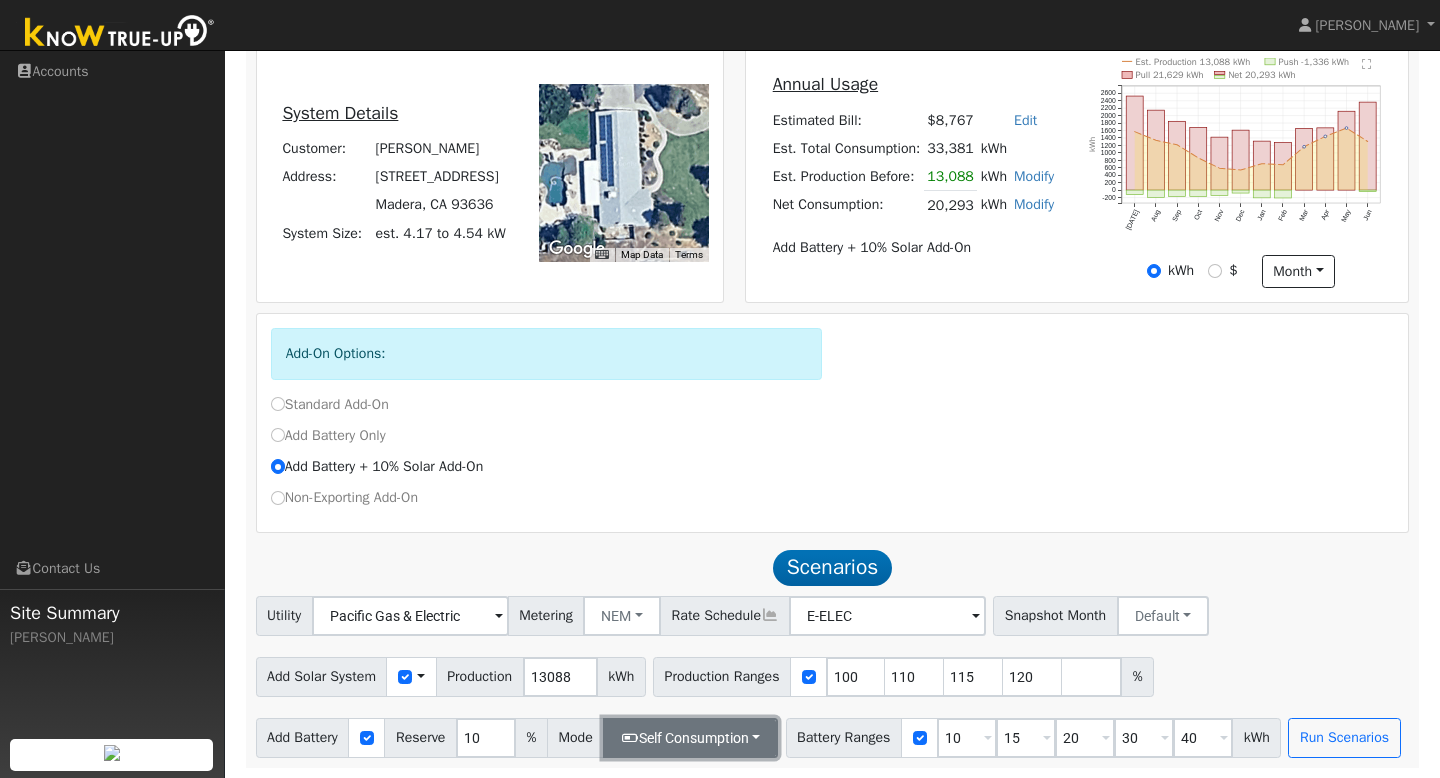 click on "Self Consumption" at bounding box center [690, 738] 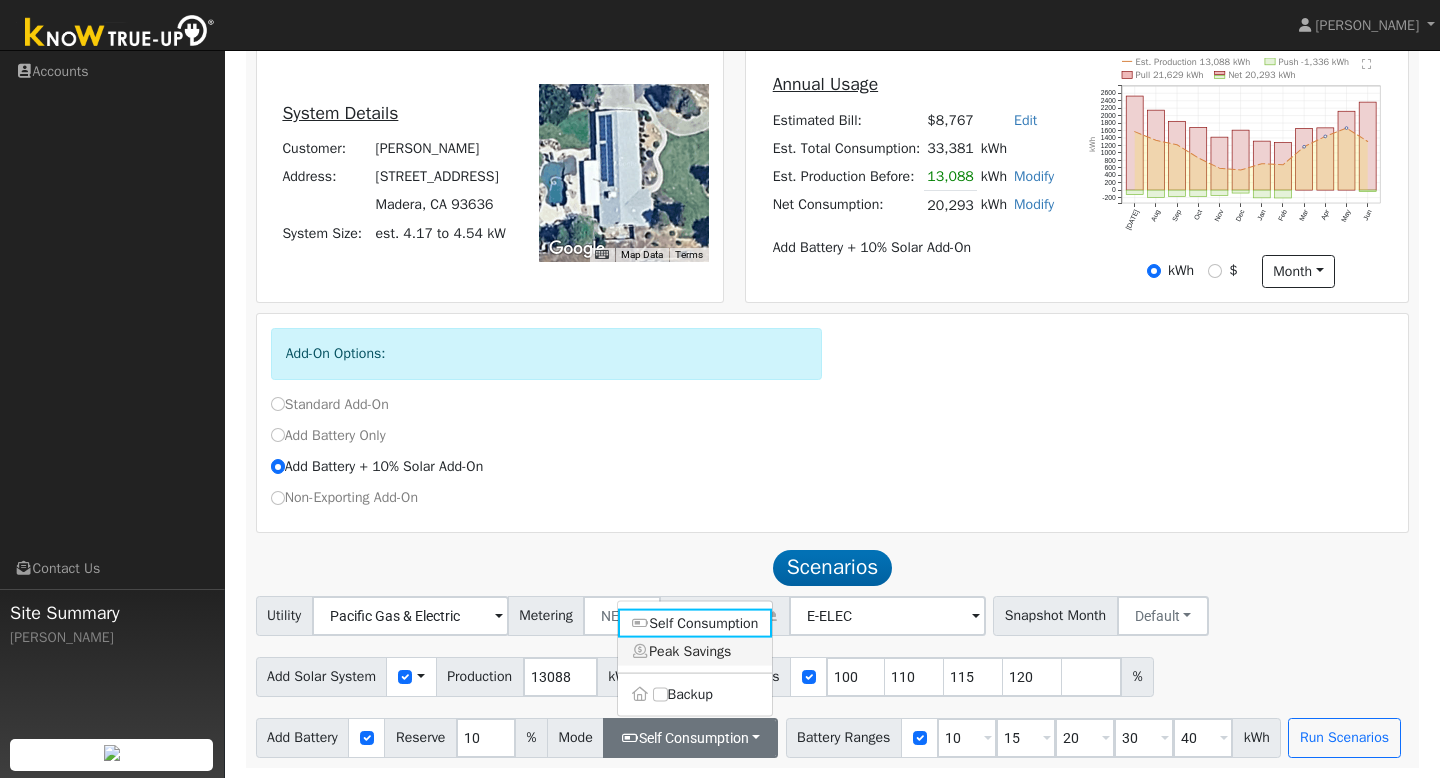 click on "Peak Savings" at bounding box center [695, 651] 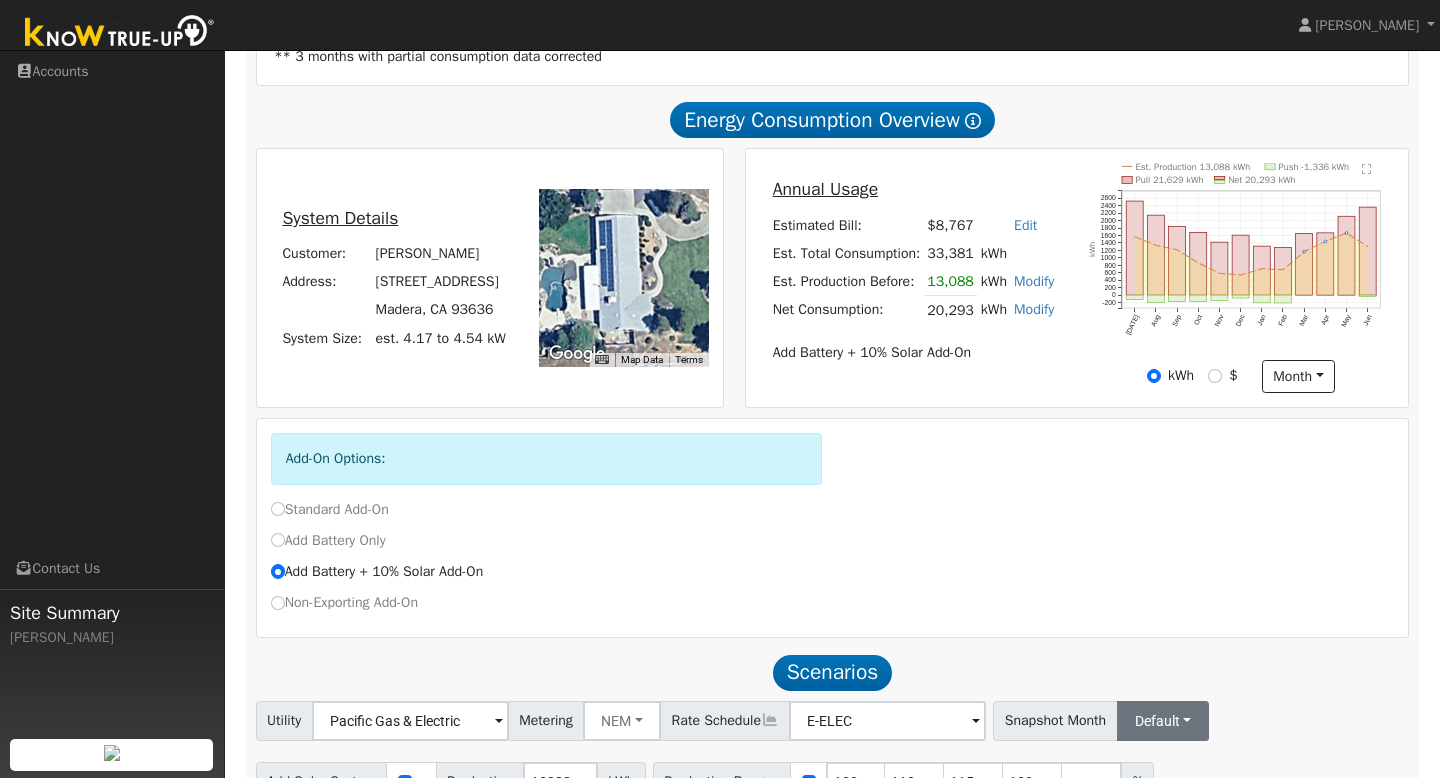 scroll, scrollTop: 516, scrollLeft: 0, axis: vertical 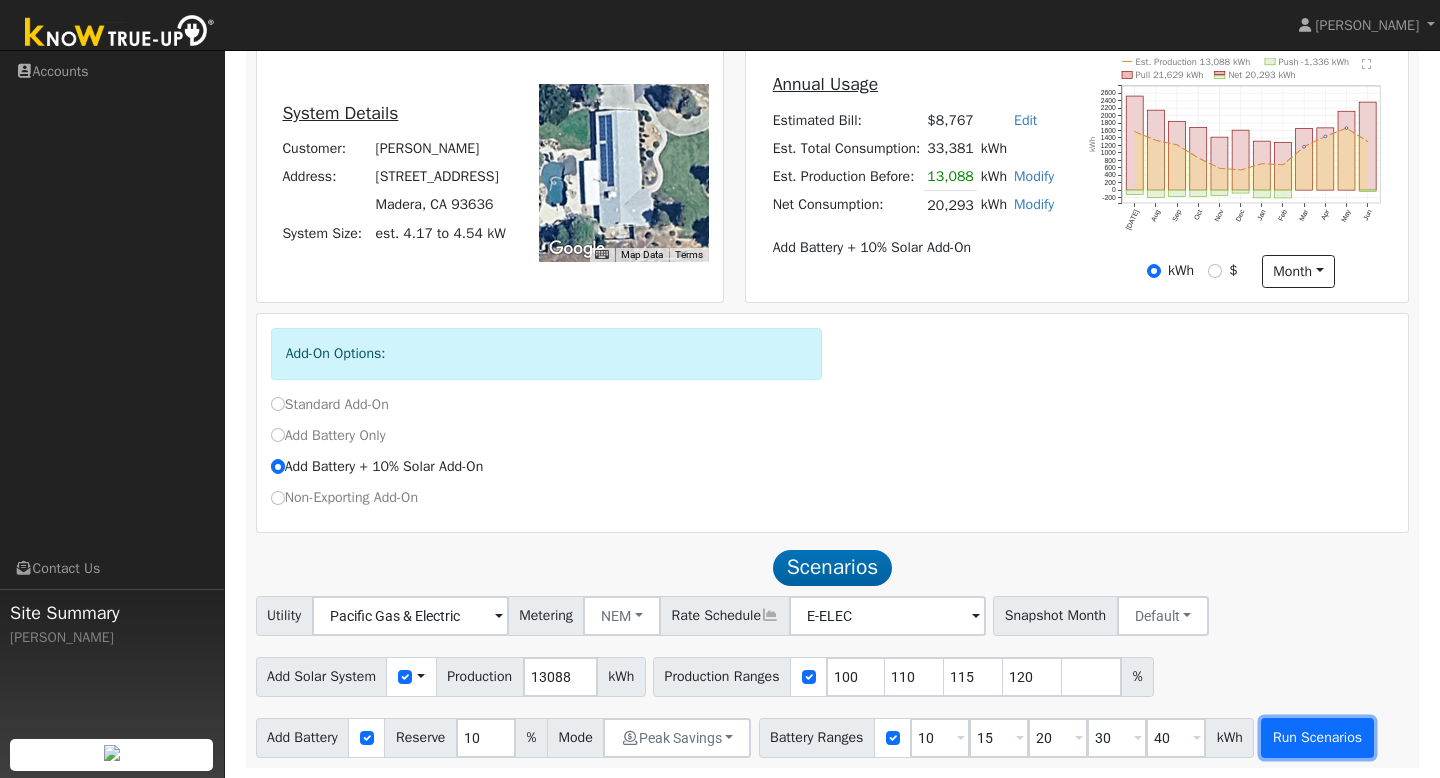 click on "Run Scenarios" at bounding box center (1317, 738) 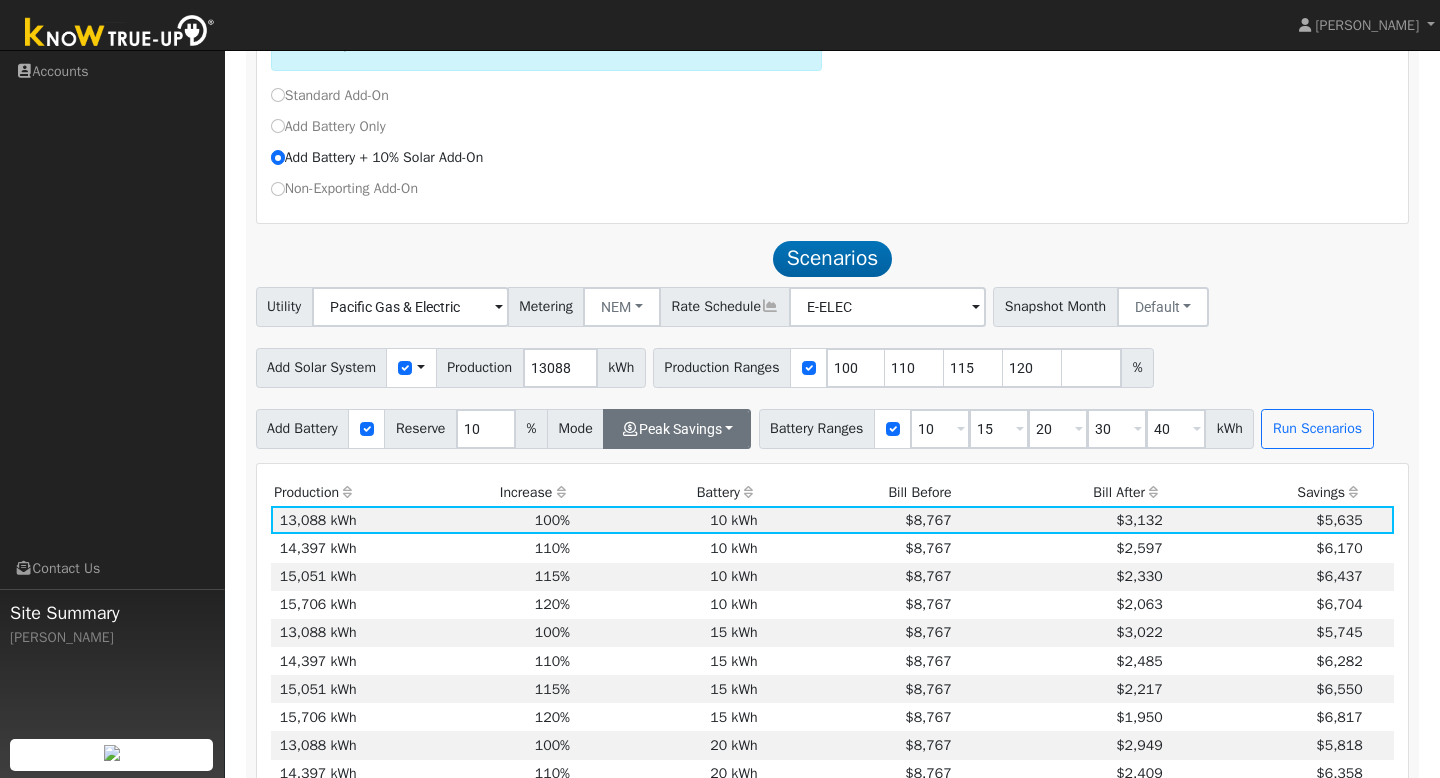scroll, scrollTop: 834, scrollLeft: 0, axis: vertical 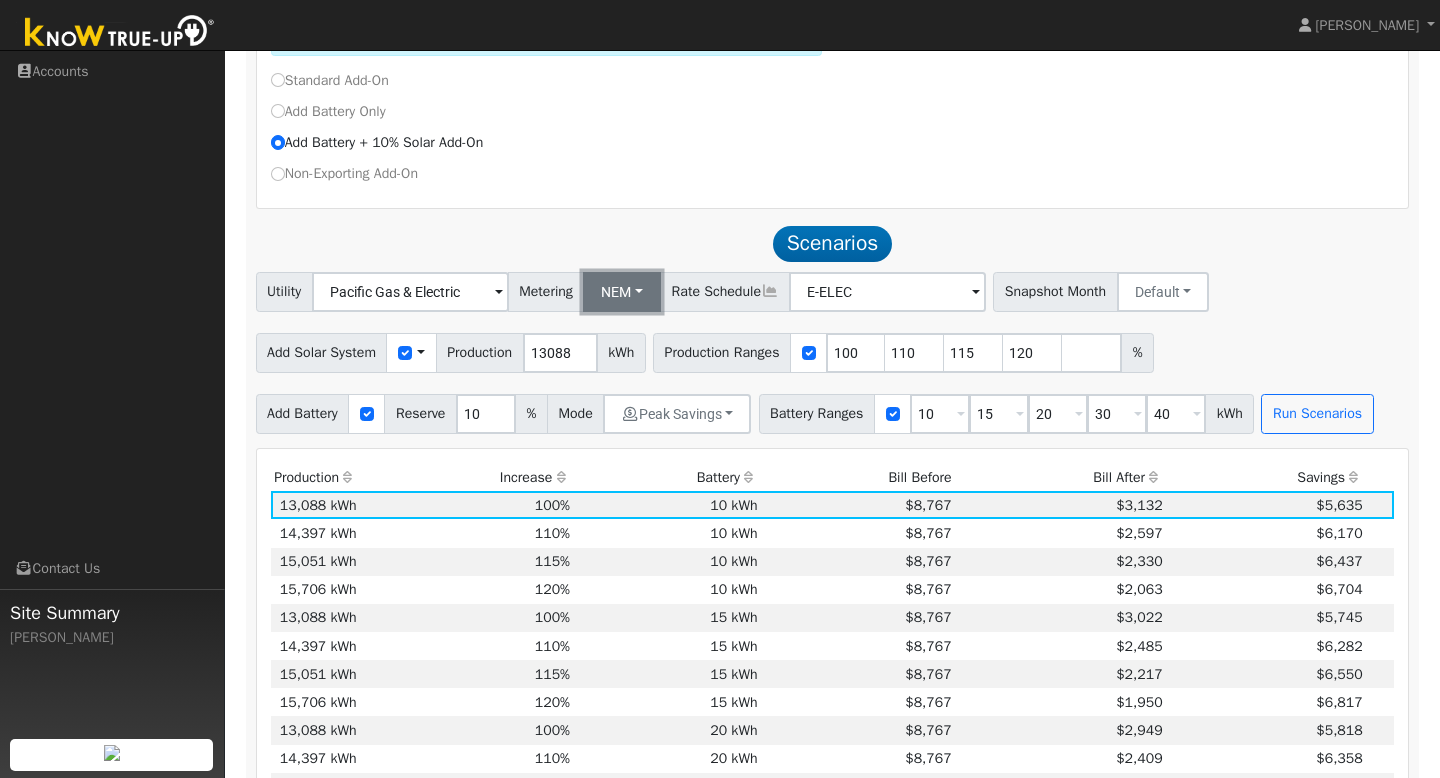 click on "NEM" at bounding box center (622, 292) 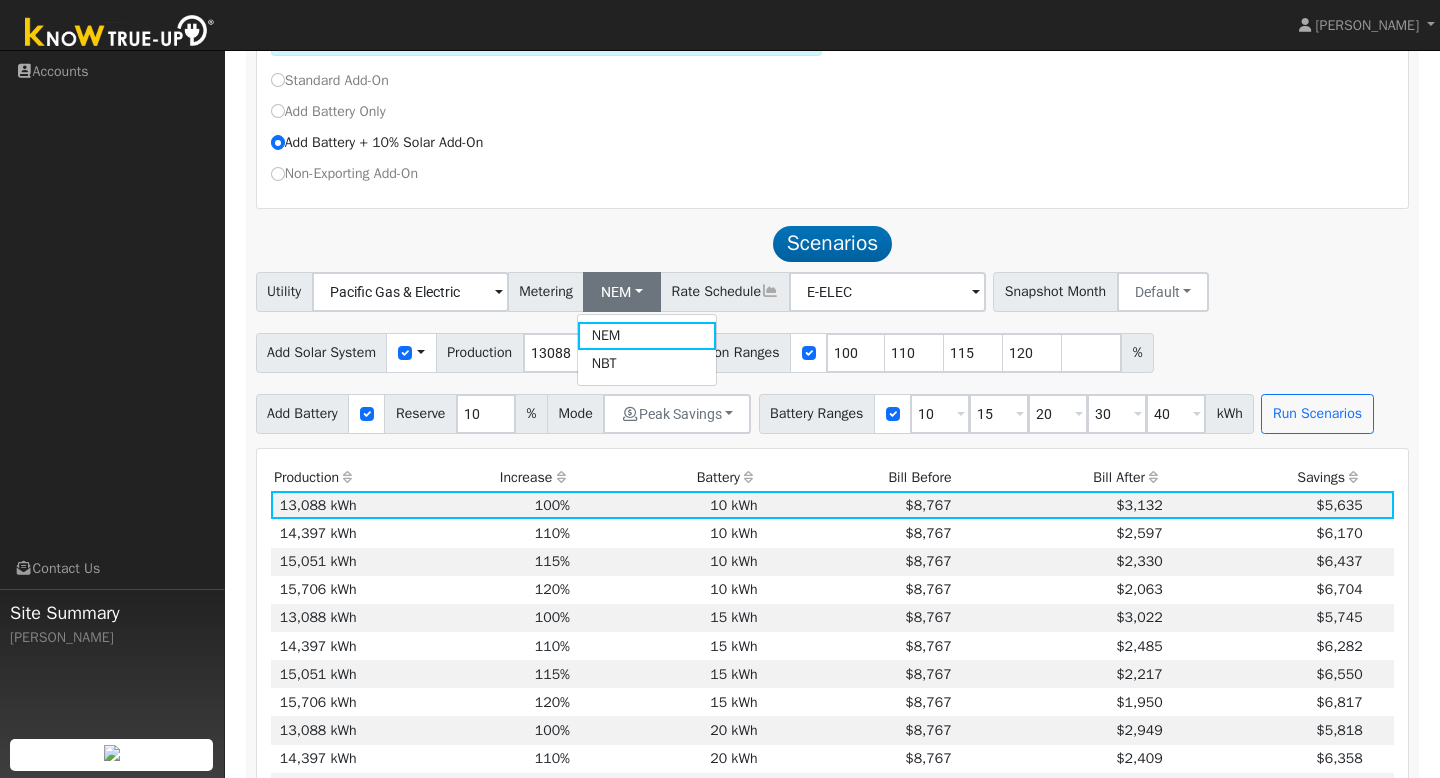 click on "Scenarios   Scenario" at bounding box center (833, 243) 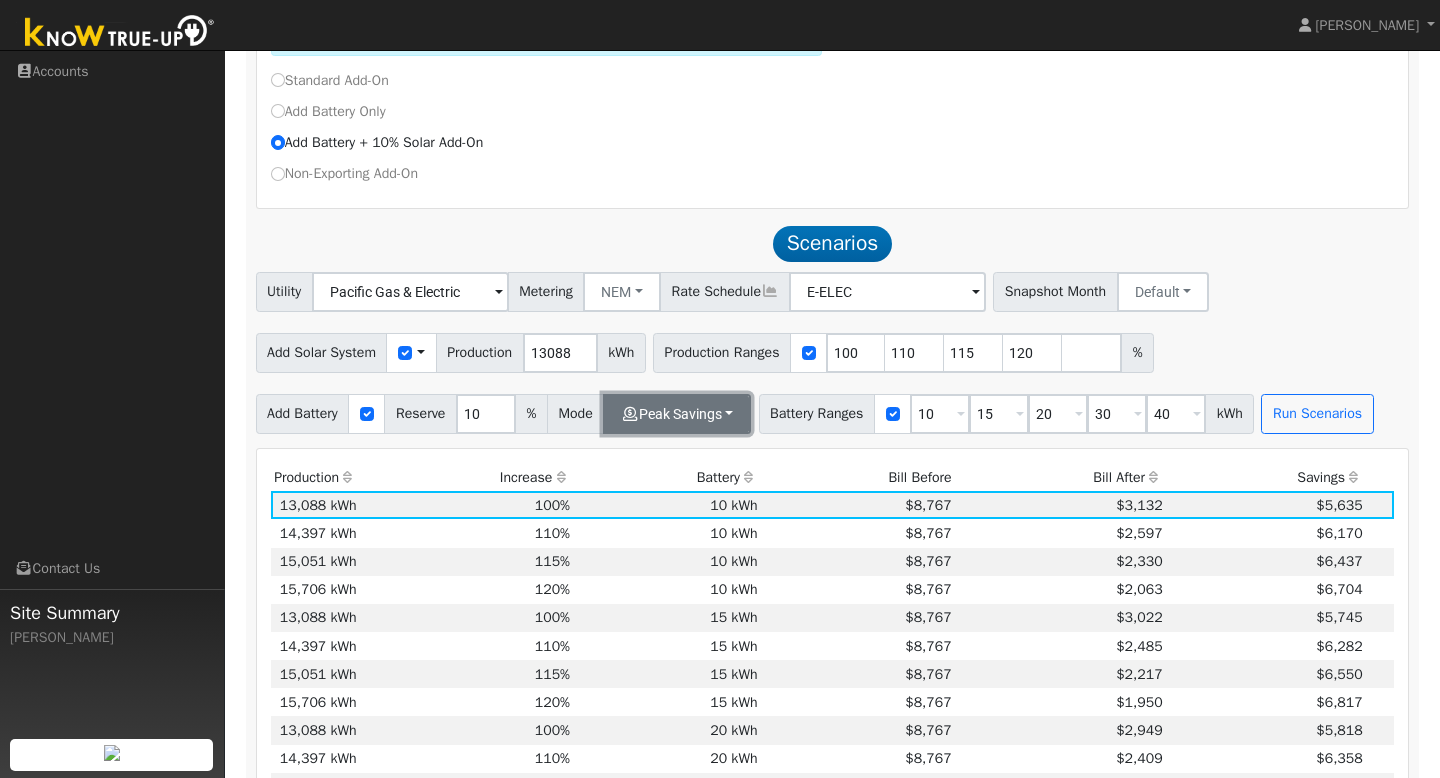 click on "Peak Savings" at bounding box center (677, 414) 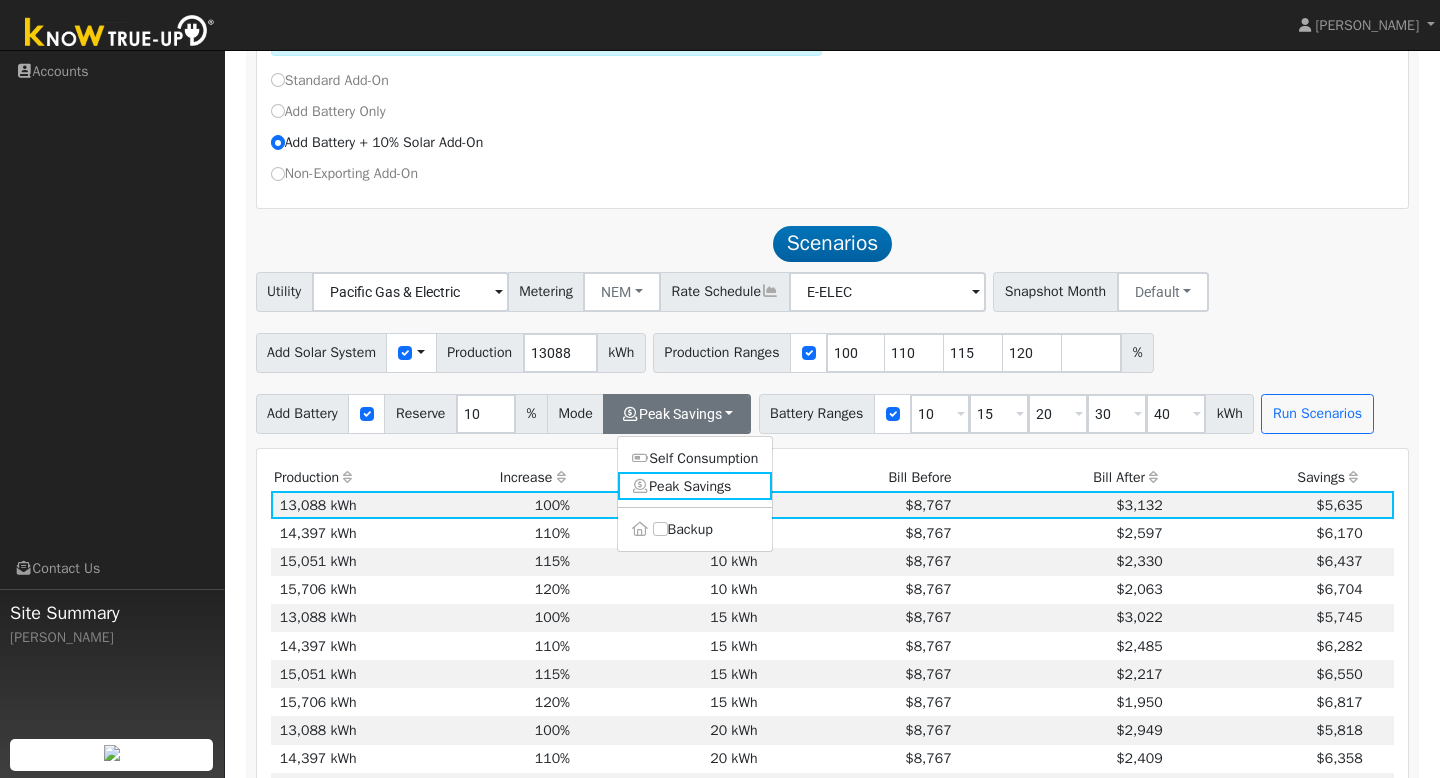 click on "Bill Before" at bounding box center [858, 477] 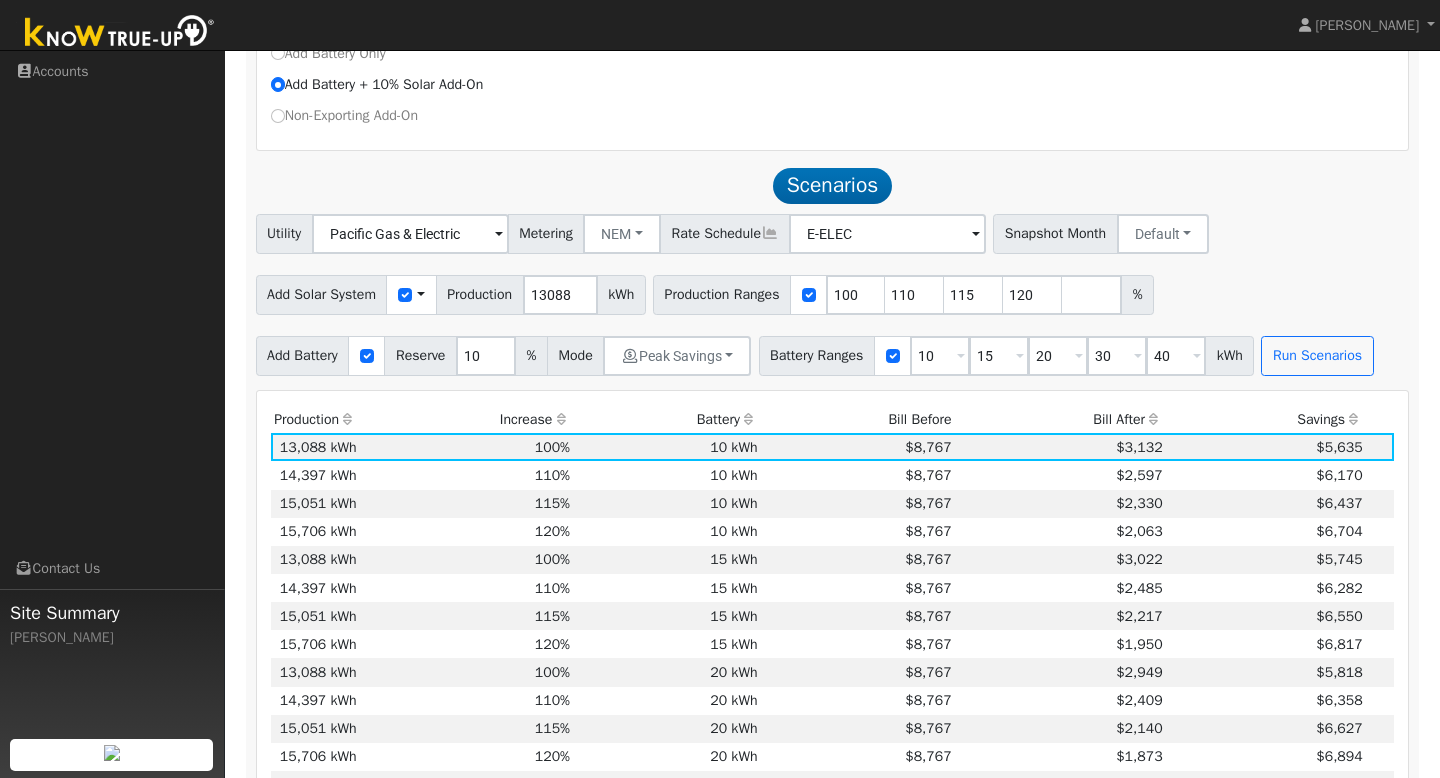 scroll, scrollTop: 874, scrollLeft: 0, axis: vertical 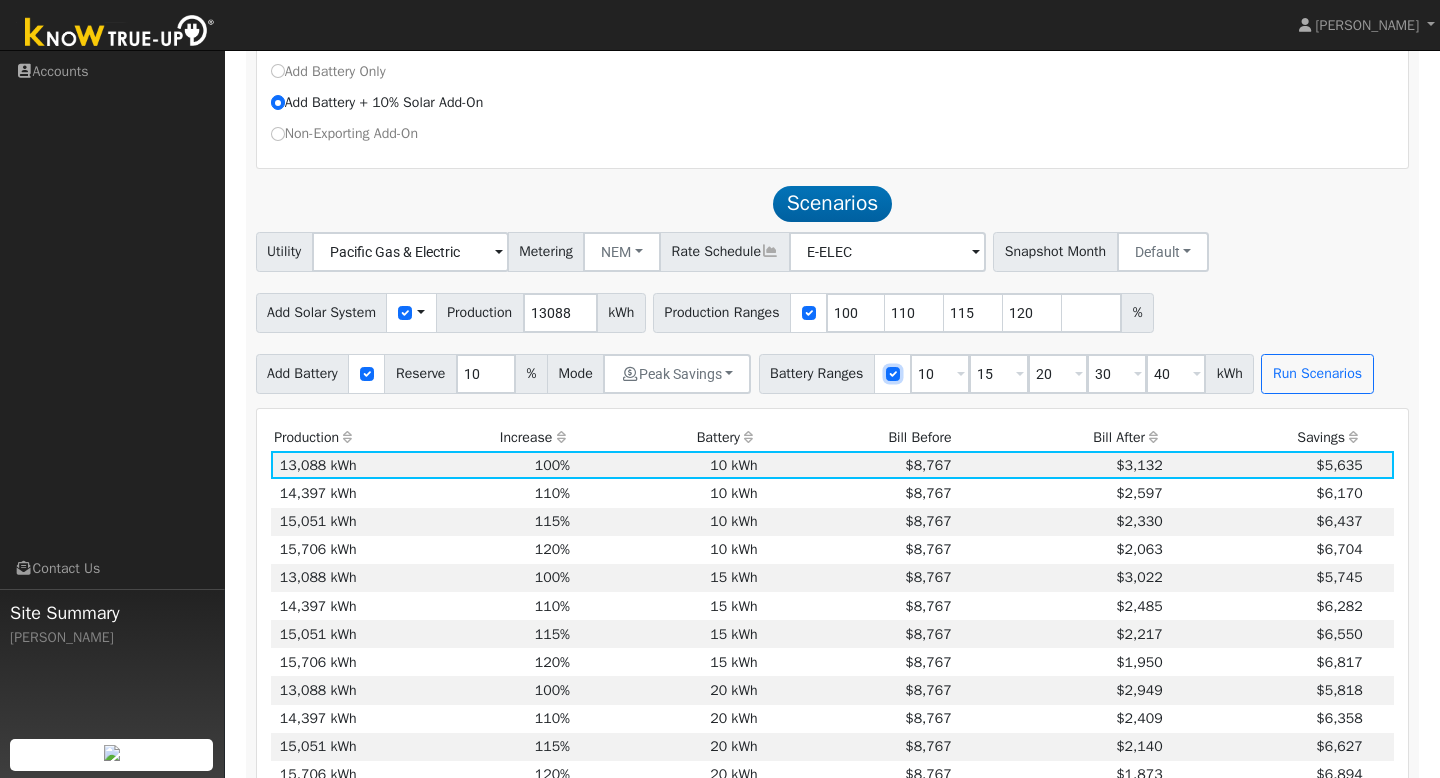click at bounding box center [893, 374] 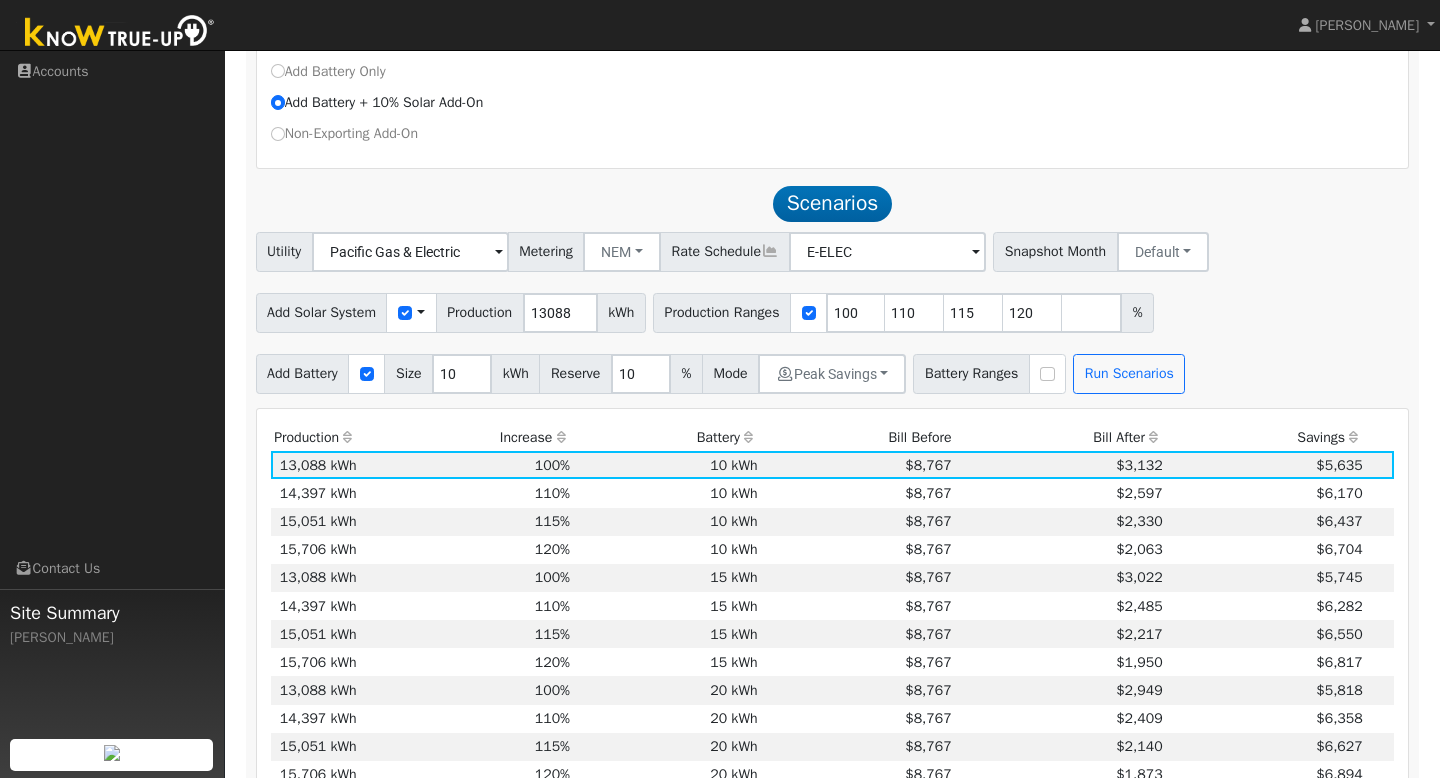 click on "Battery Ranges" at bounding box center (971, 374) 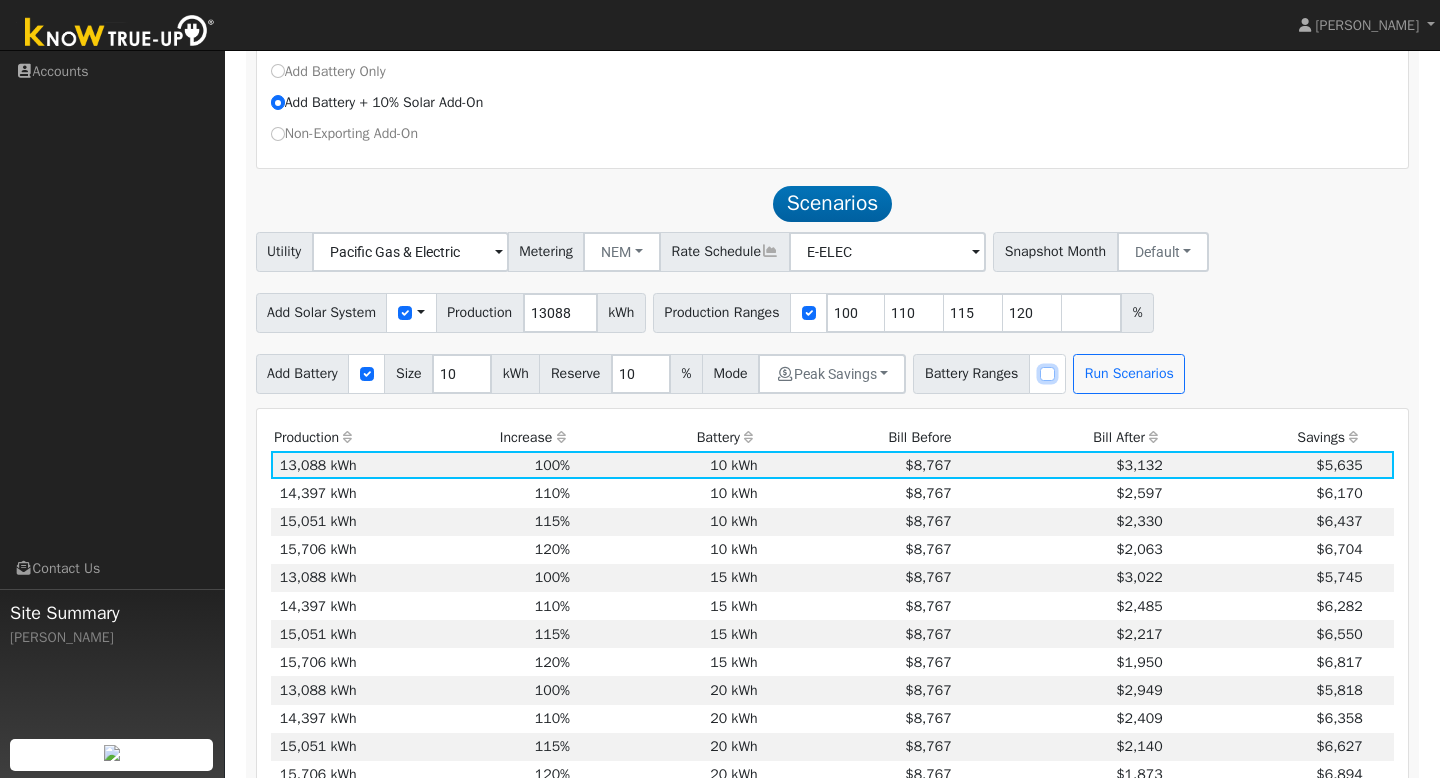 click at bounding box center (1047, 374) 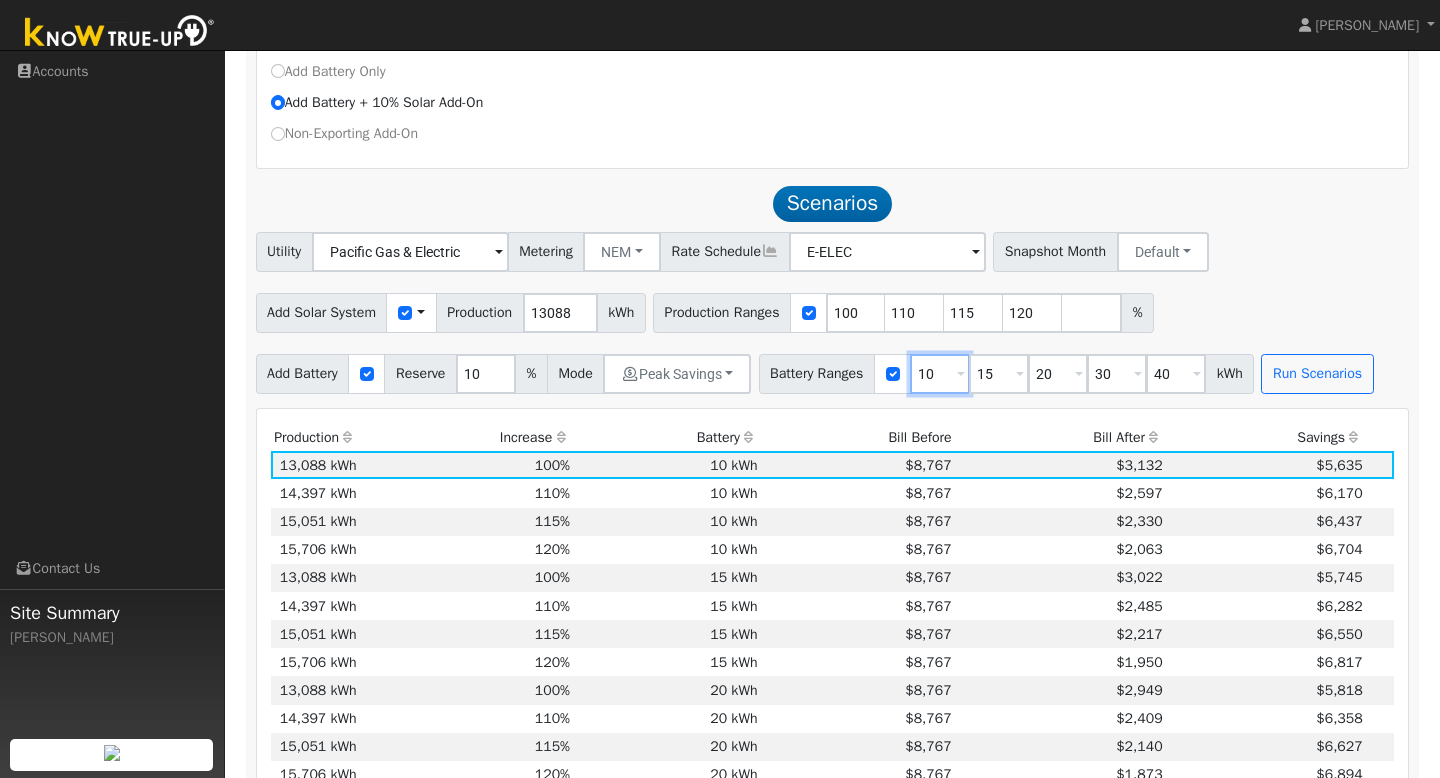 click on "10" at bounding box center [940, 374] 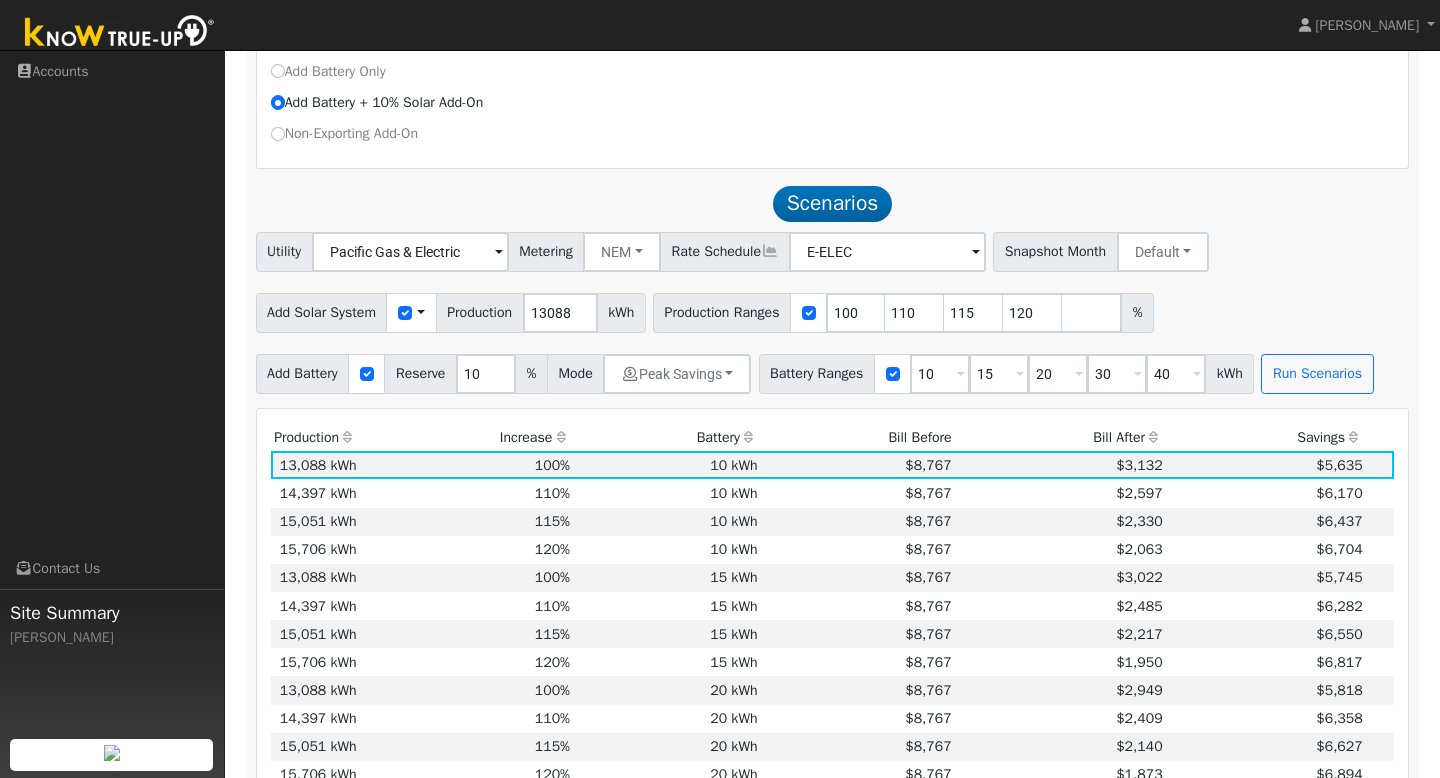 click at bounding box center (961, 375) 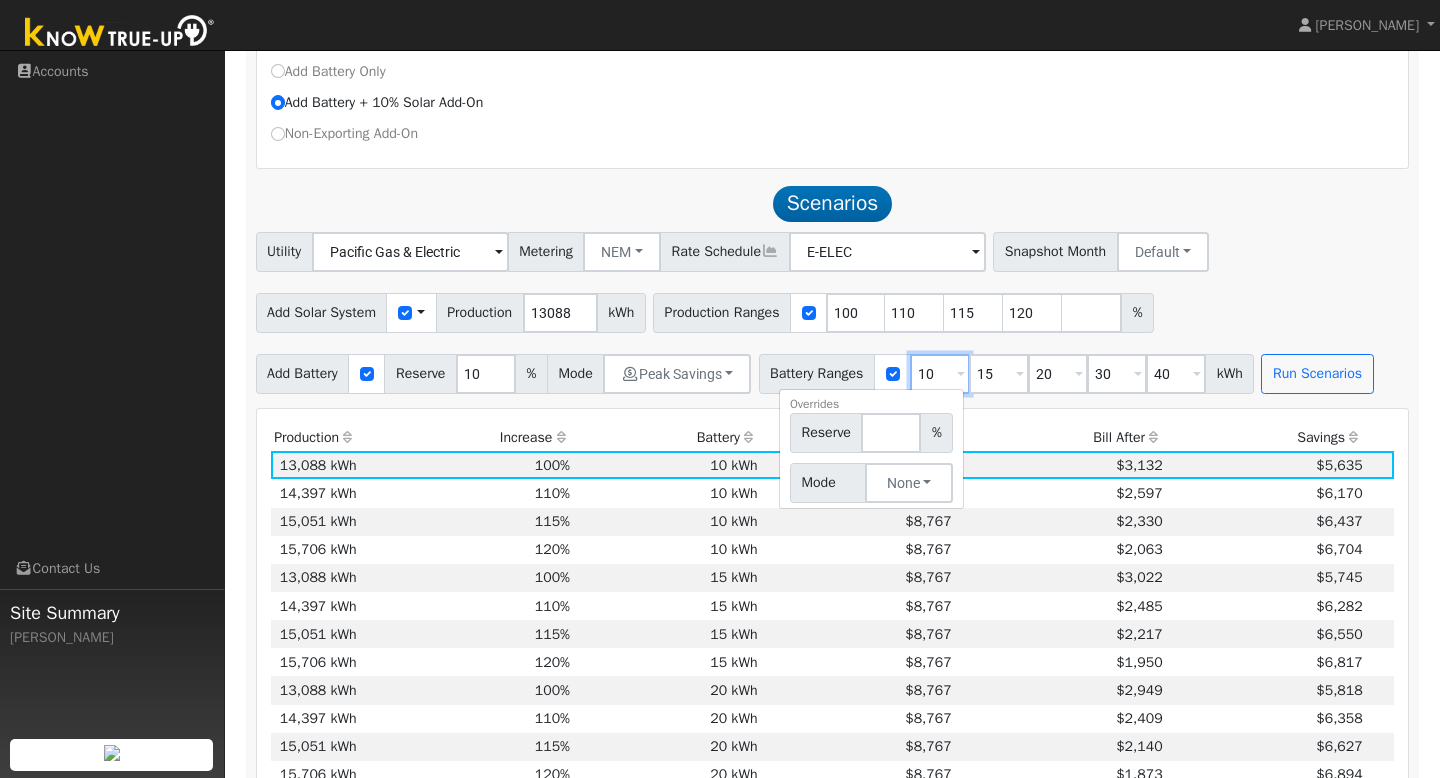 click on "10" at bounding box center (940, 374) 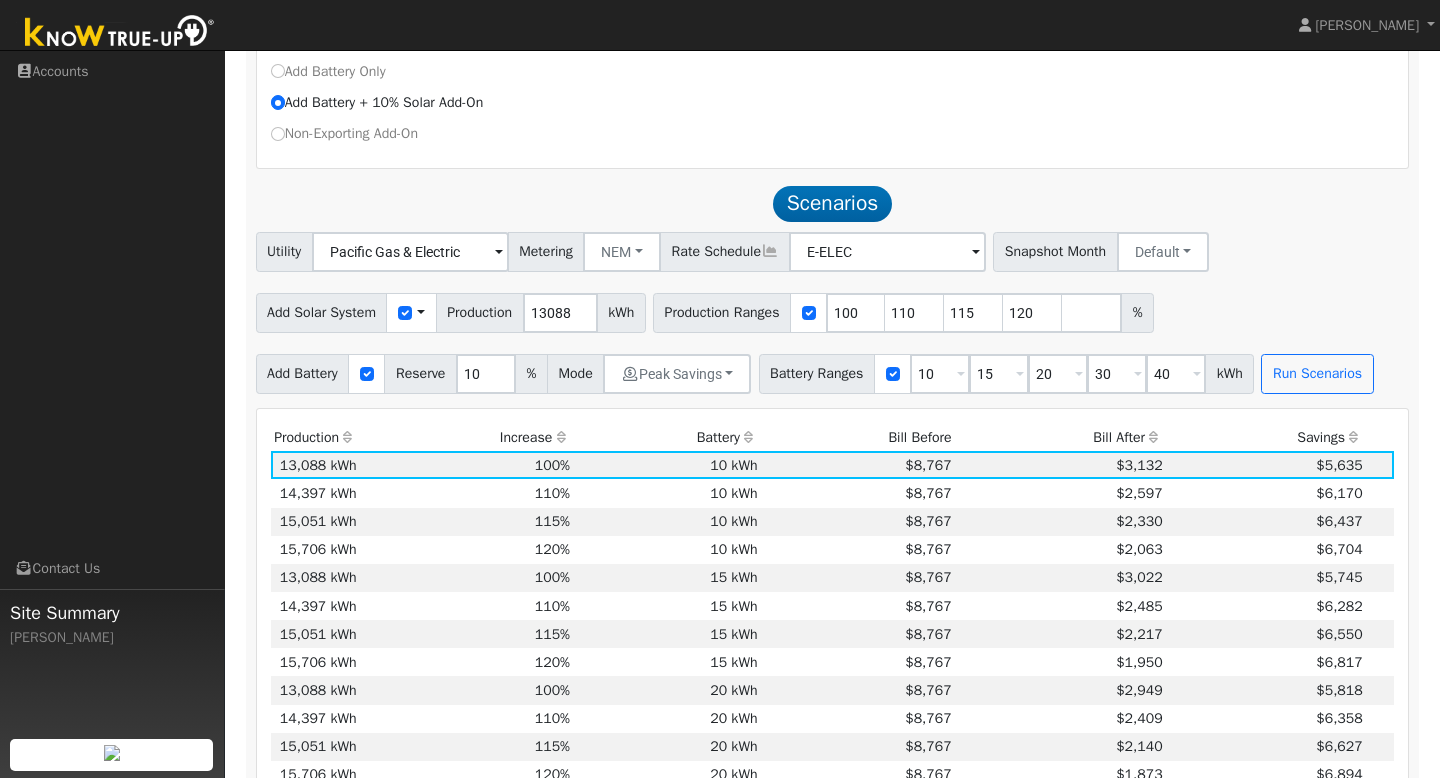 click at bounding box center (961, 375) 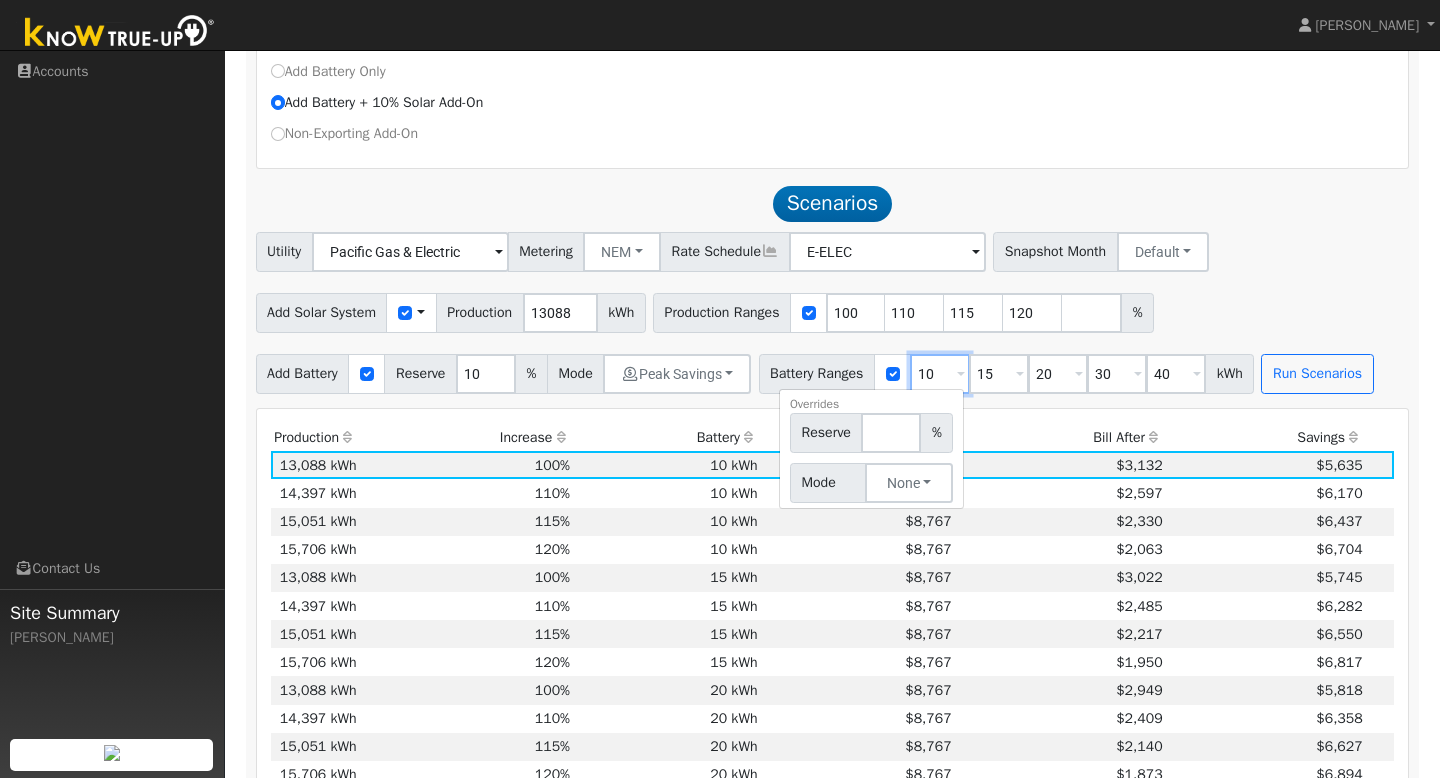 click on "10" at bounding box center [940, 374] 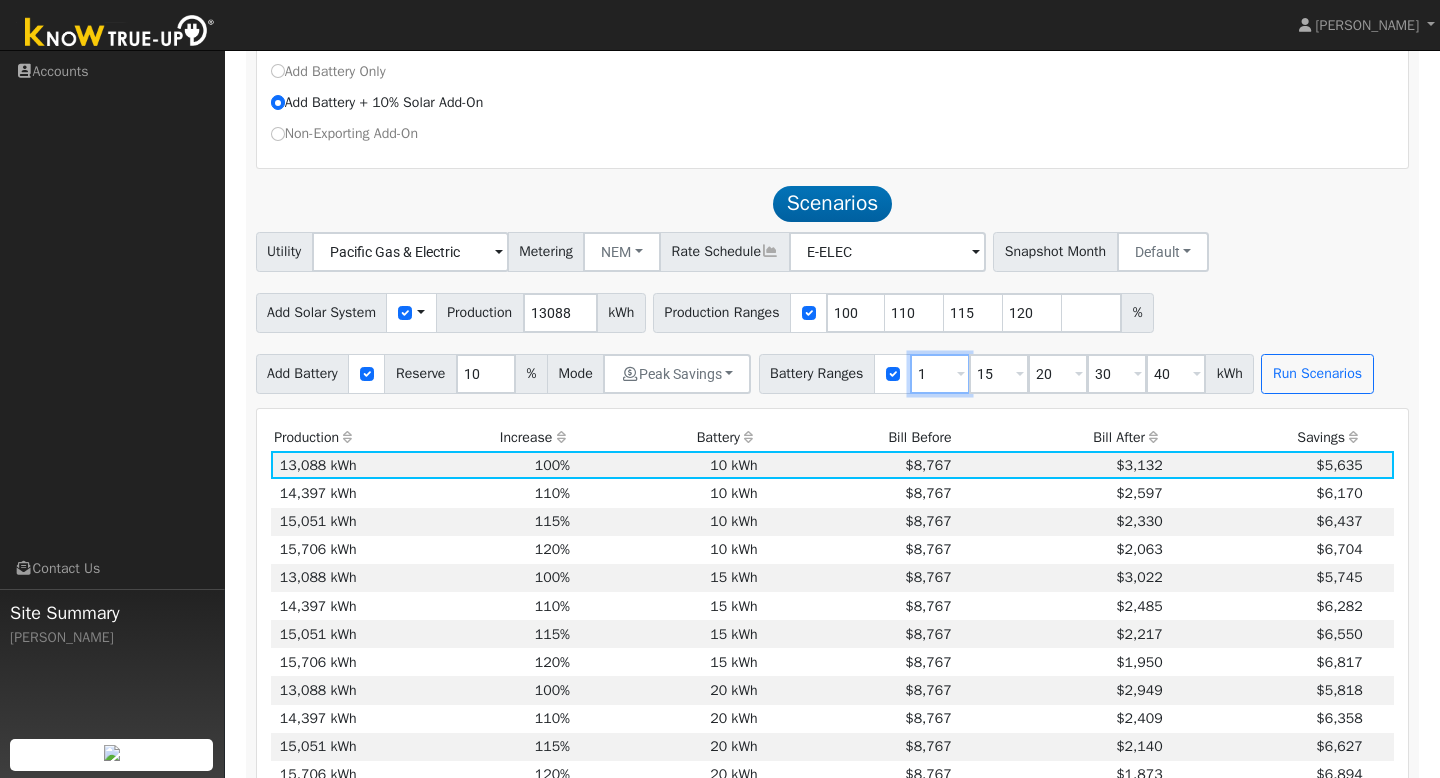 type on "15" 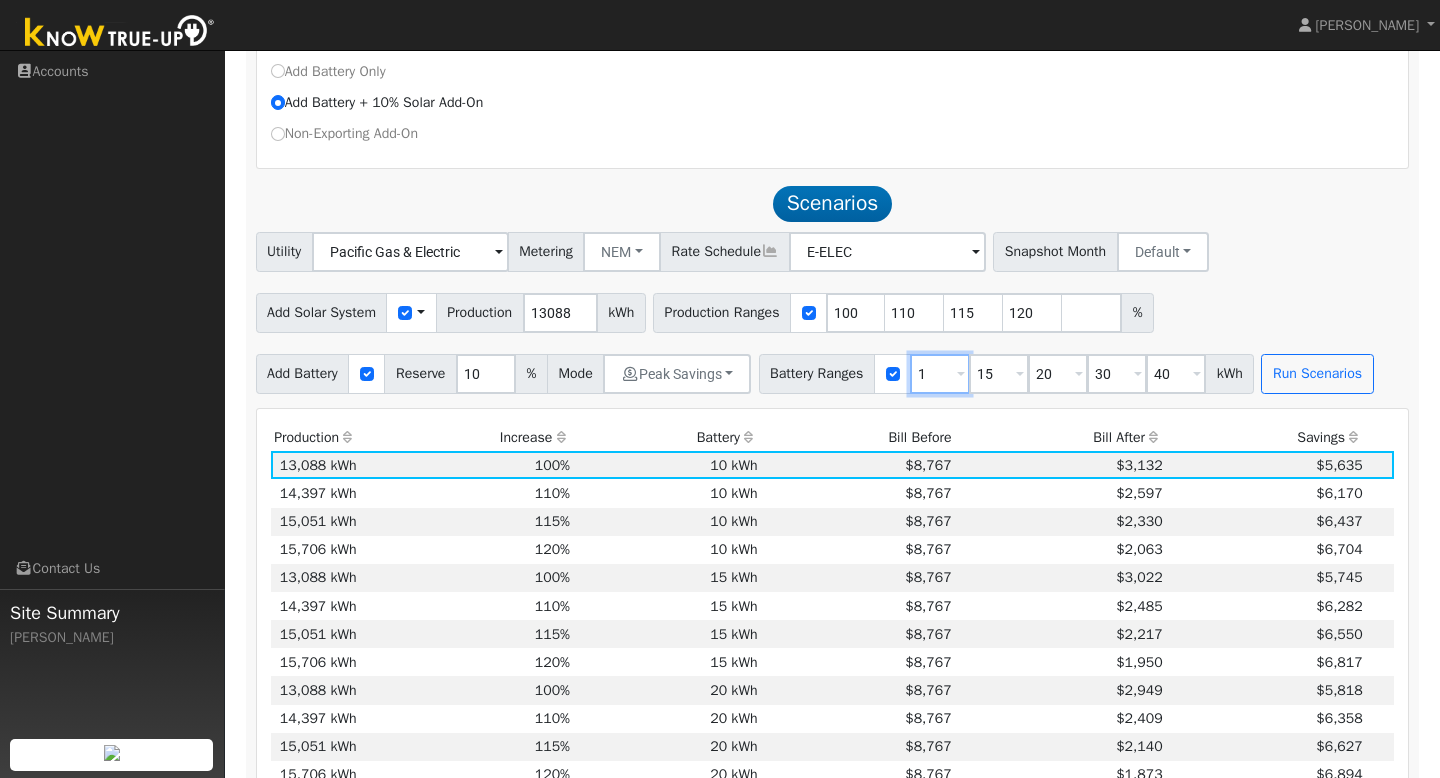 type on "20" 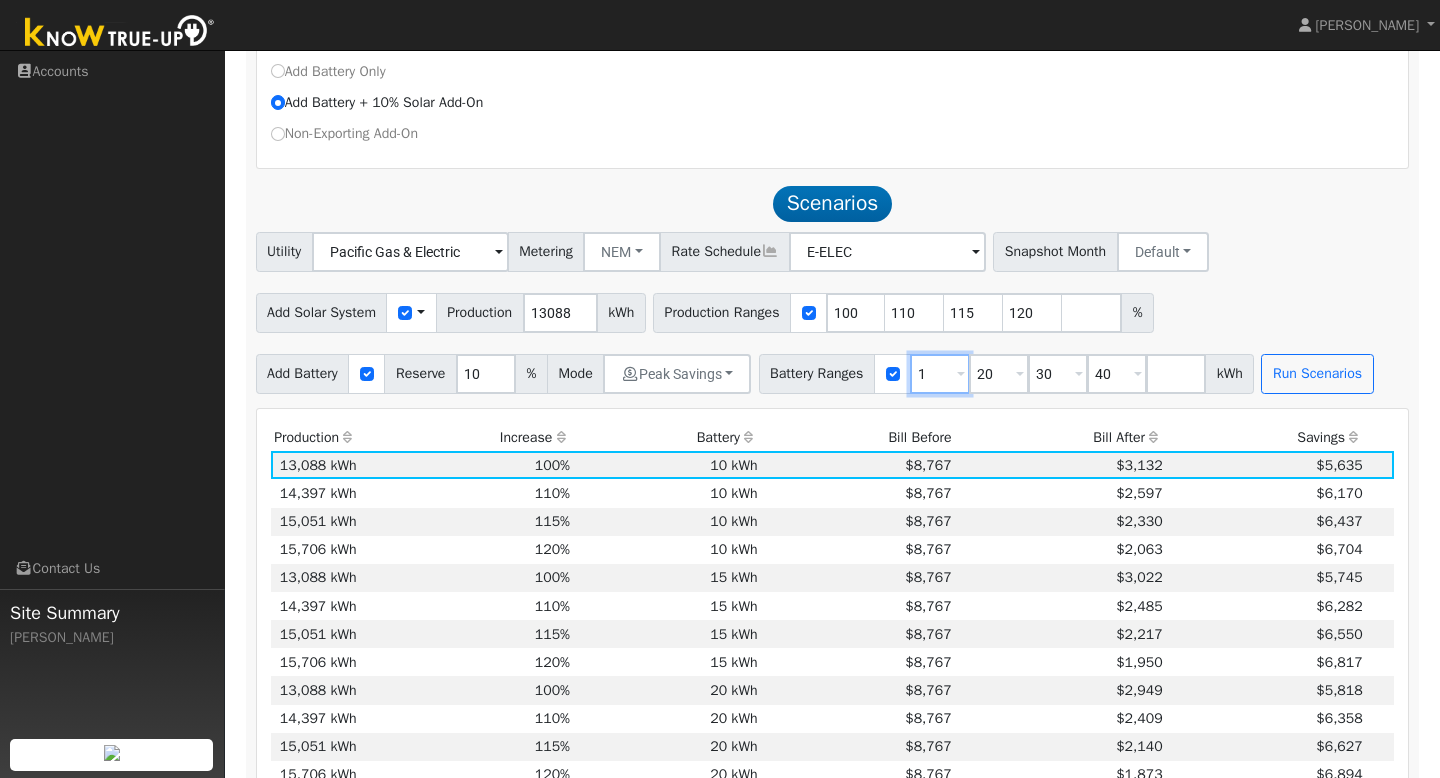 type on "20" 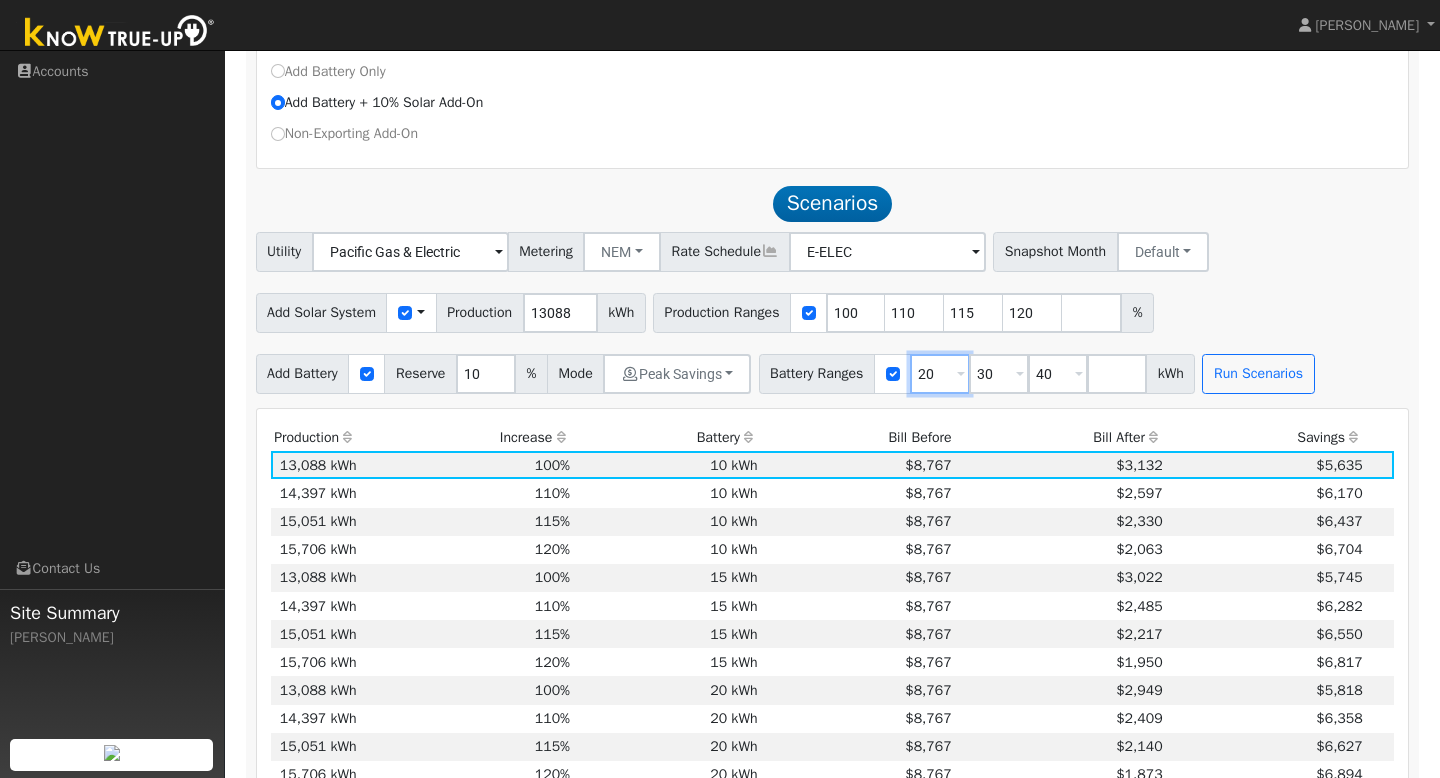 type on "20" 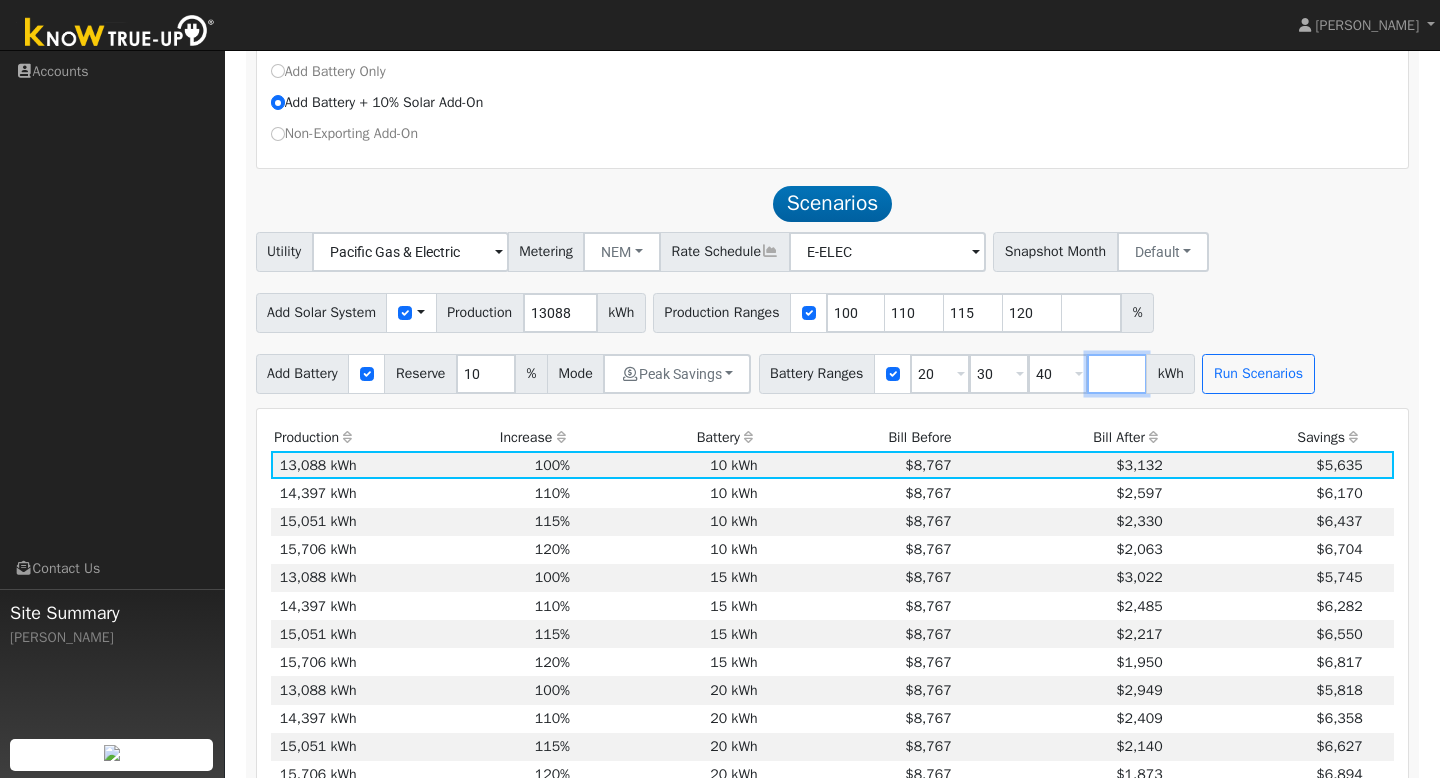 click at bounding box center [1117, 374] 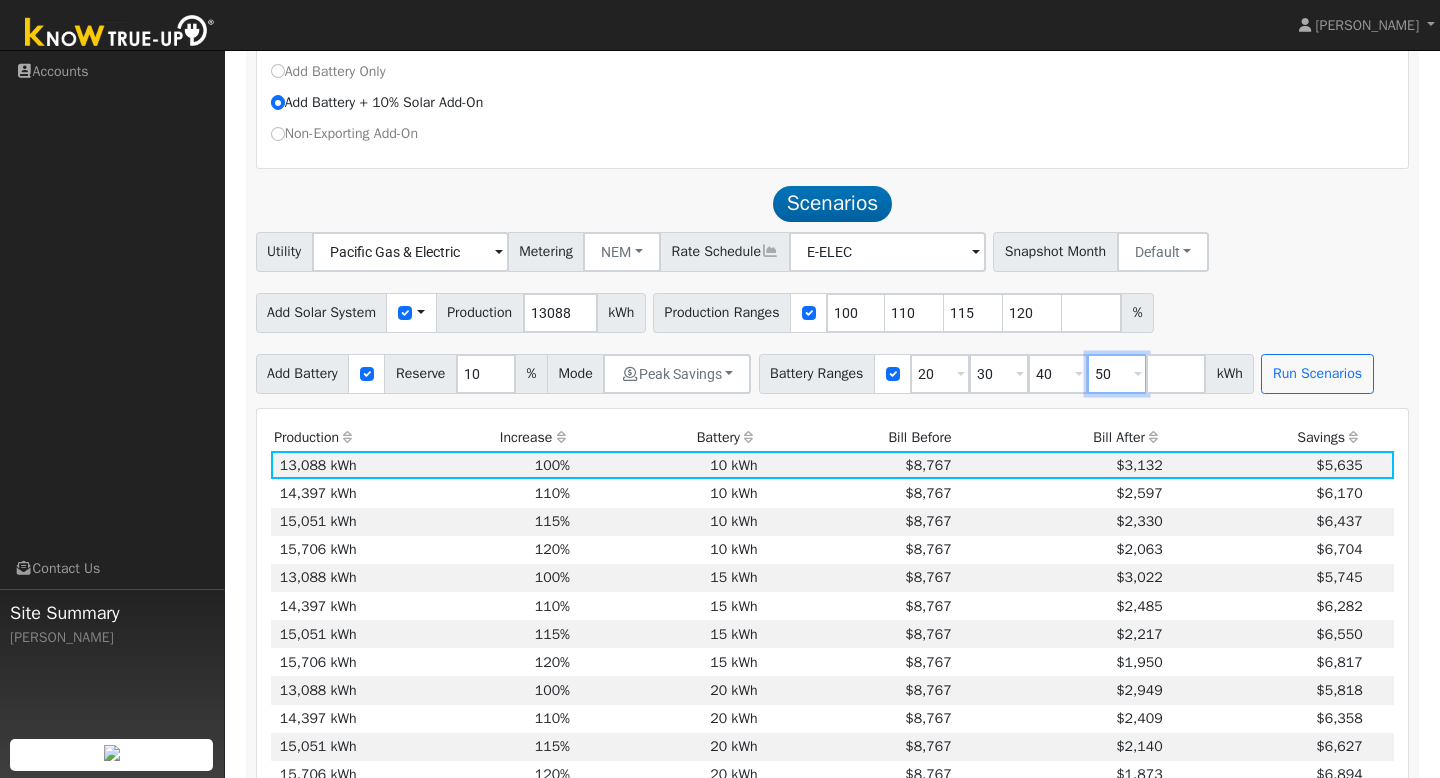 type on "50" 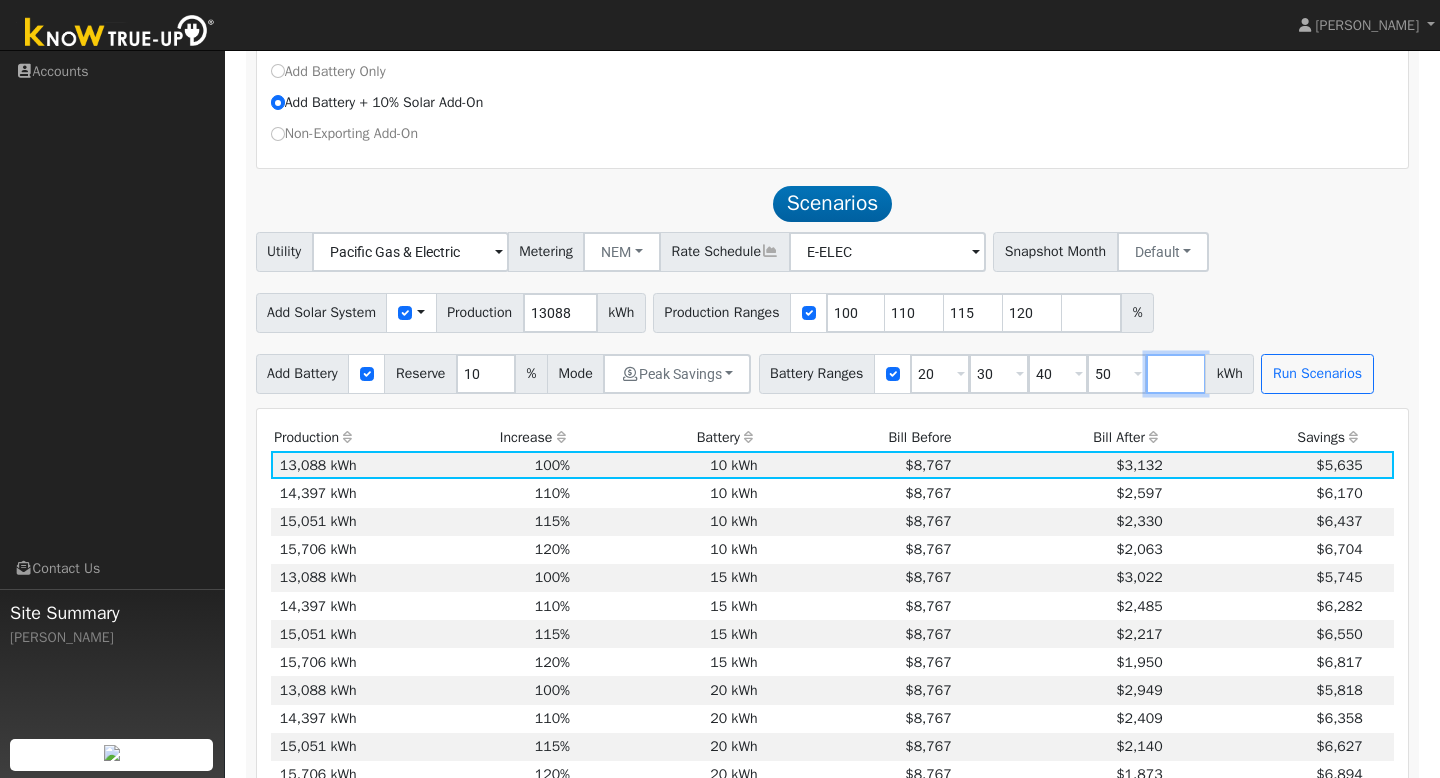 click at bounding box center [1176, 374] 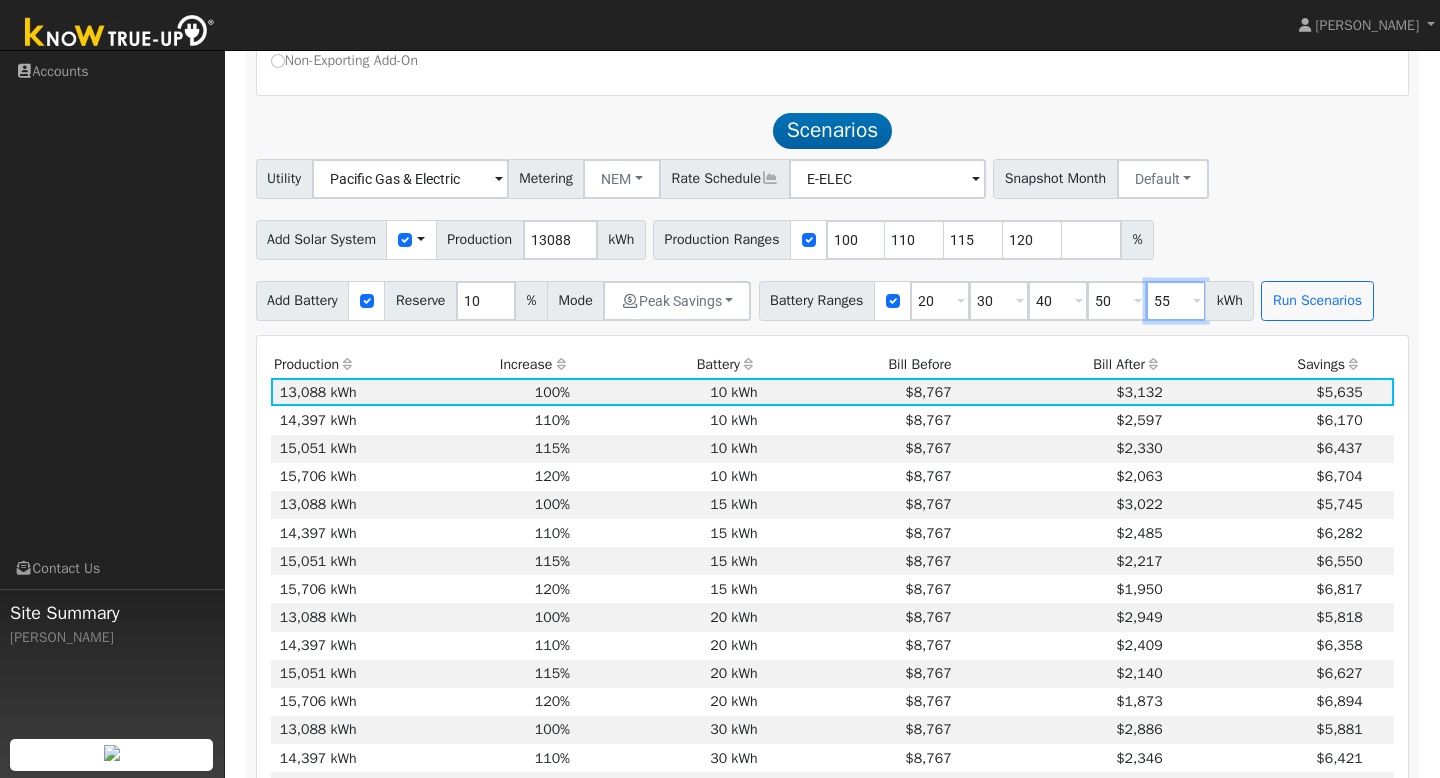 scroll, scrollTop: 938, scrollLeft: 0, axis: vertical 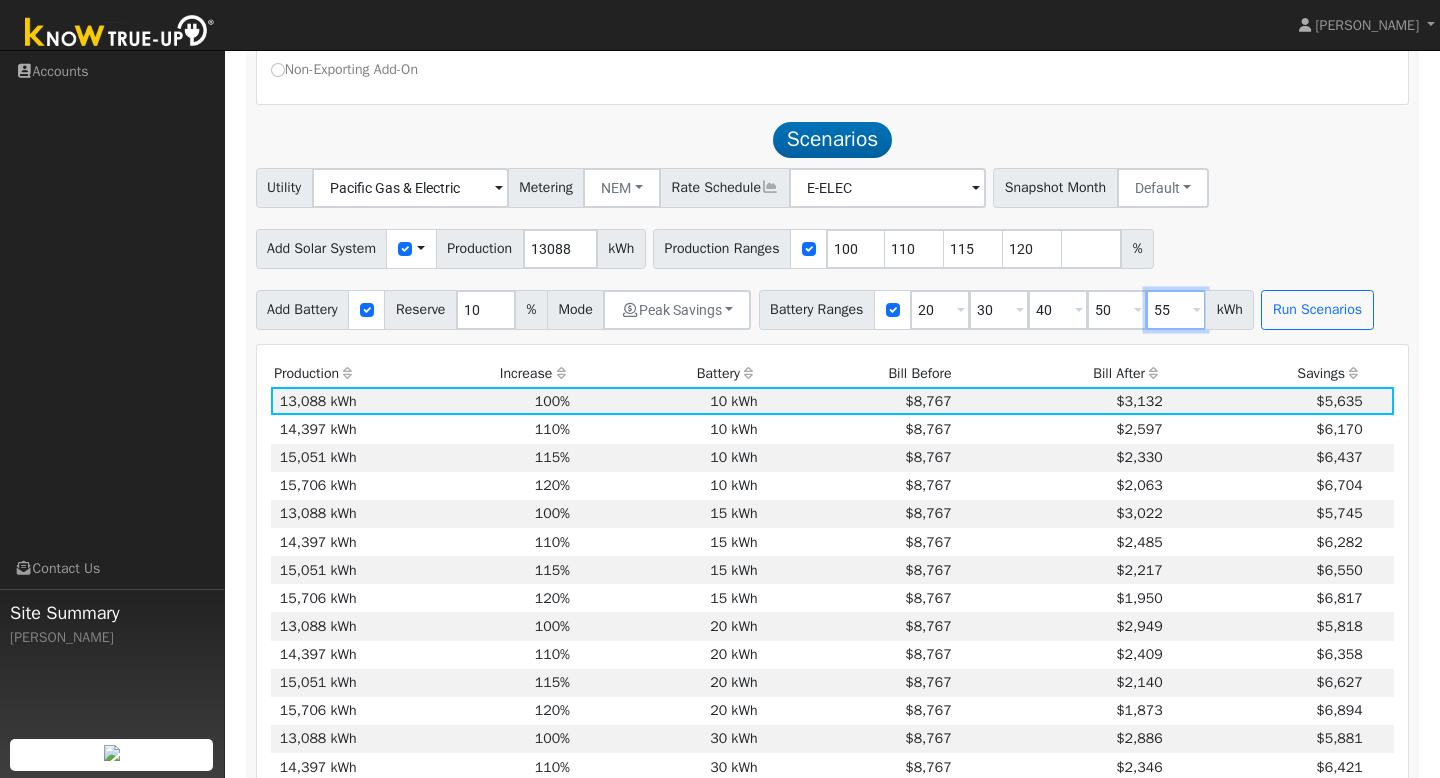 type on "55" 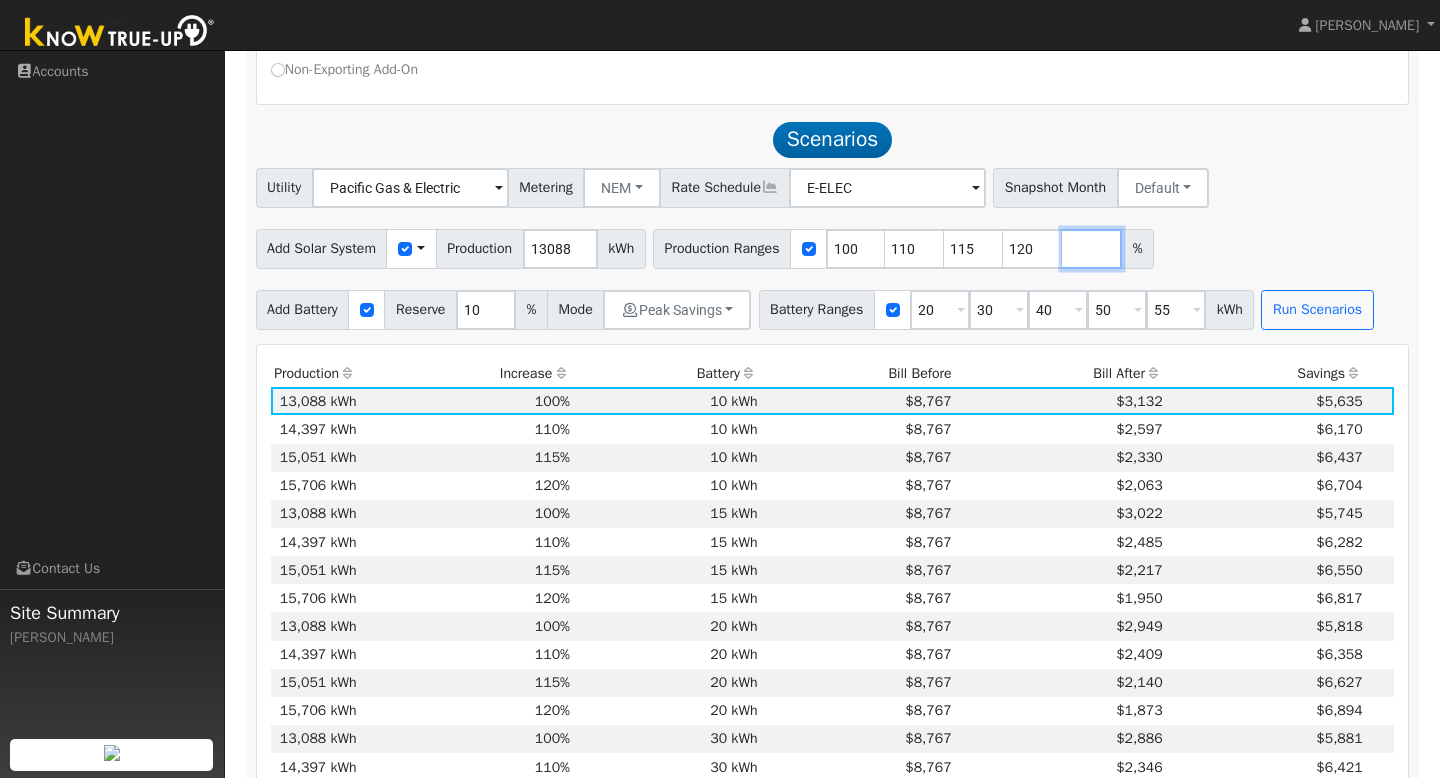 click at bounding box center (1092, 249) 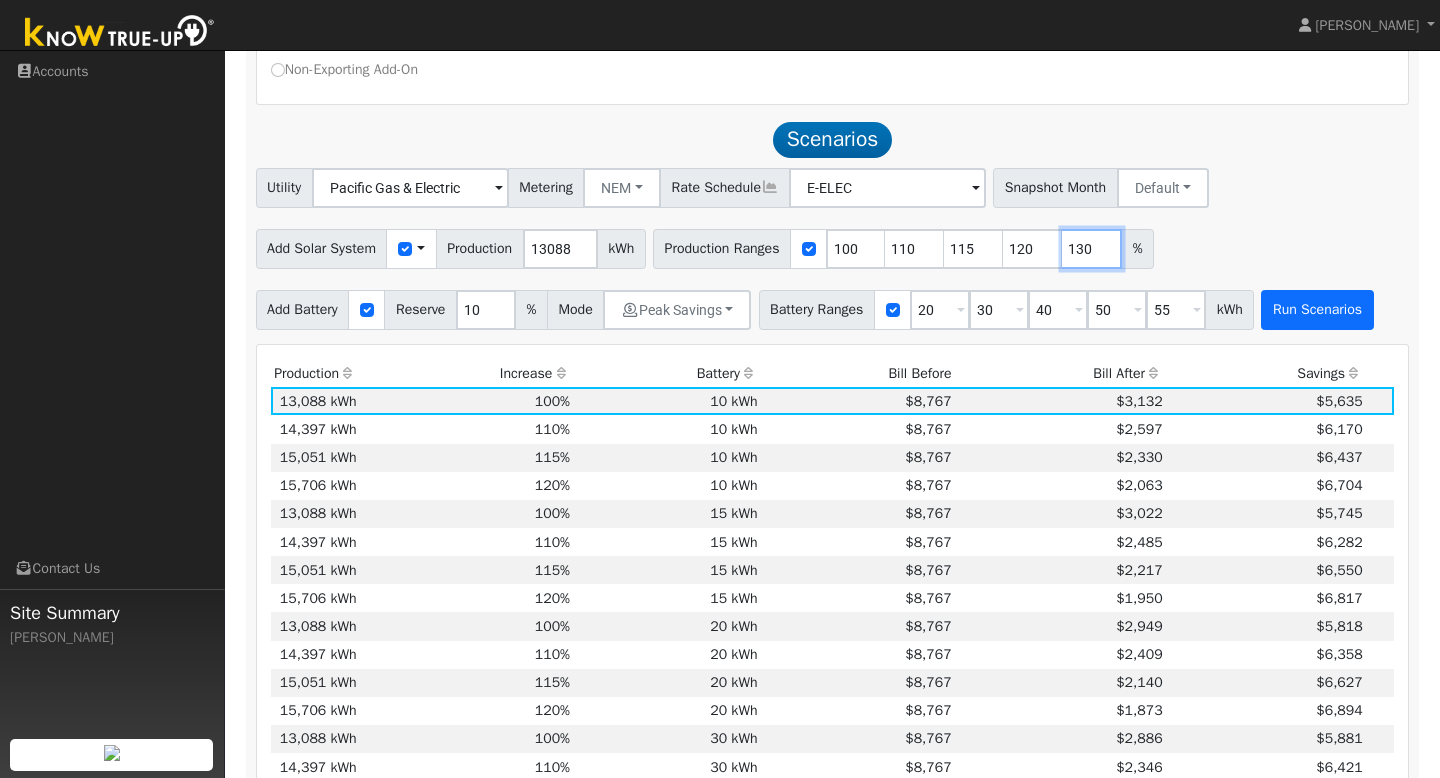 type on "130" 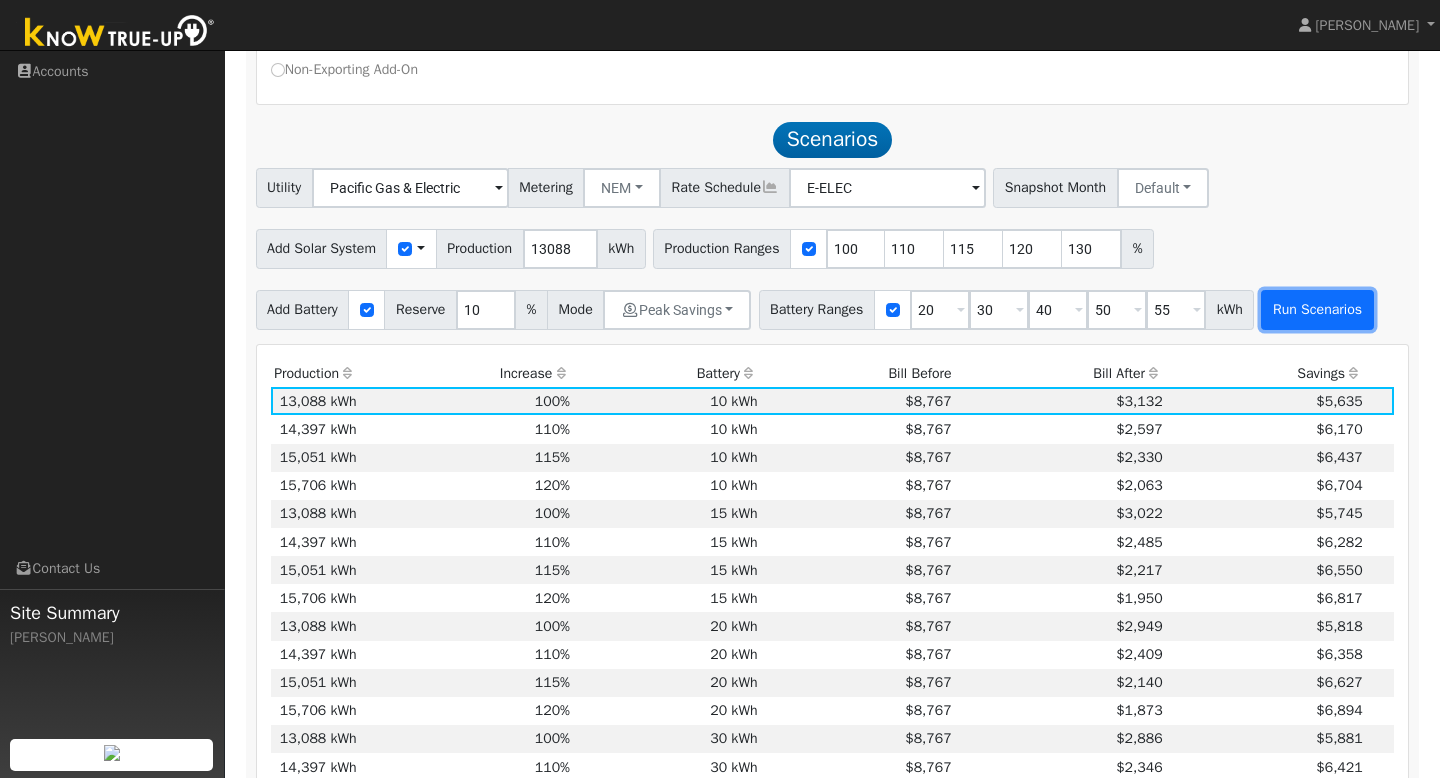 click on "Run Scenarios" at bounding box center [1317, 310] 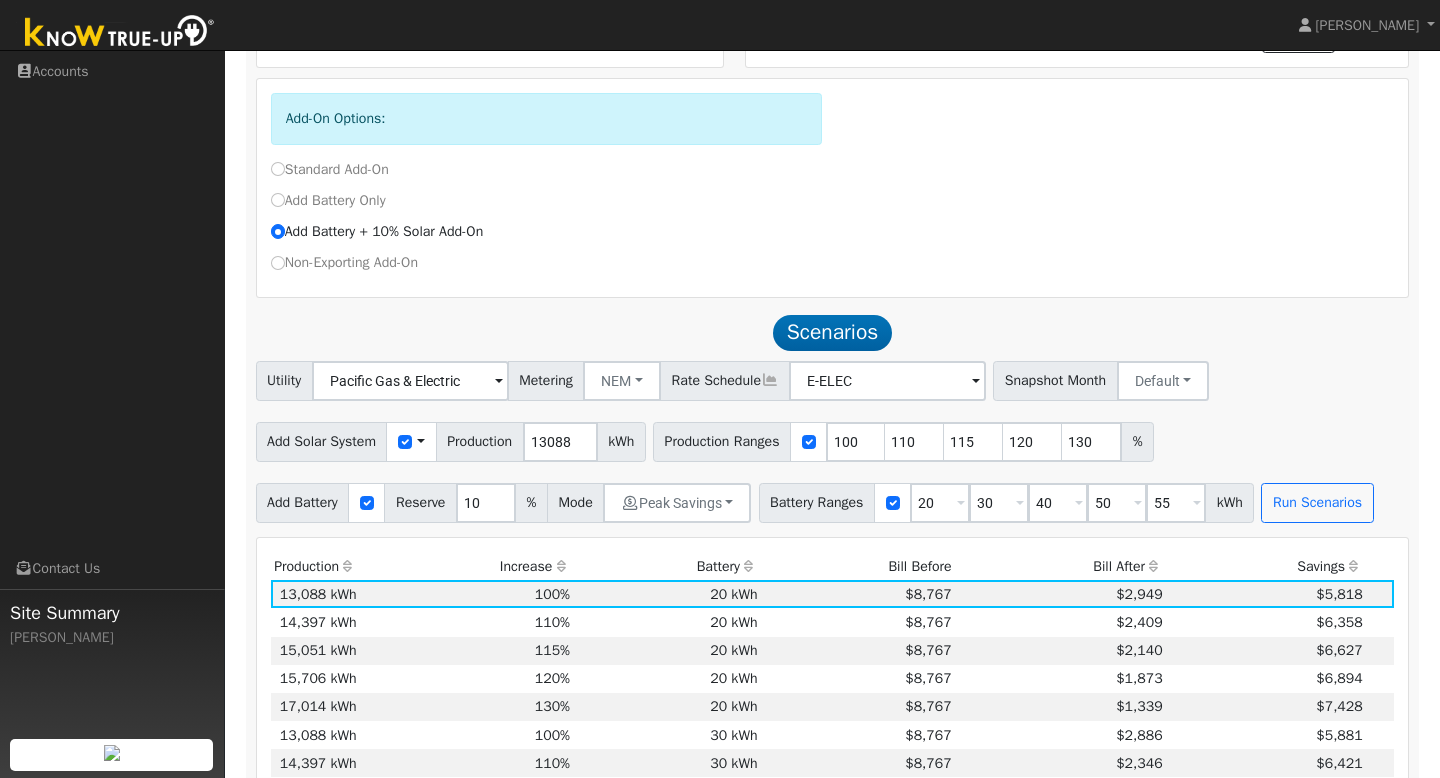 scroll, scrollTop: 744, scrollLeft: 0, axis: vertical 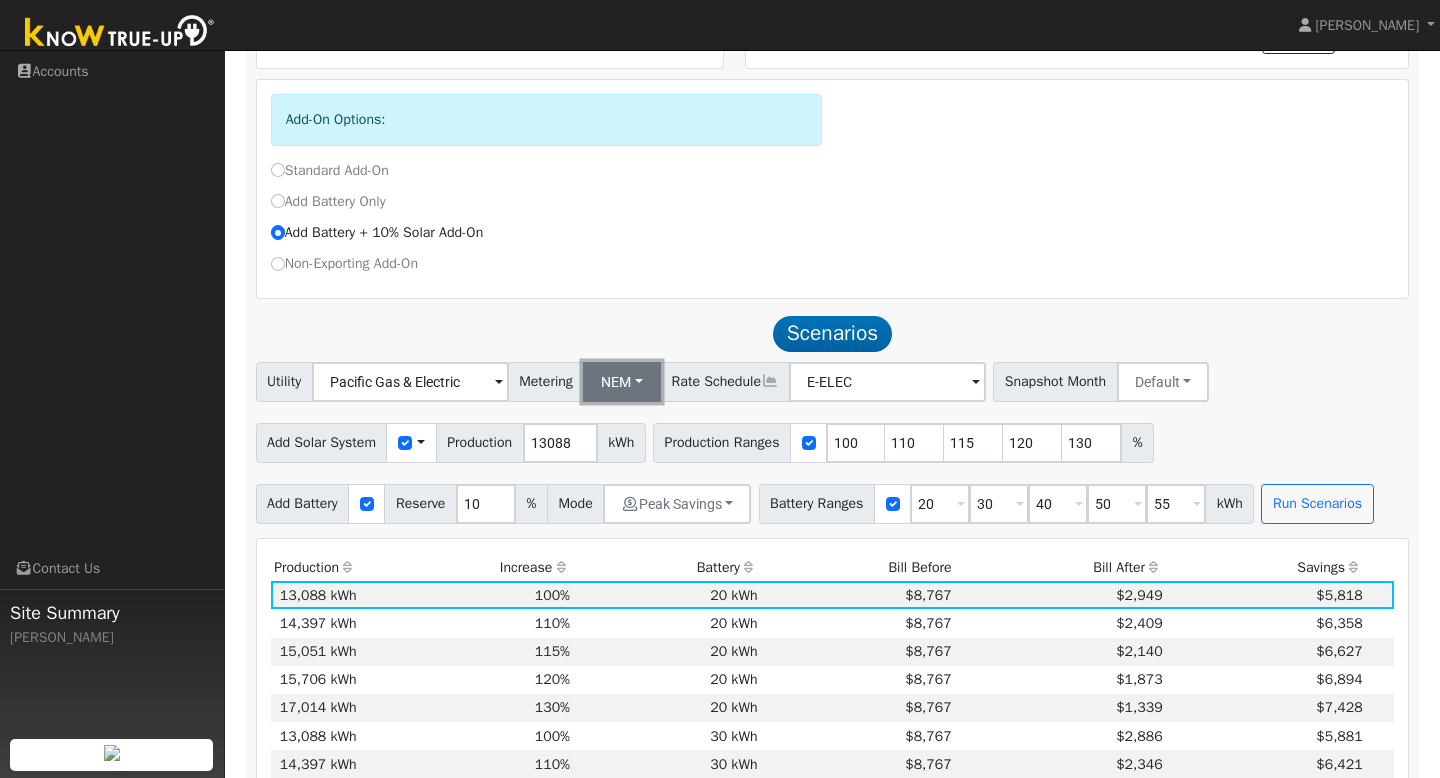 click on "NEM" at bounding box center [622, 382] 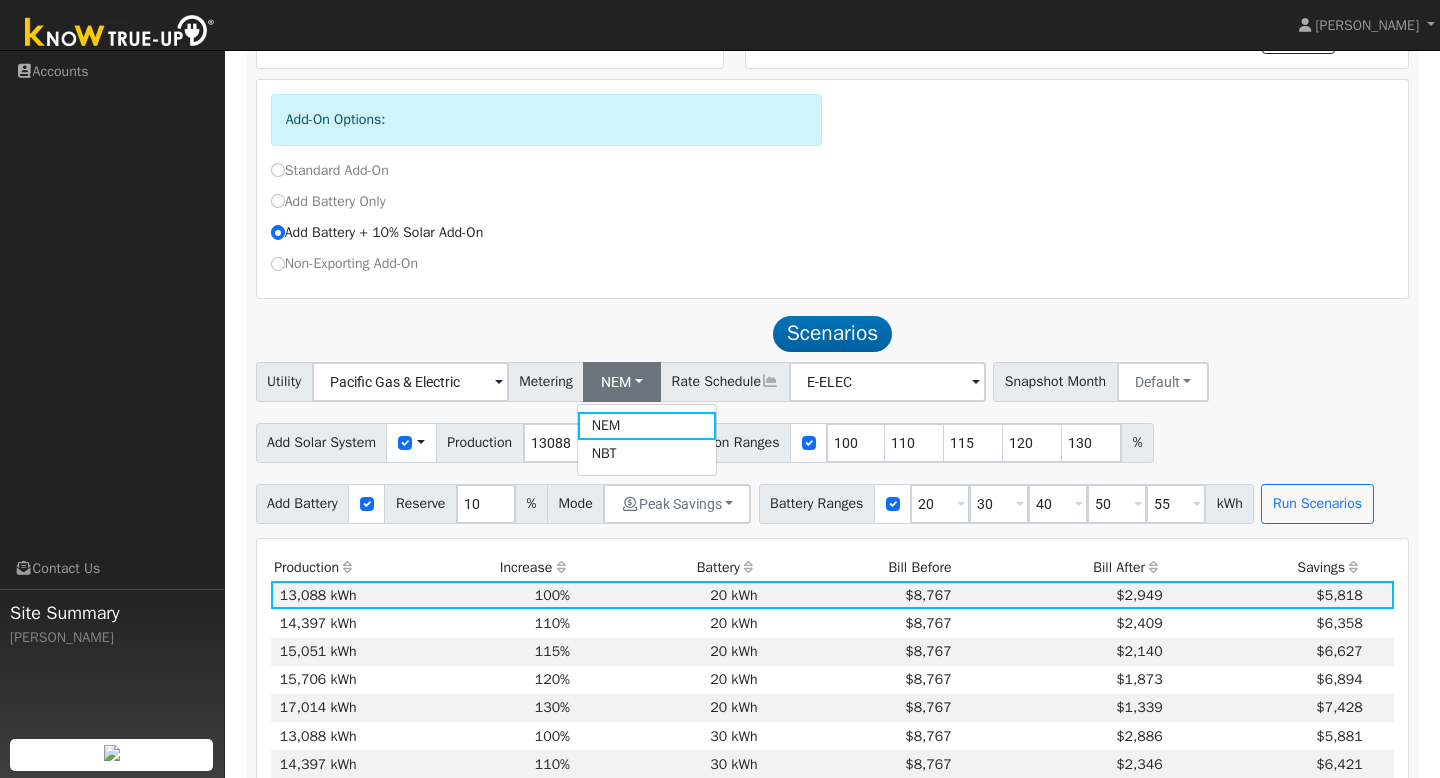click on "Scenario Report  Powered by Know True-Up ®  Notes: ** 3 months with partial consumption data corrected  Energy Consumption Overview  Show Help  This analysis uses information about your recent energy consumption to recommend the ideal amount of battery storage based upon your need for energy bill savings and backup power.    You have provided your hourly consumption data, which provides the most accurate battery storage recommendation to meet your energy goals.  Your annual energy consumption is  20,293 kWh  and your estimated annual cost for this power is  $8,767 Your highest energy usage month is  July , and your lowest energy usage month is  February System Details Customer: erica jimenez Address: 16100 Anaconda Road Madera, CA 93636 System Size: est. 4.17 to 4.54 kW ← Move left → Move right ↑ Move up ↓ Move down + Zoom in - Zoom out Home Jump left by 75% End Jump right by 75% Page Up Jump up by 75% Page Down Jump down by 75% Map Data Imagery ©2025 Airbus, Maxar Technologies 10 m  Terms $8,767" 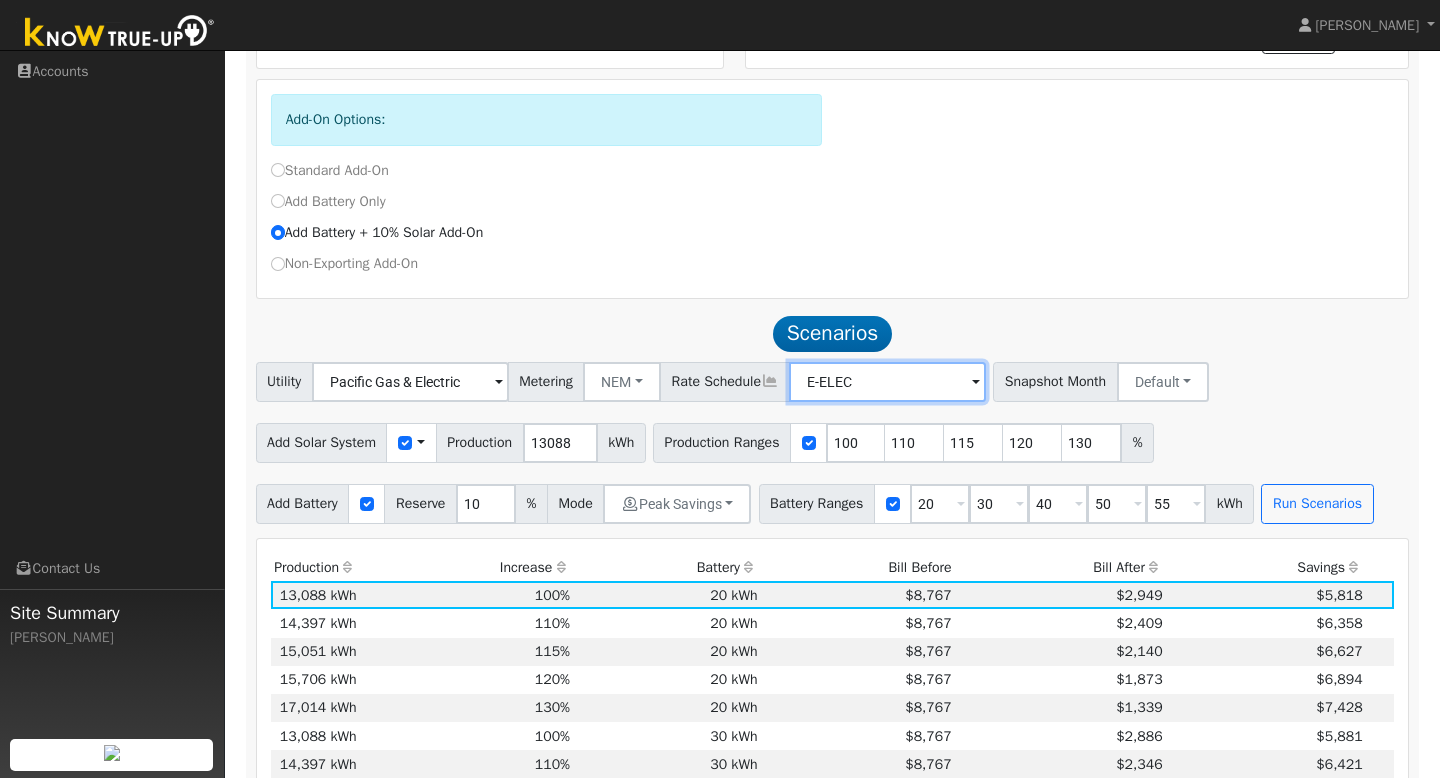 click on "E-ELEC" at bounding box center (410, 382) 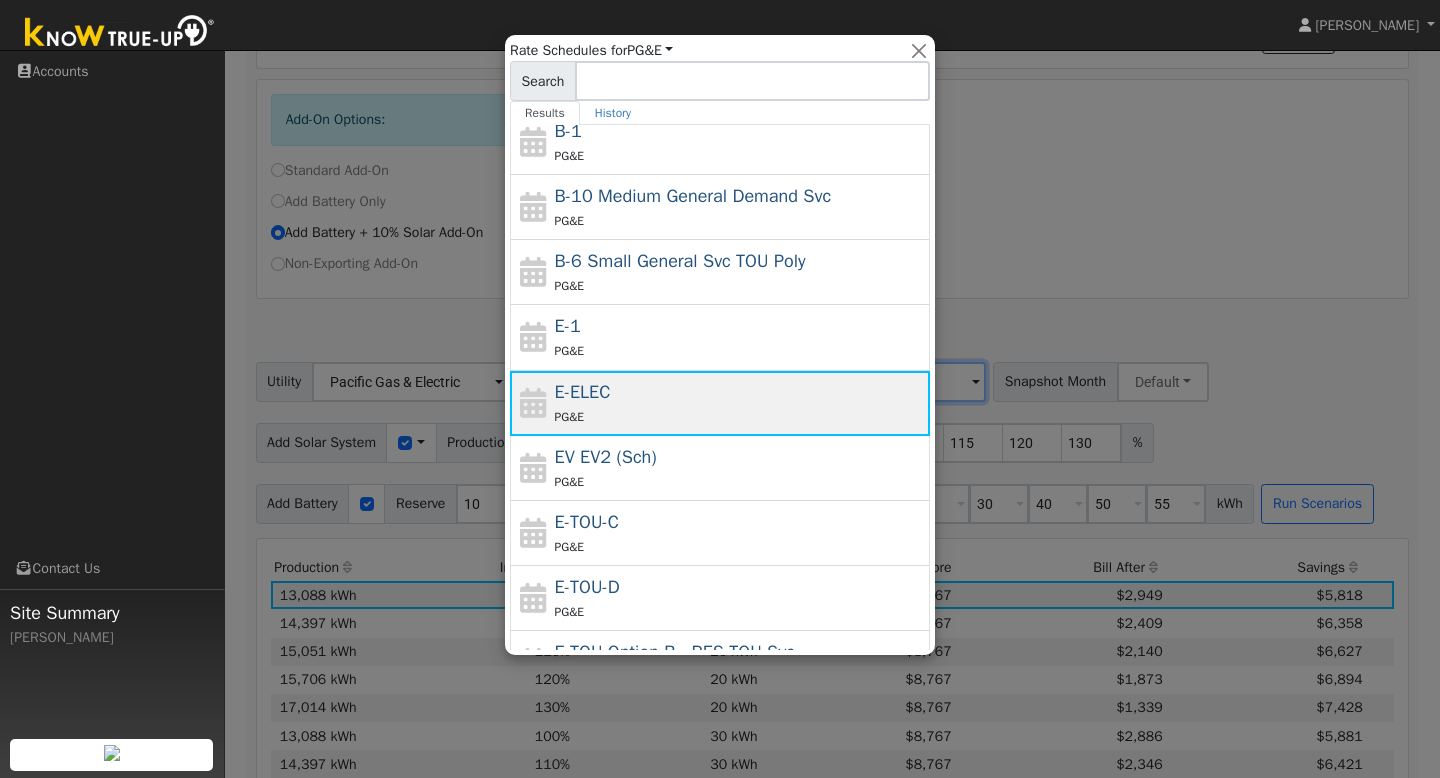 scroll, scrollTop: 130, scrollLeft: 0, axis: vertical 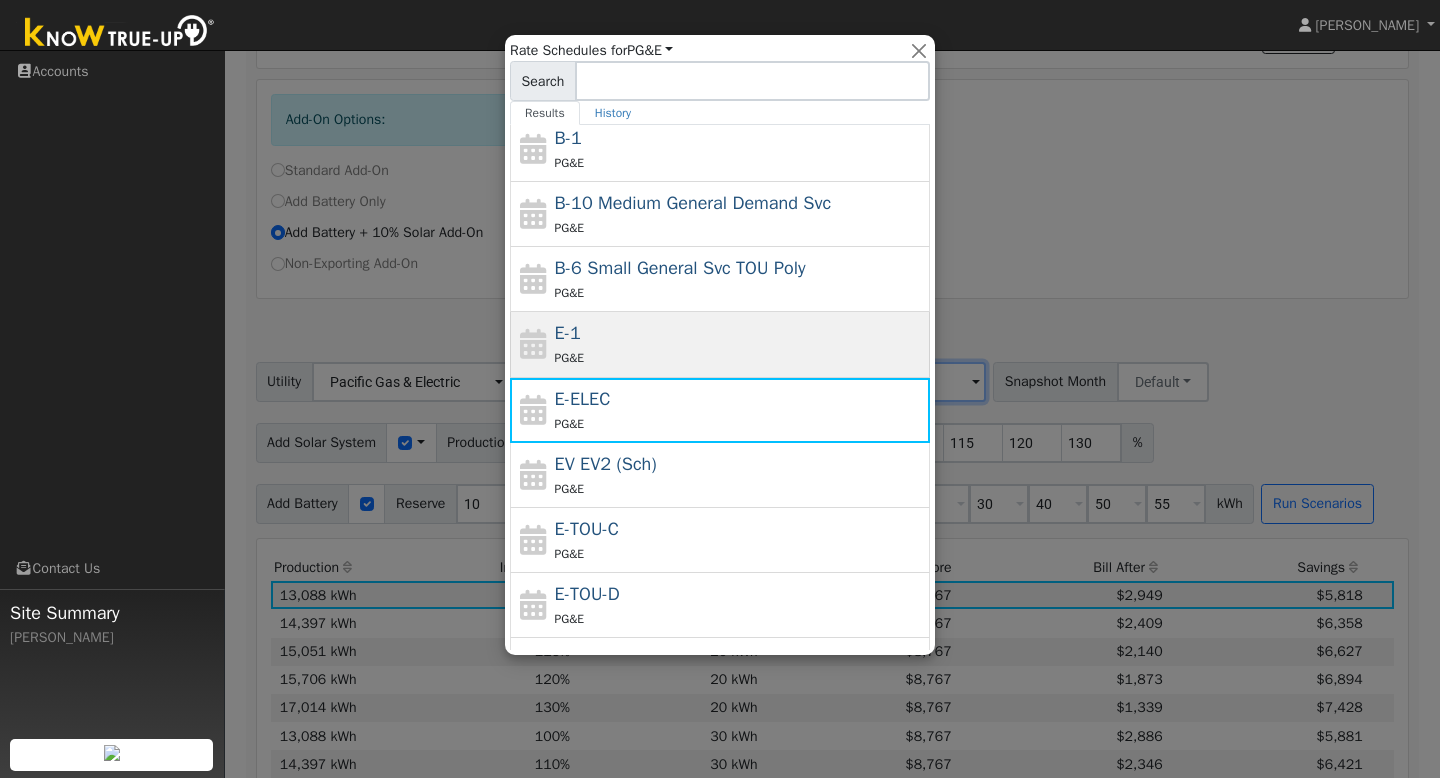 click on "E-1 PG&E" at bounding box center [740, 344] 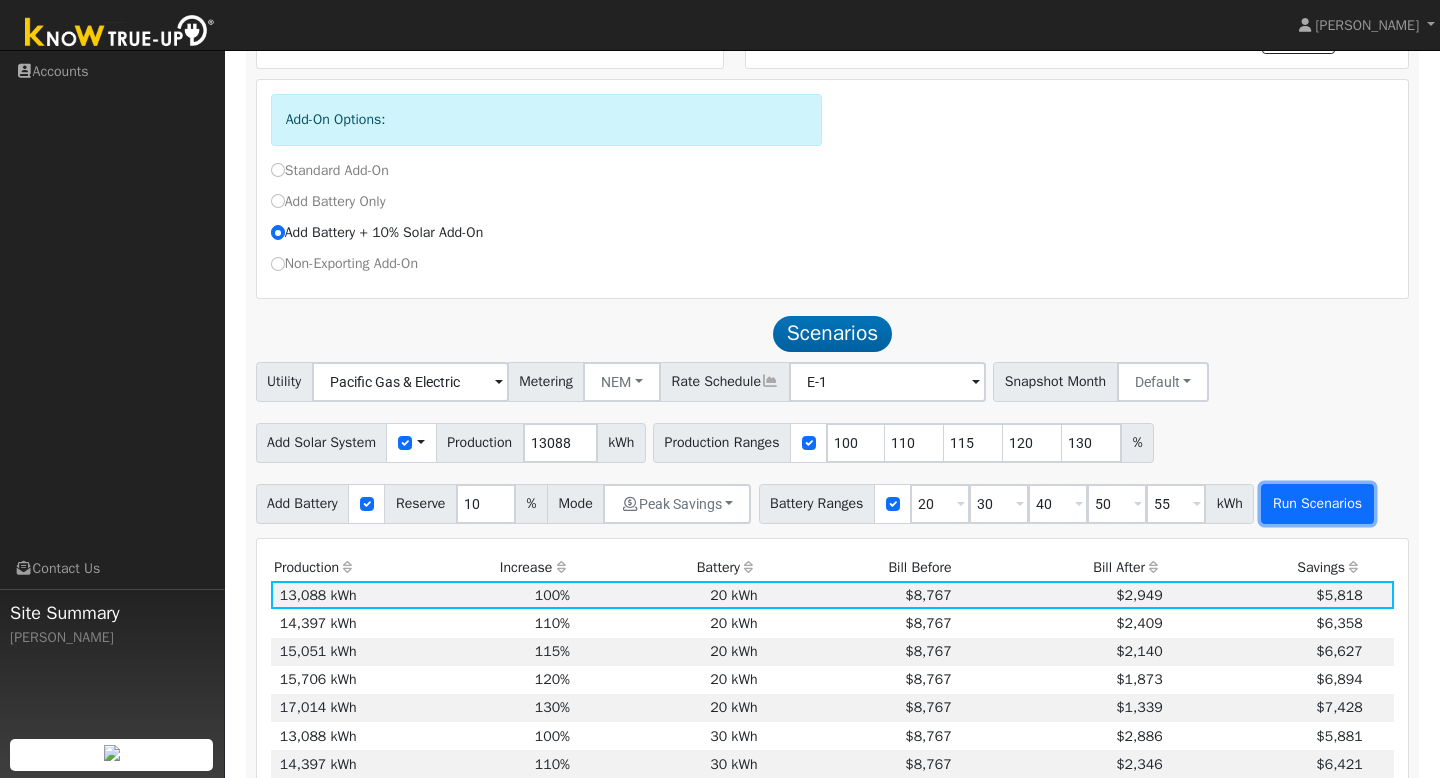 click on "Run Scenarios" at bounding box center [1317, 504] 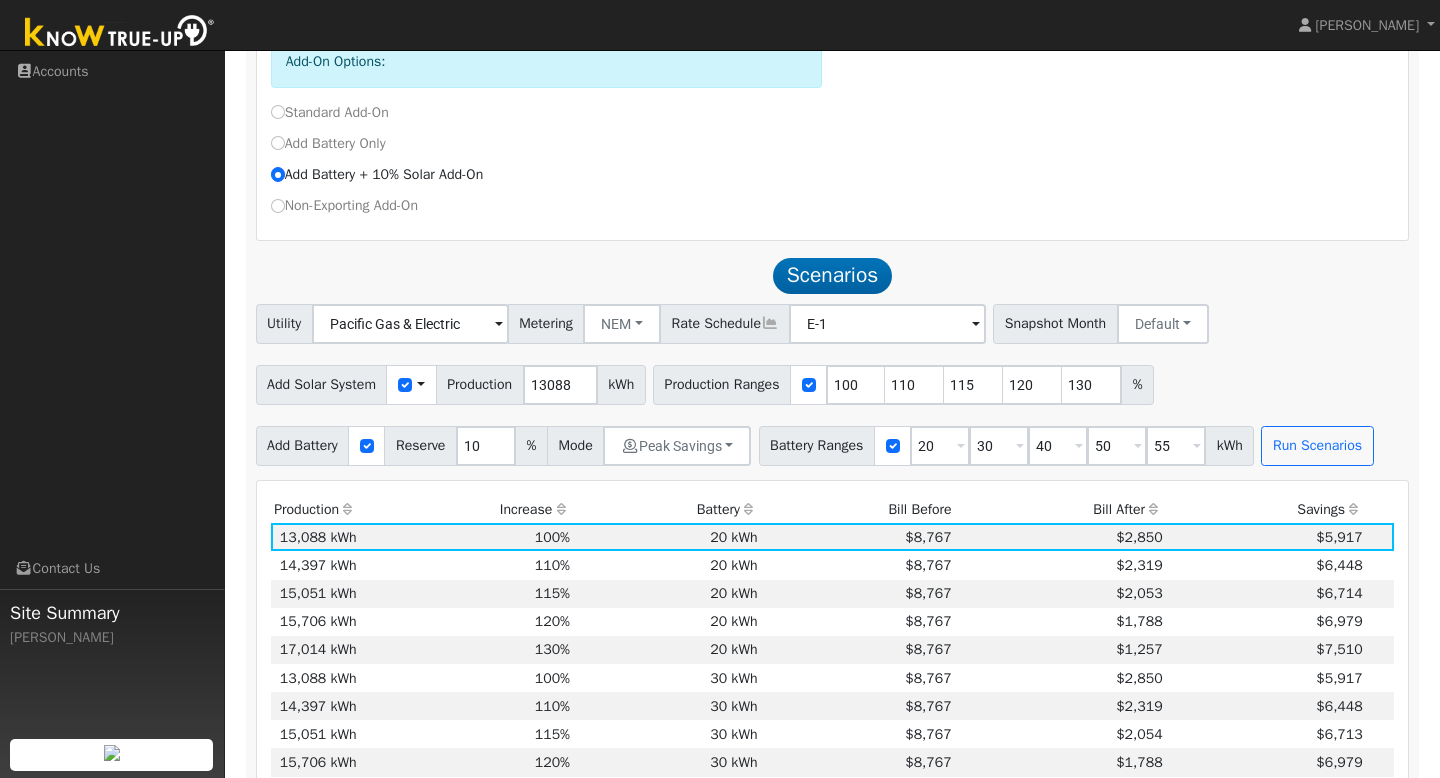 scroll, scrollTop: 800, scrollLeft: 0, axis: vertical 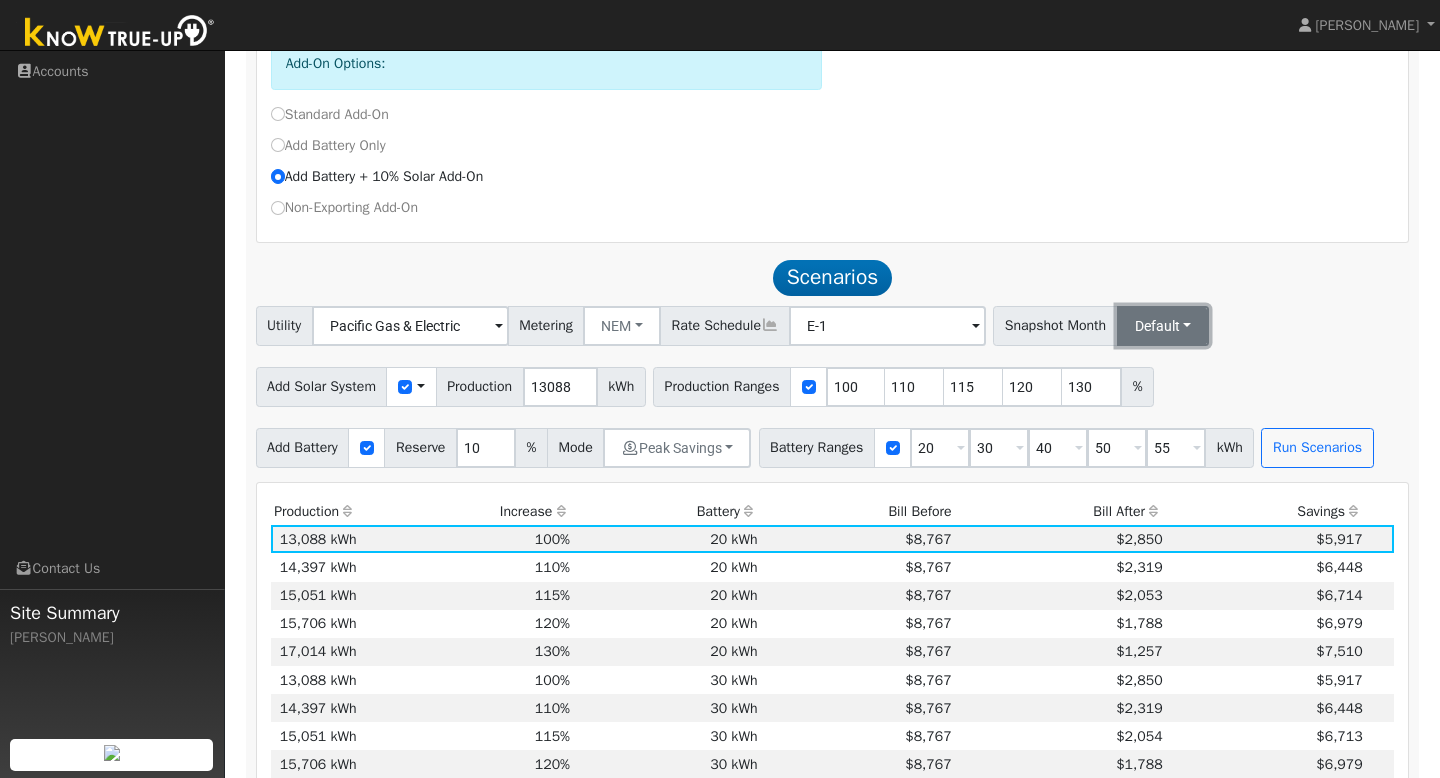 click on "Default" at bounding box center [1163, 326] 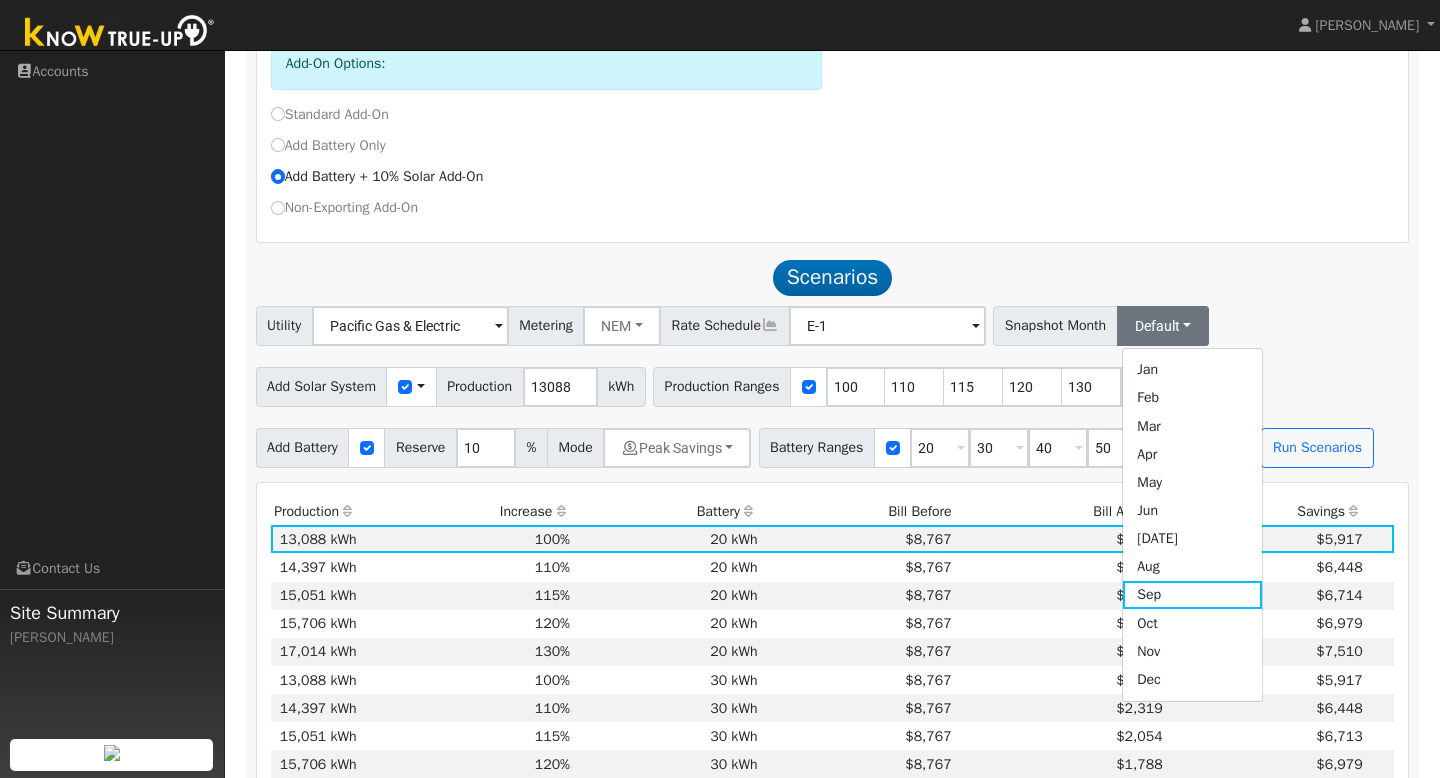 click on "Utility Pacific Gas & Electric Metering NEM NEM NBT  Rate Schedule  E-1 - None - Snapshot Month Default Jan Feb Mar Apr May Jun Jul Aug Sep Oct Nov Dec" at bounding box center [832, 322] 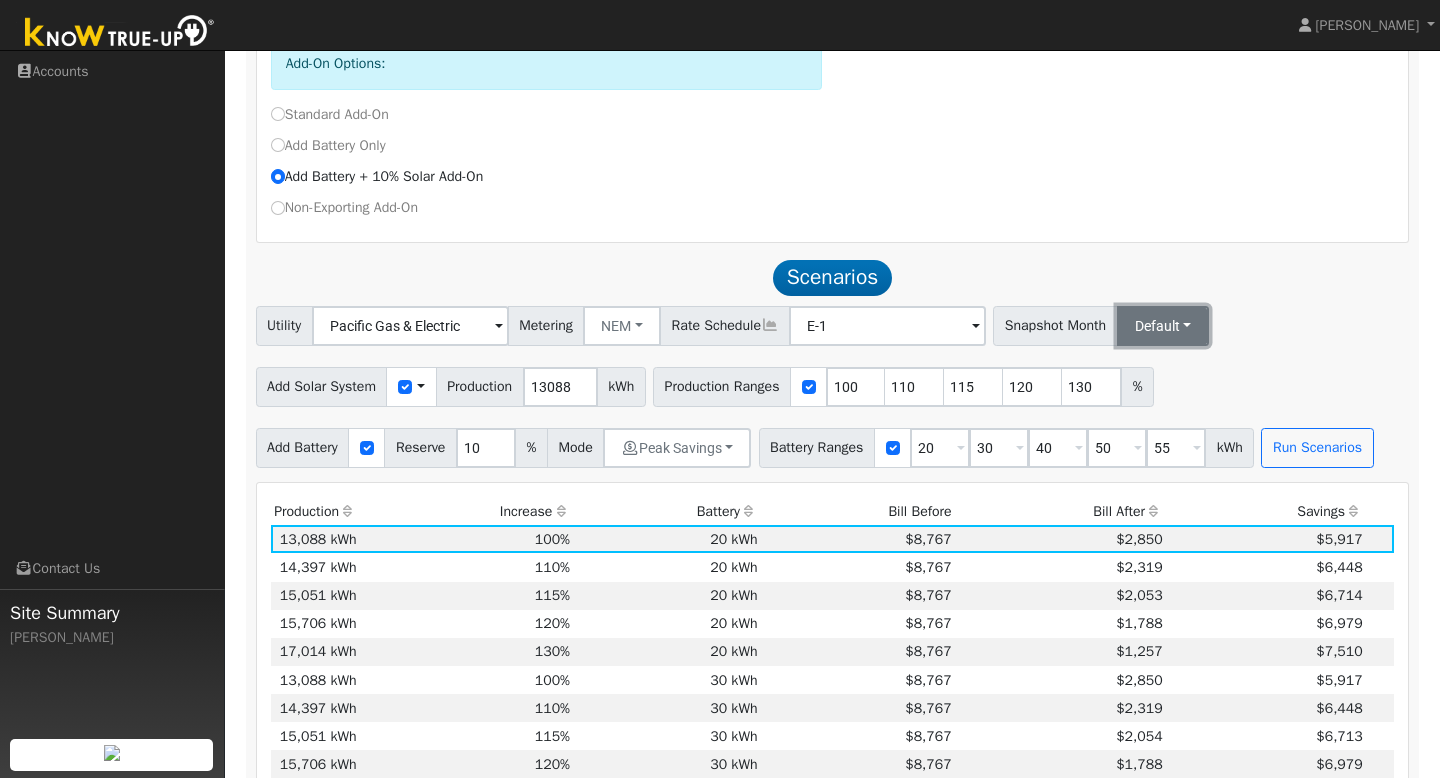 click on "Default" at bounding box center [1163, 326] 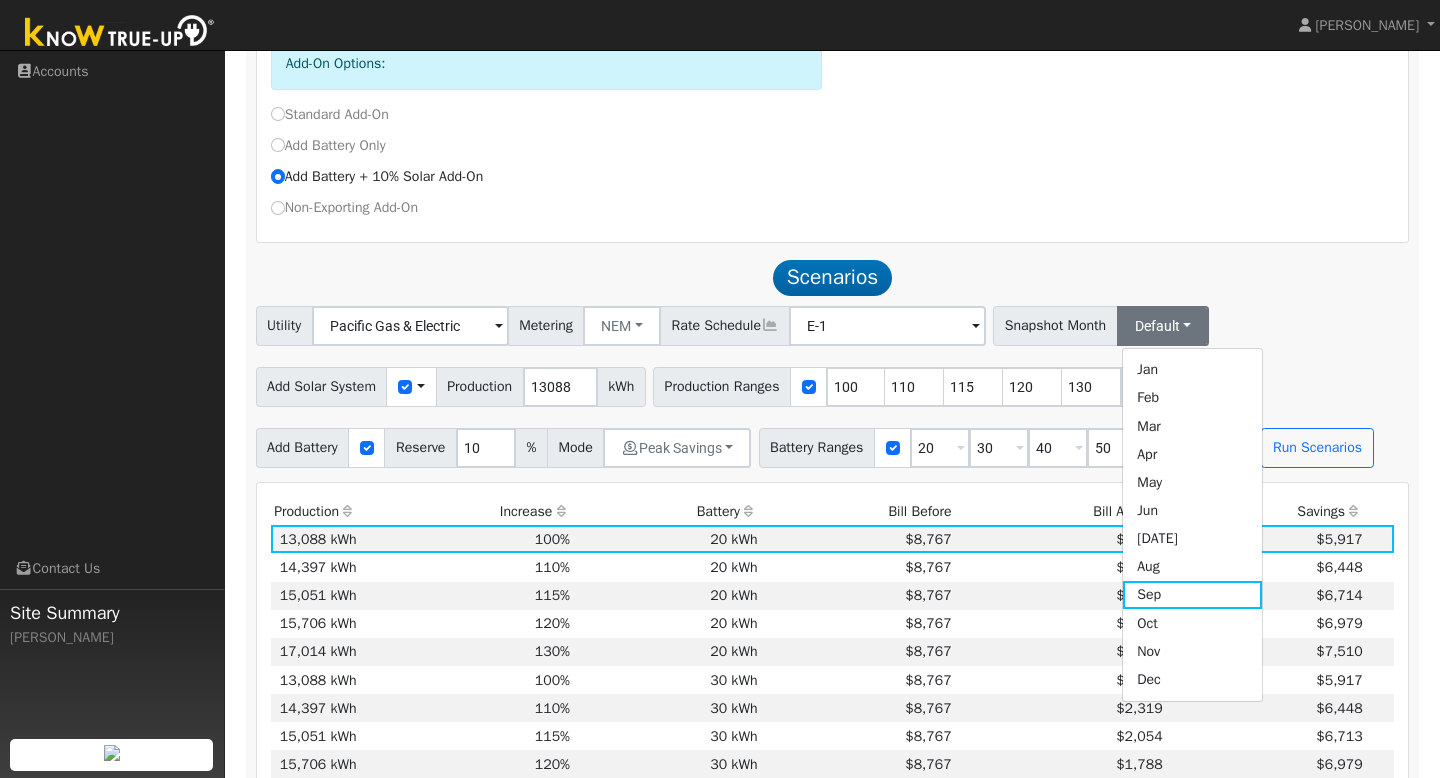 click on "Scenarios   Scenario" at bounding box center [833, 277] 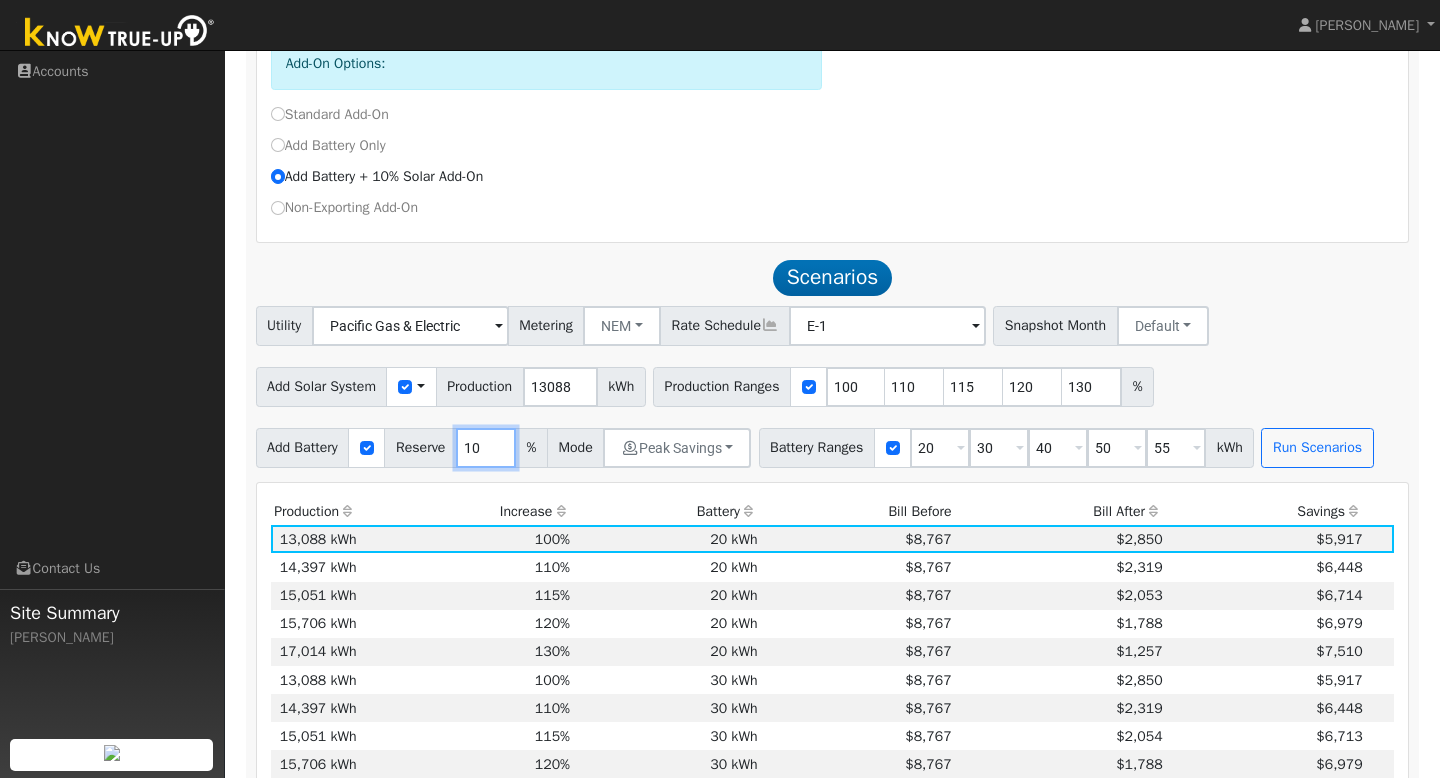 click on "10" at bounding box center (486, 448) 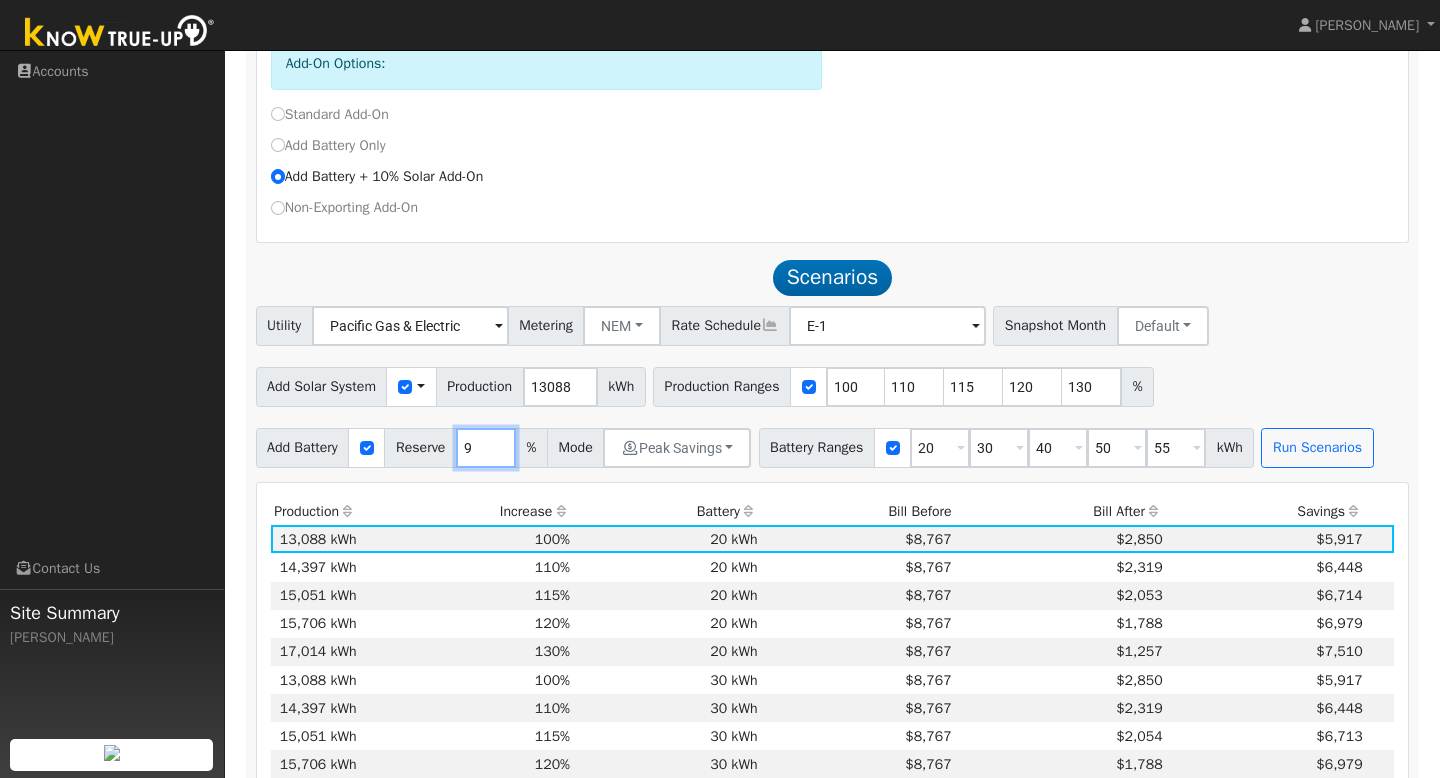click on "9" at bounding box center [486, 448] 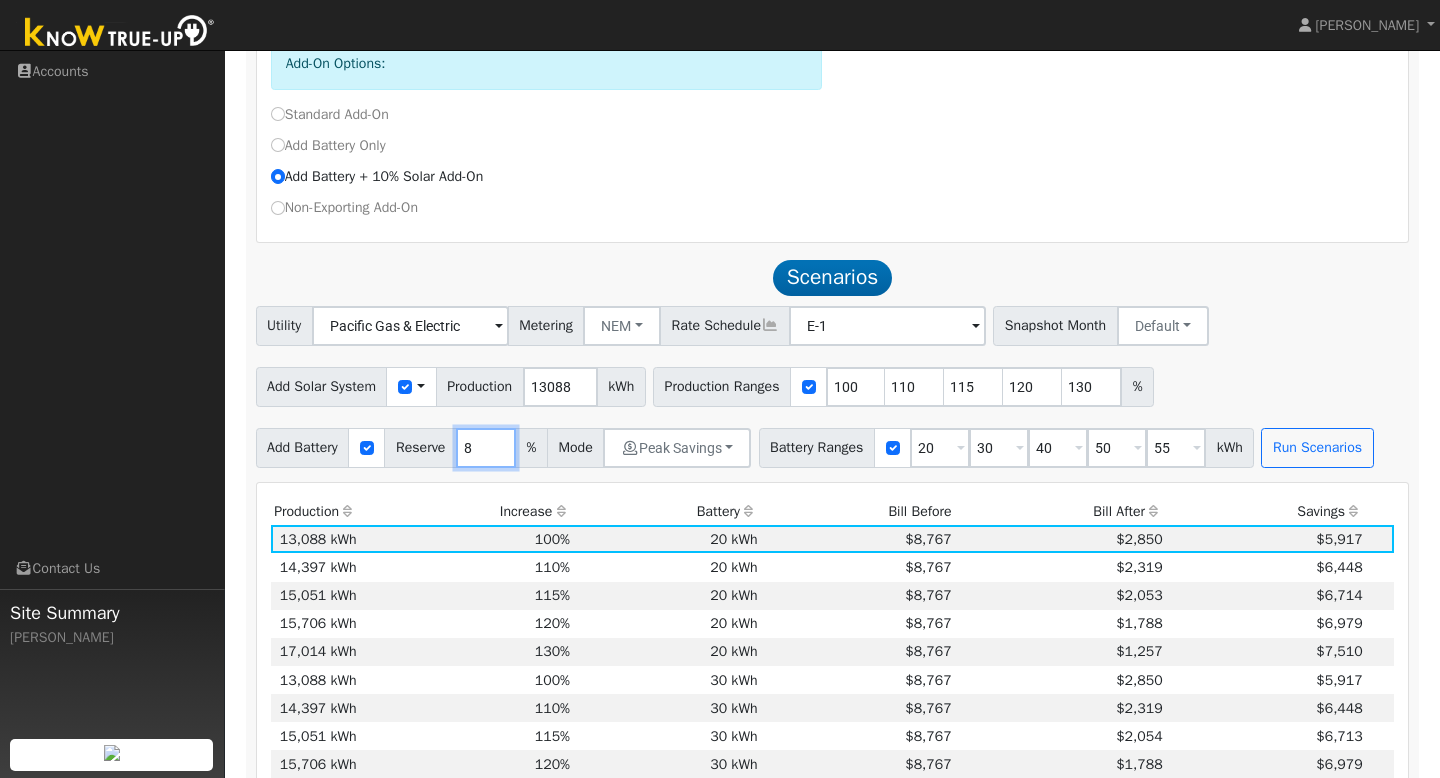 click on "8" at bounding box center (486, 448) 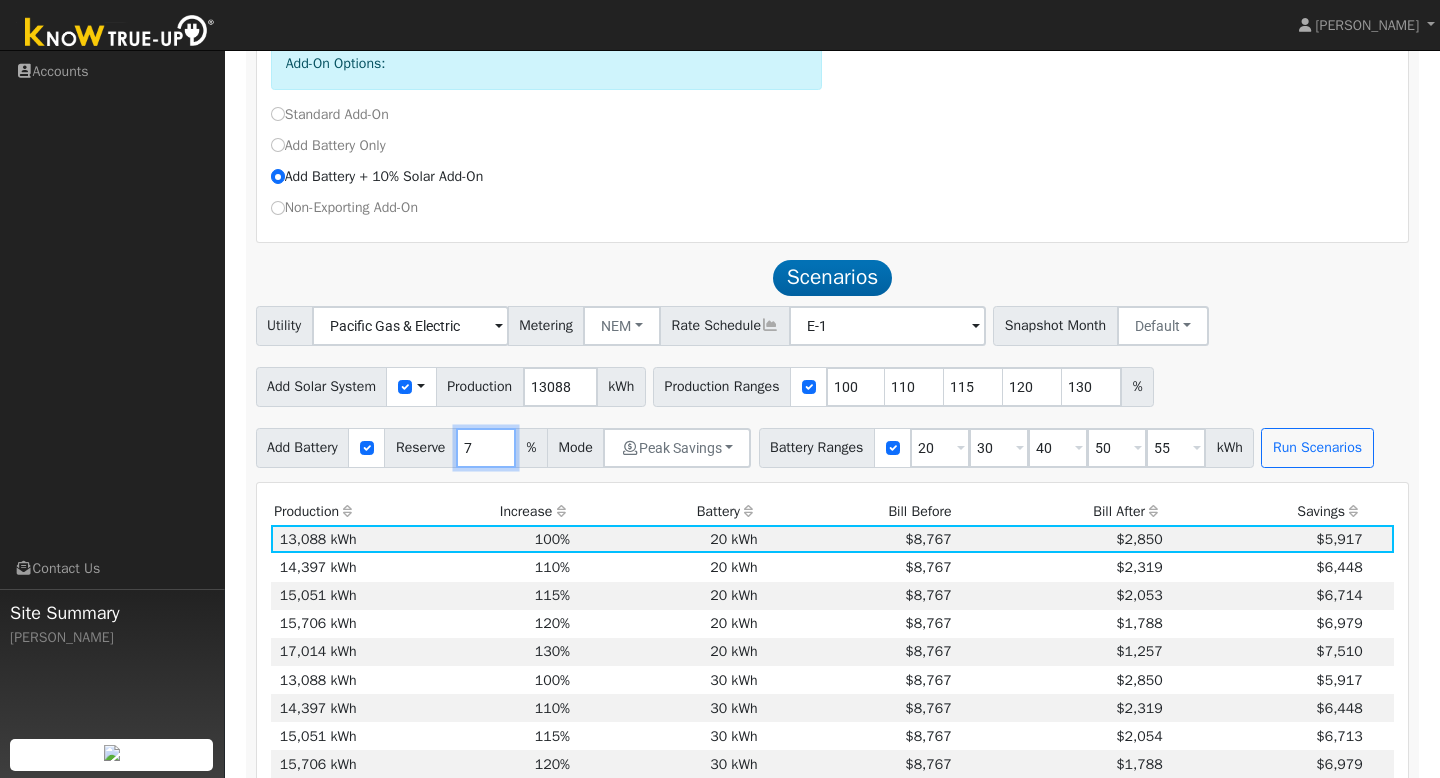 click on "7" at bounding box center [486, 448] 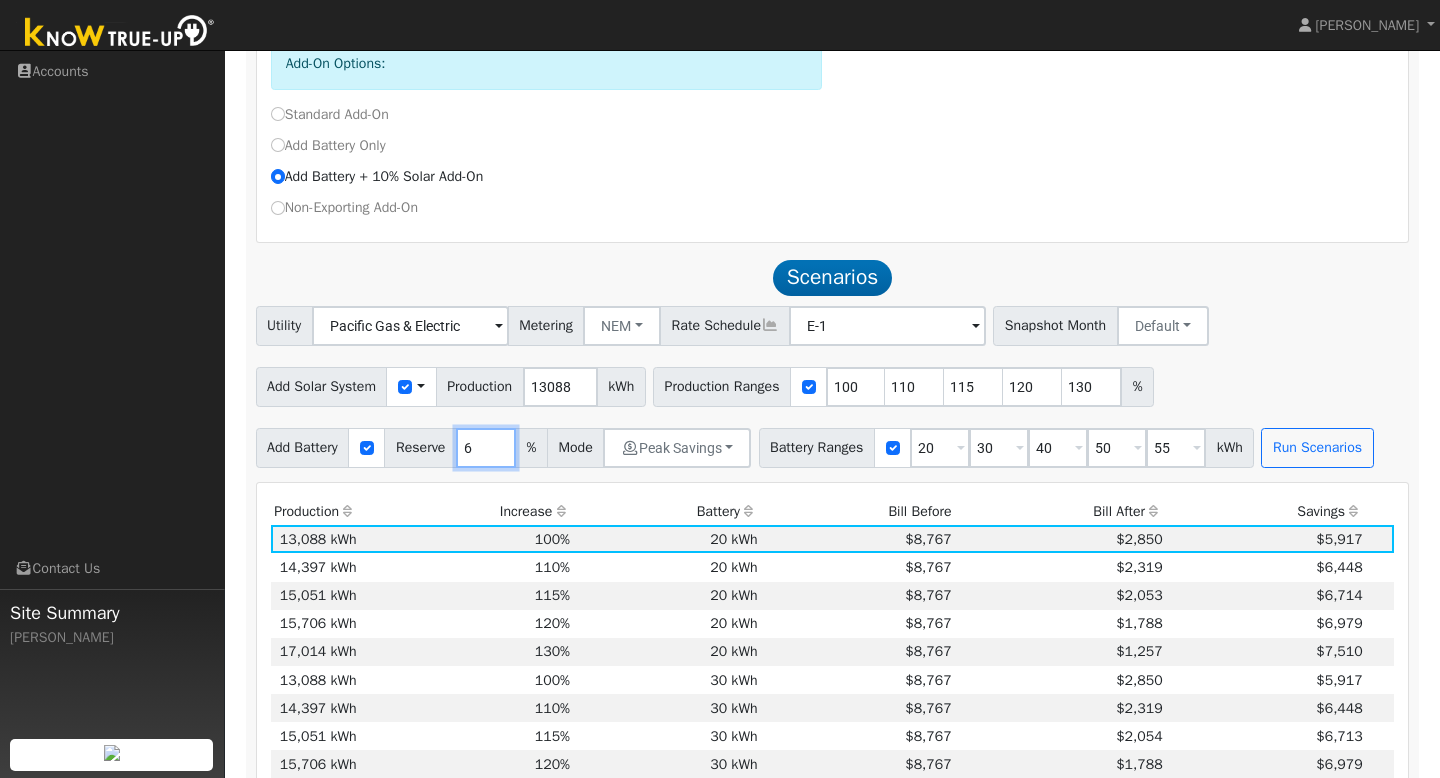 click on "6" at bounding box center [486, 448] 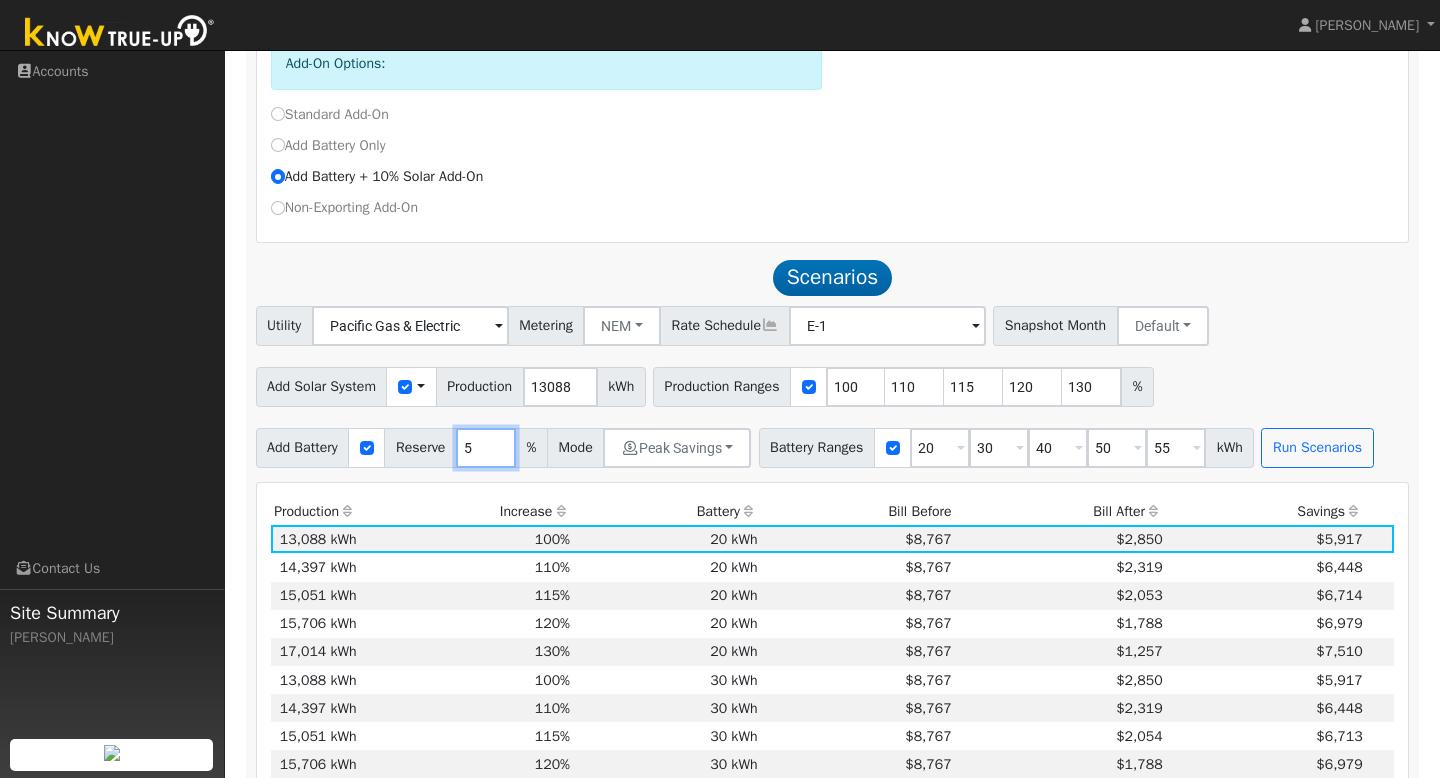 click on "5" at bounding box center [486, 448] 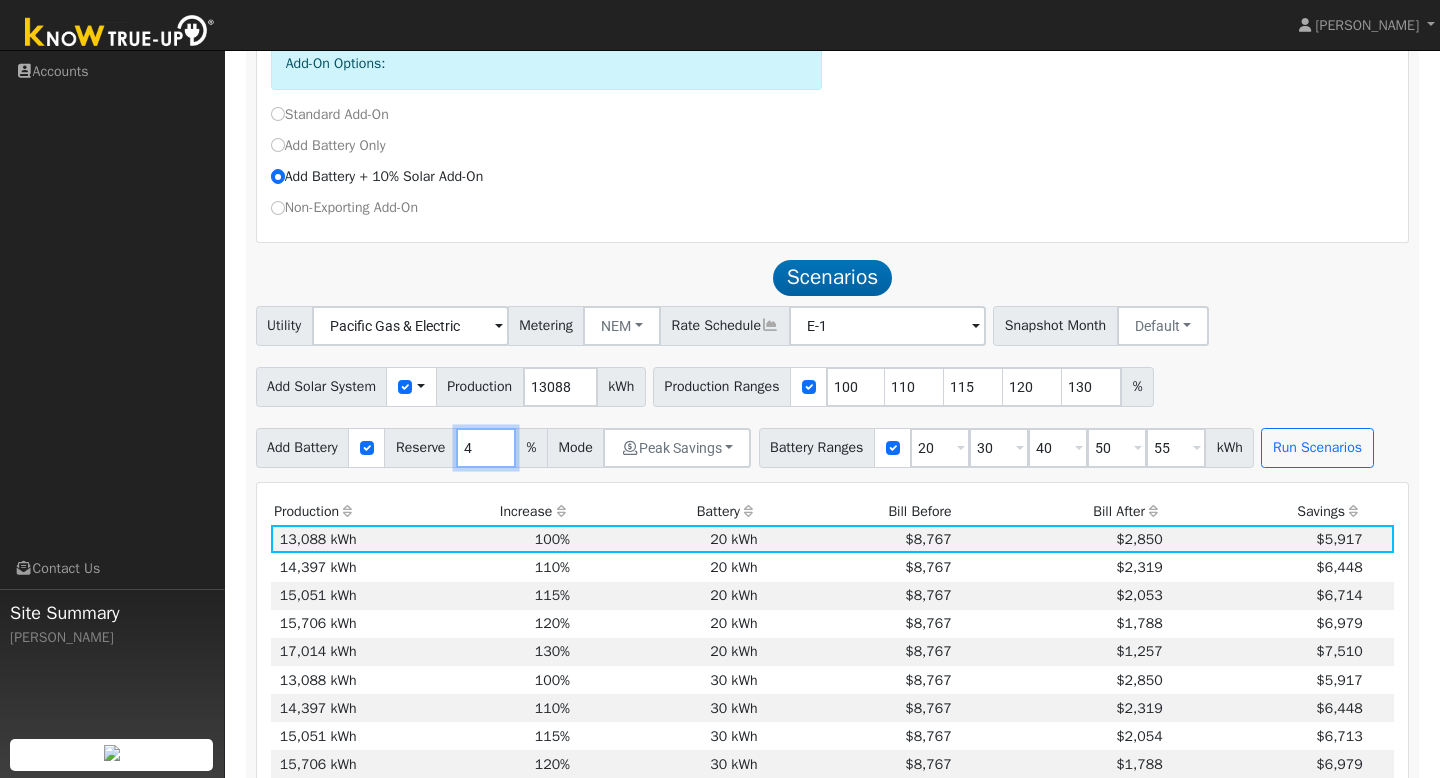 click on "4" at bounding box center (486, 448) 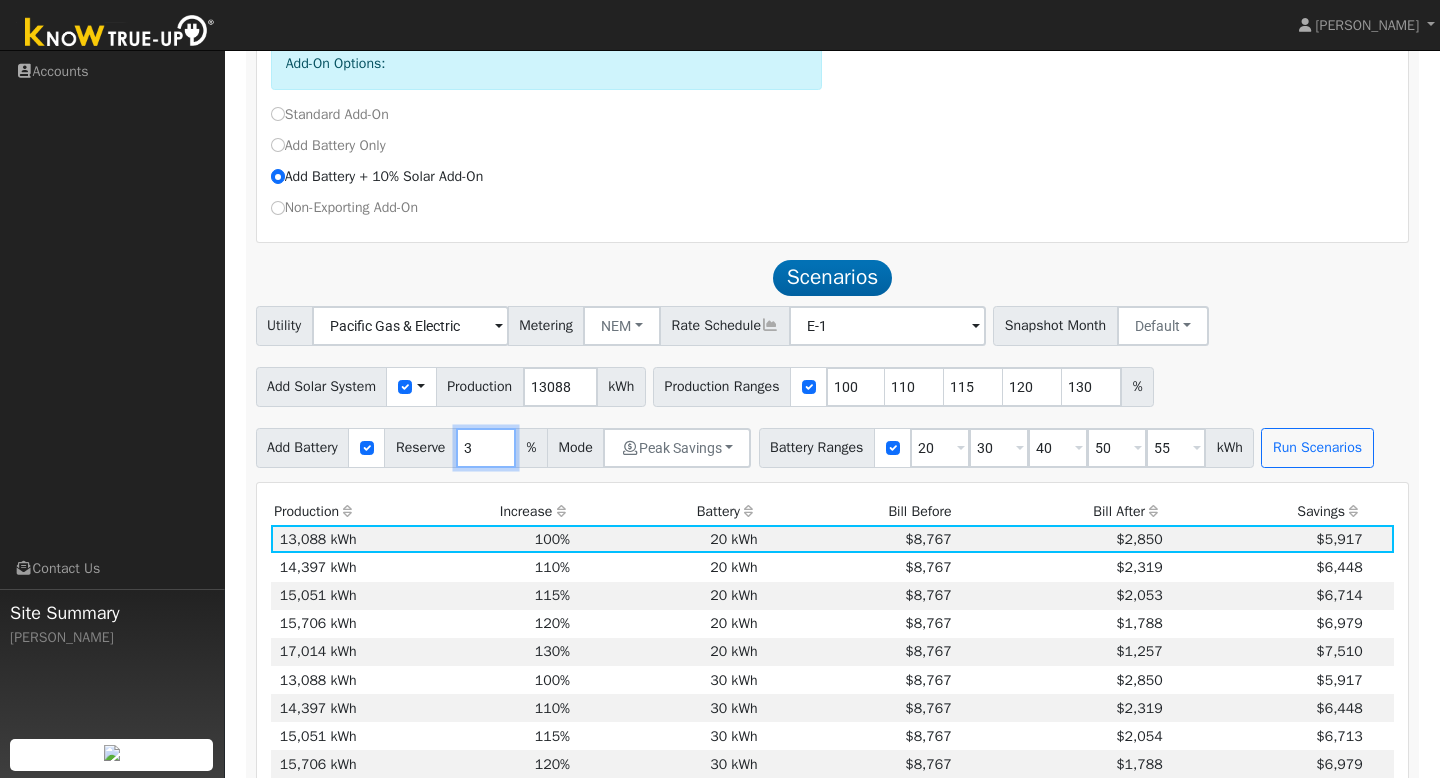 click on "3" at bounding box center [486, 448] 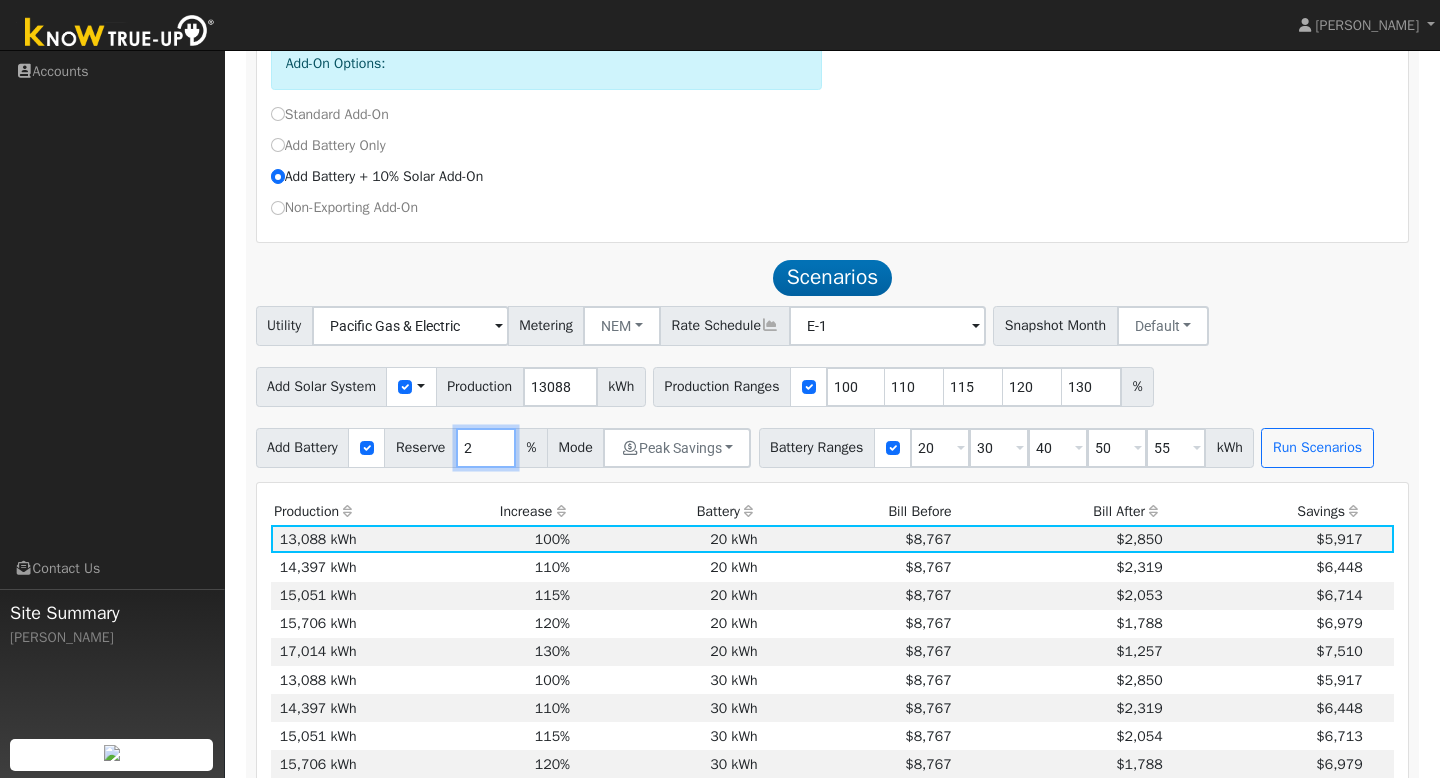 click on "2" at bounding box center [486, 448] 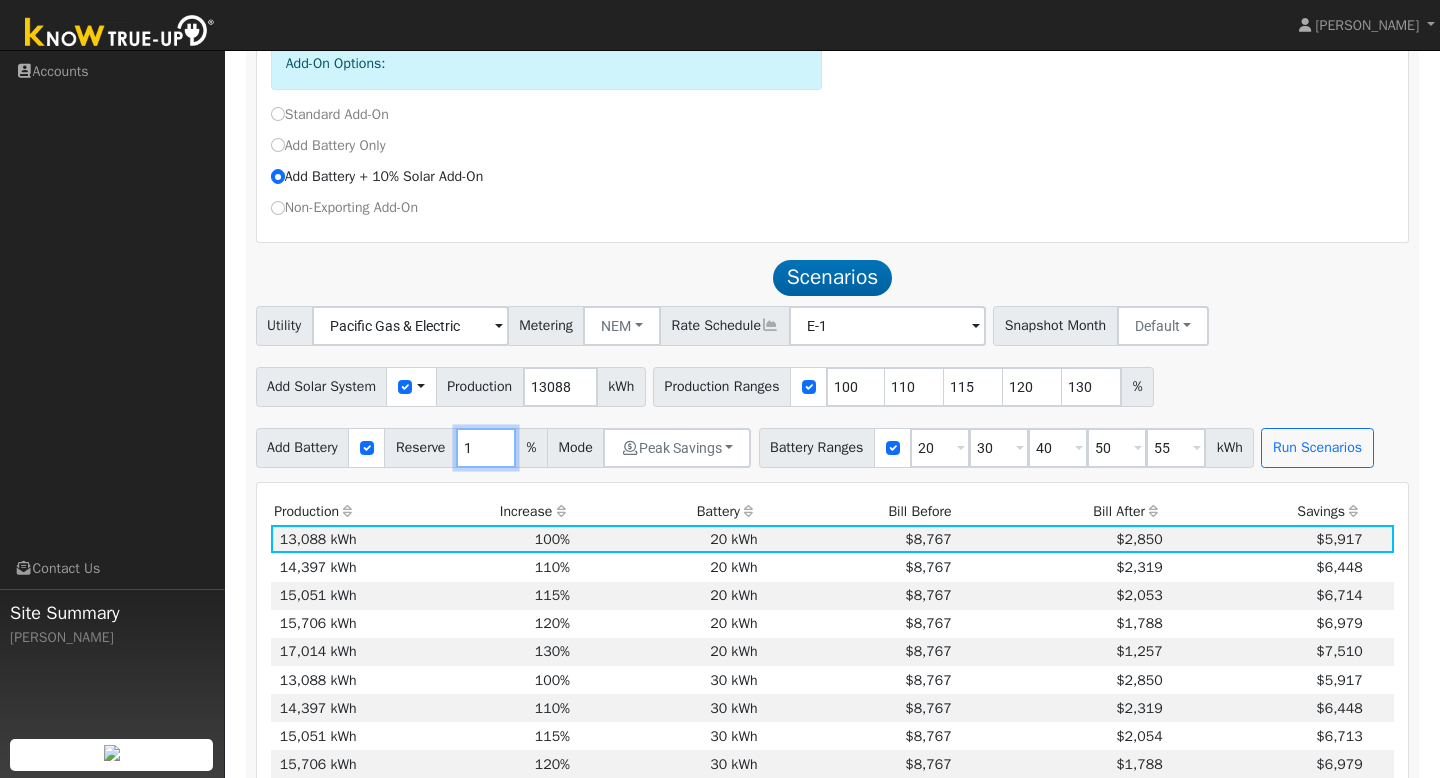 click on "1" at bounding box center [486, 448] 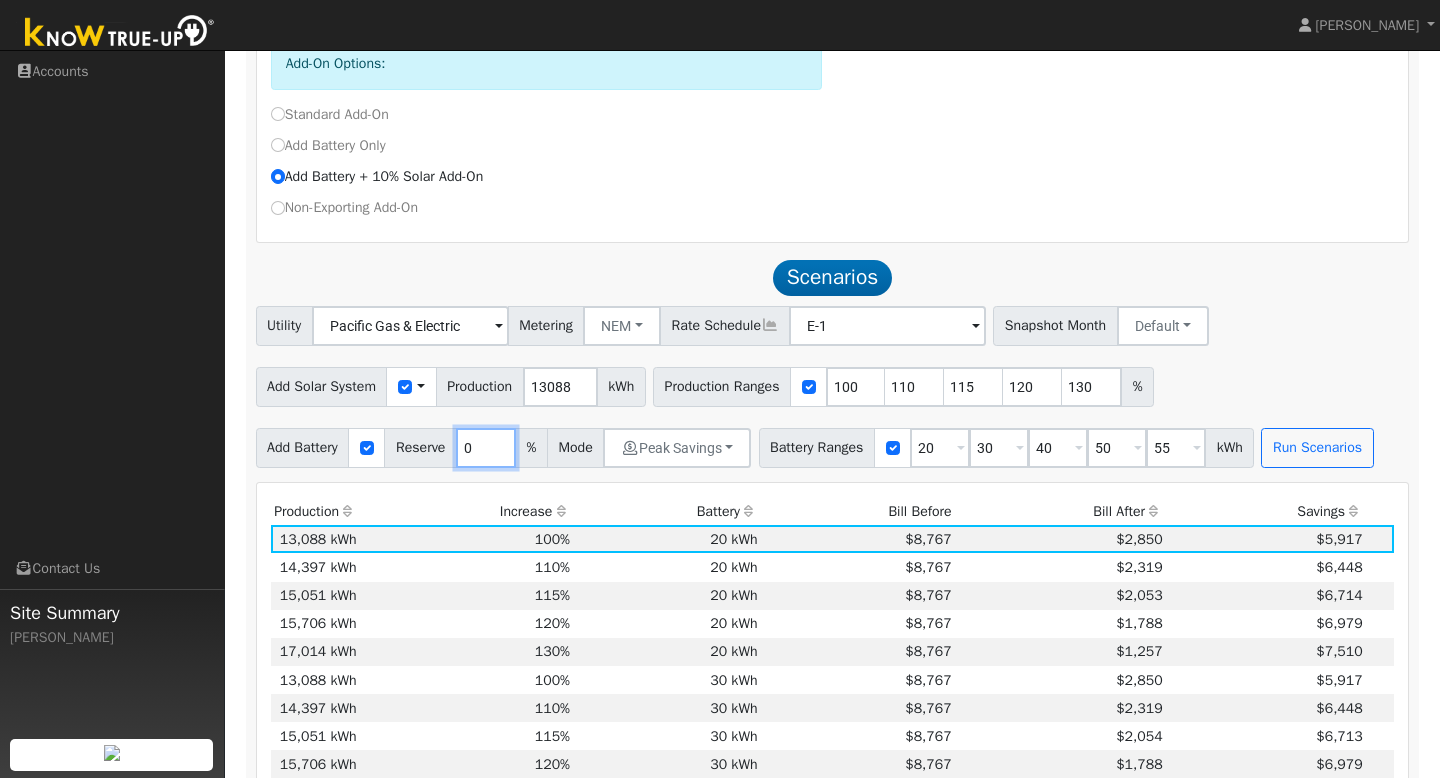 type on "0" 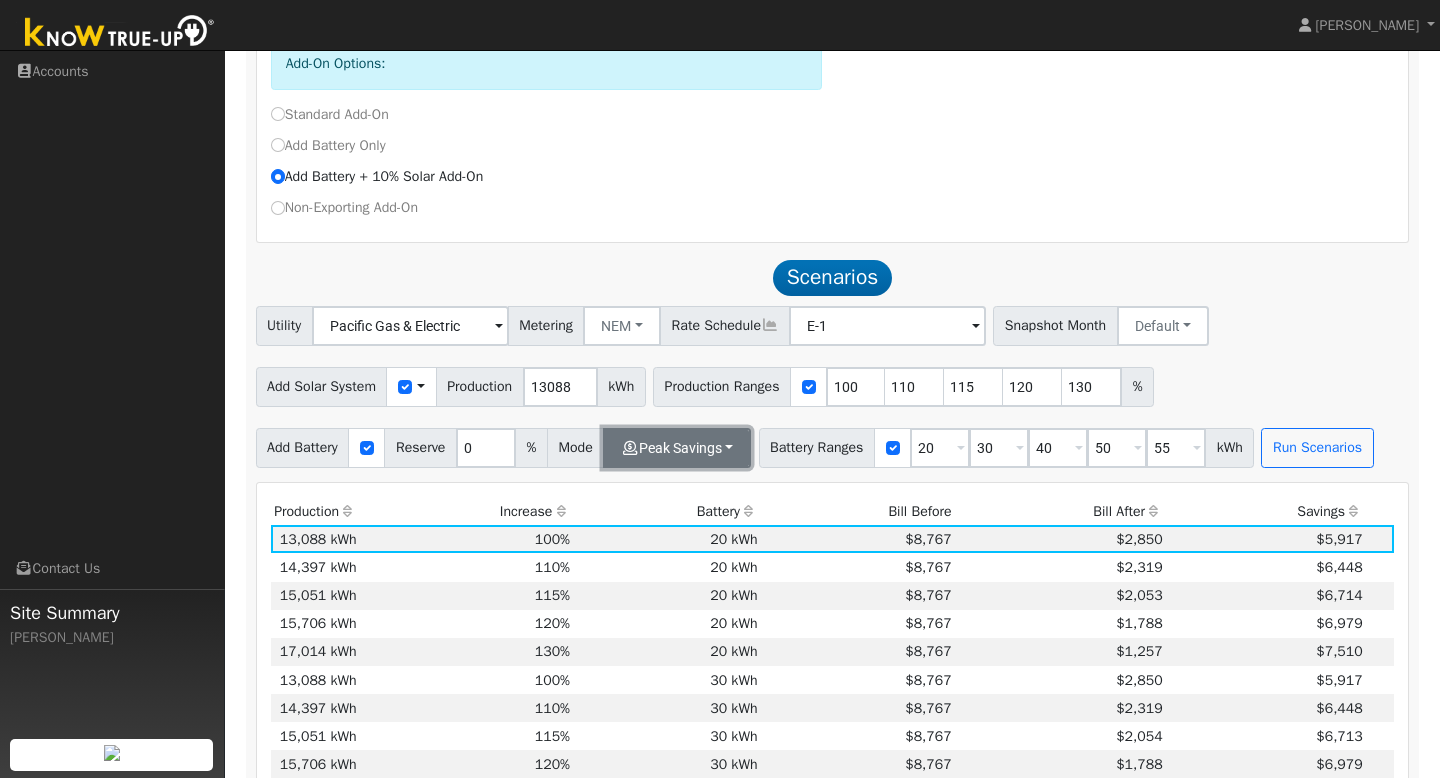 click on "Peak Savings" at bounding box center [677, 448] 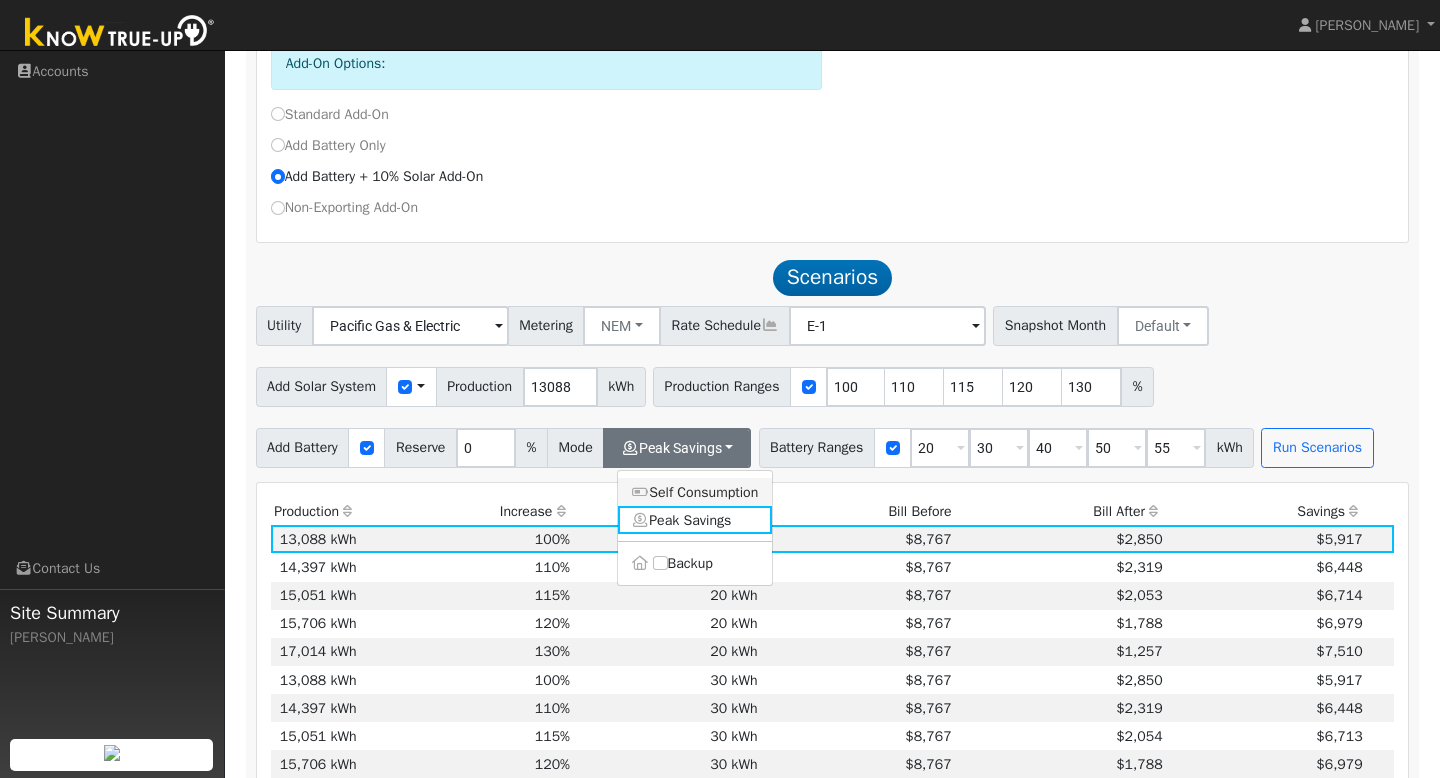 click on "Self Consumption" at bounding box center (695, 492) 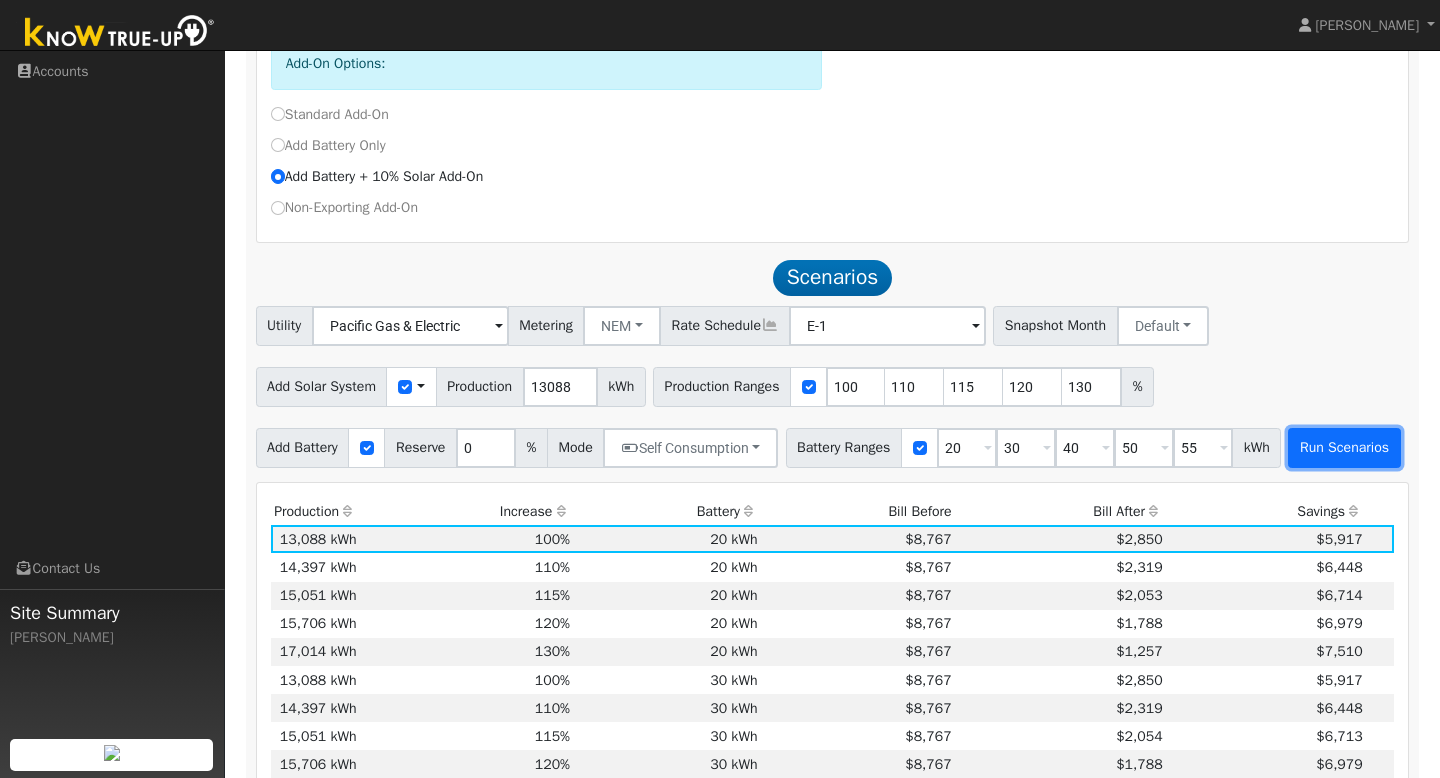 click on "Run Scenarios" at bounding box center [1344, 448] 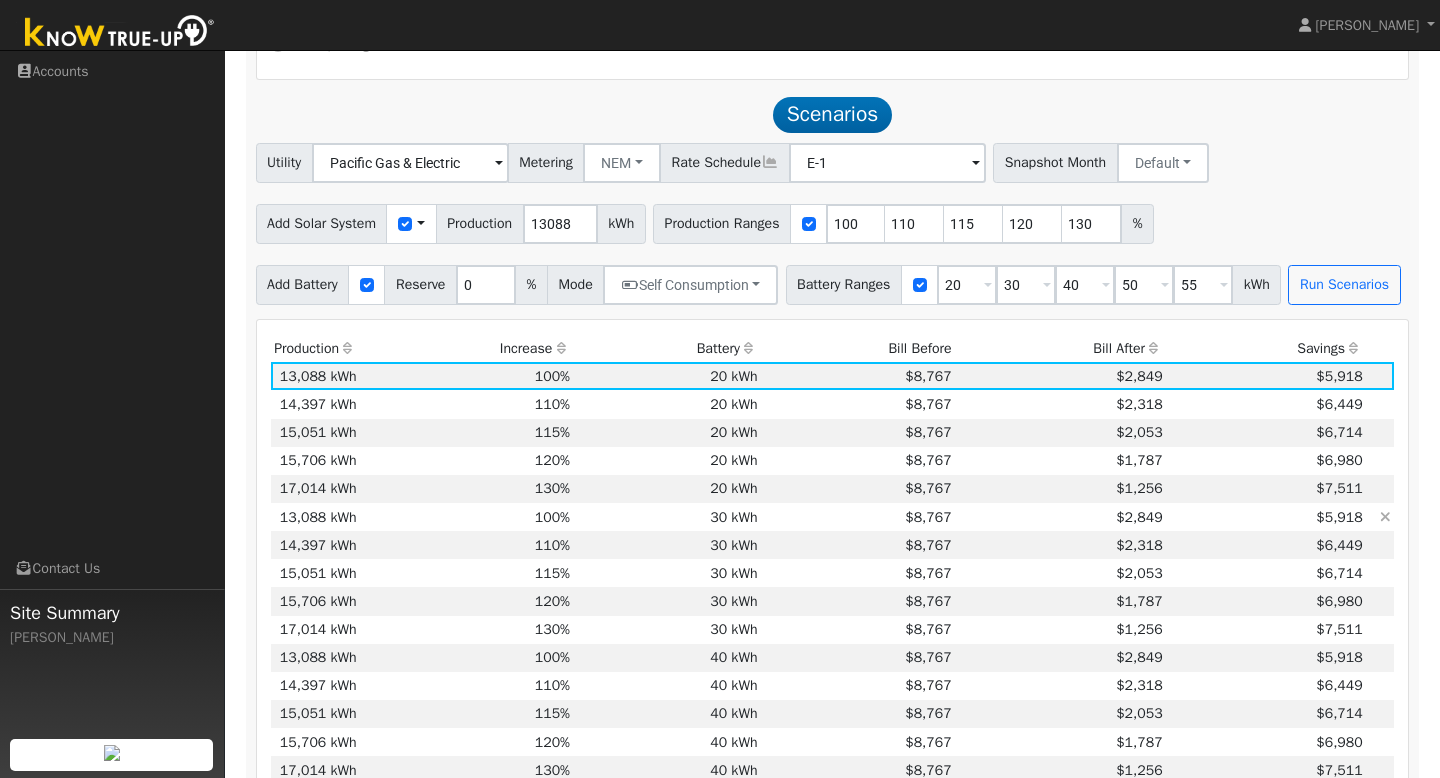 scroll, scrollTop: 935, scrollLeft: 0, axis: vertical 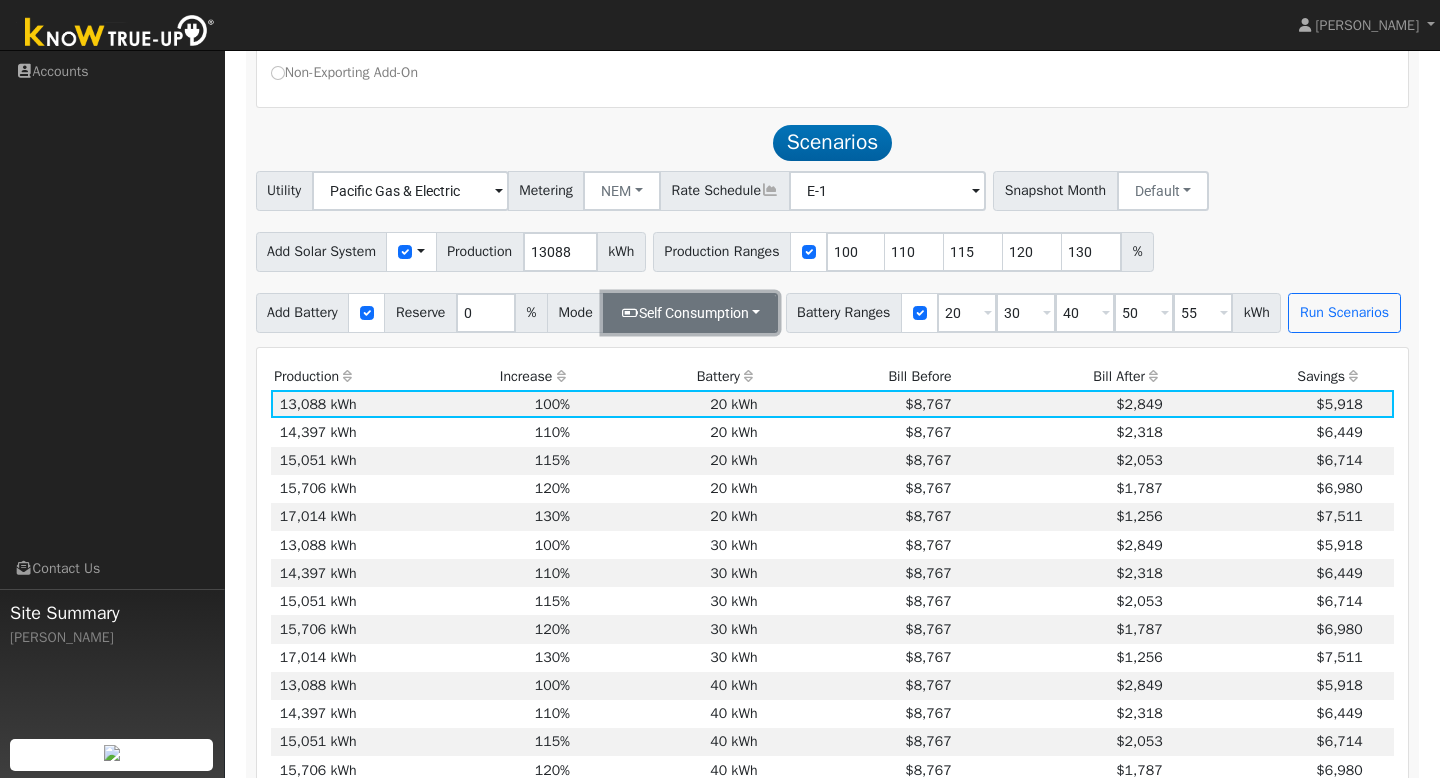 click on "Self Consumption" at bounding box center (690, 313) 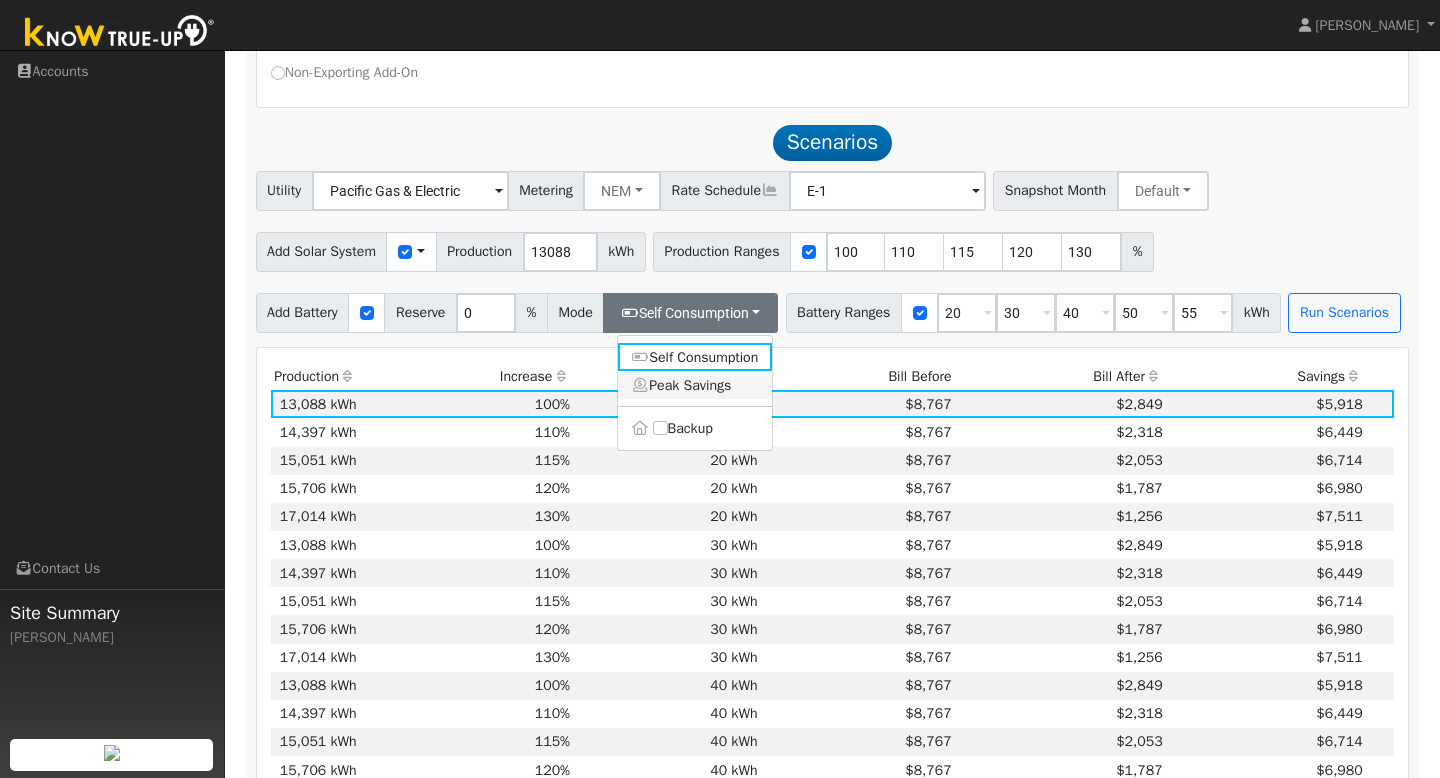click on "Peak Savings" at bounding box center [695, 385] 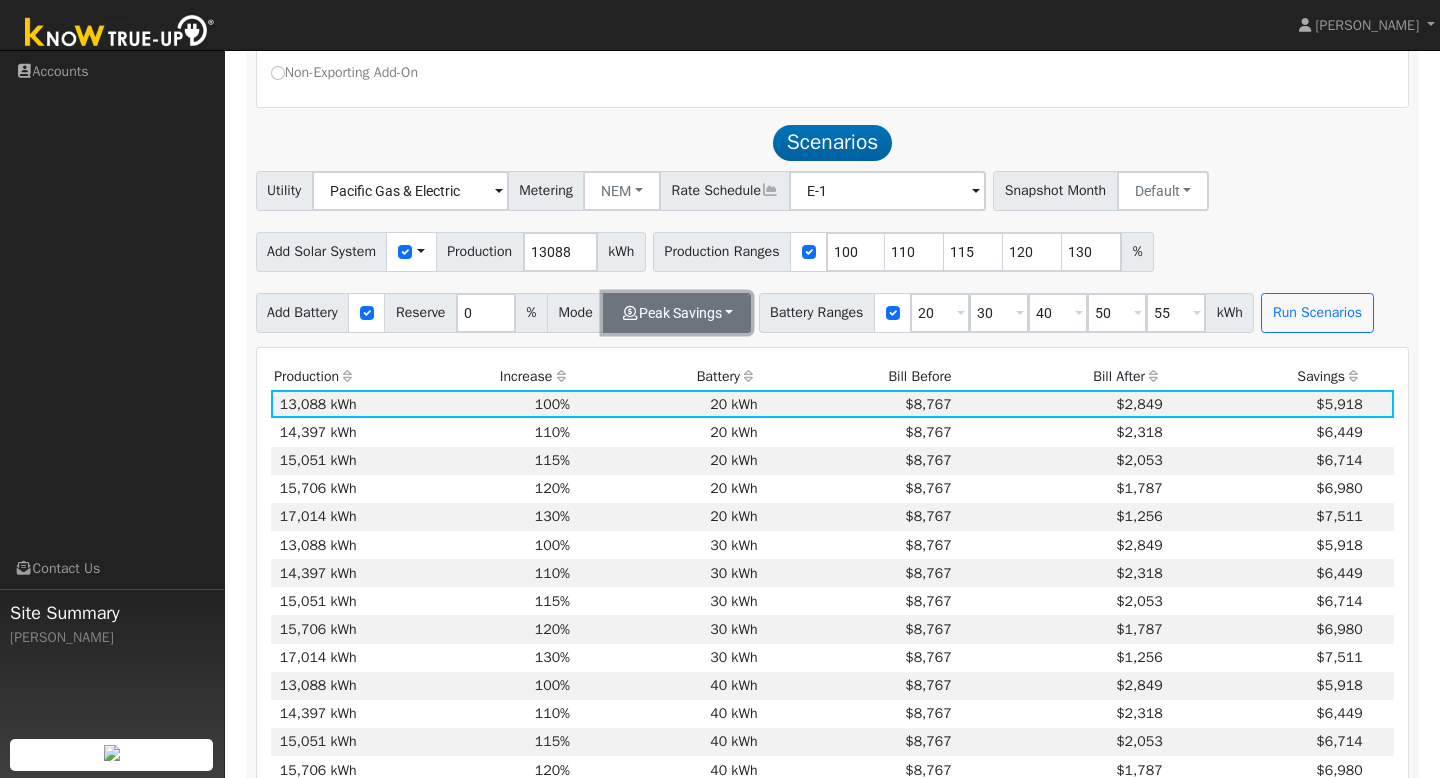 click on "Peak Savings" at bounding box center (677, 313) 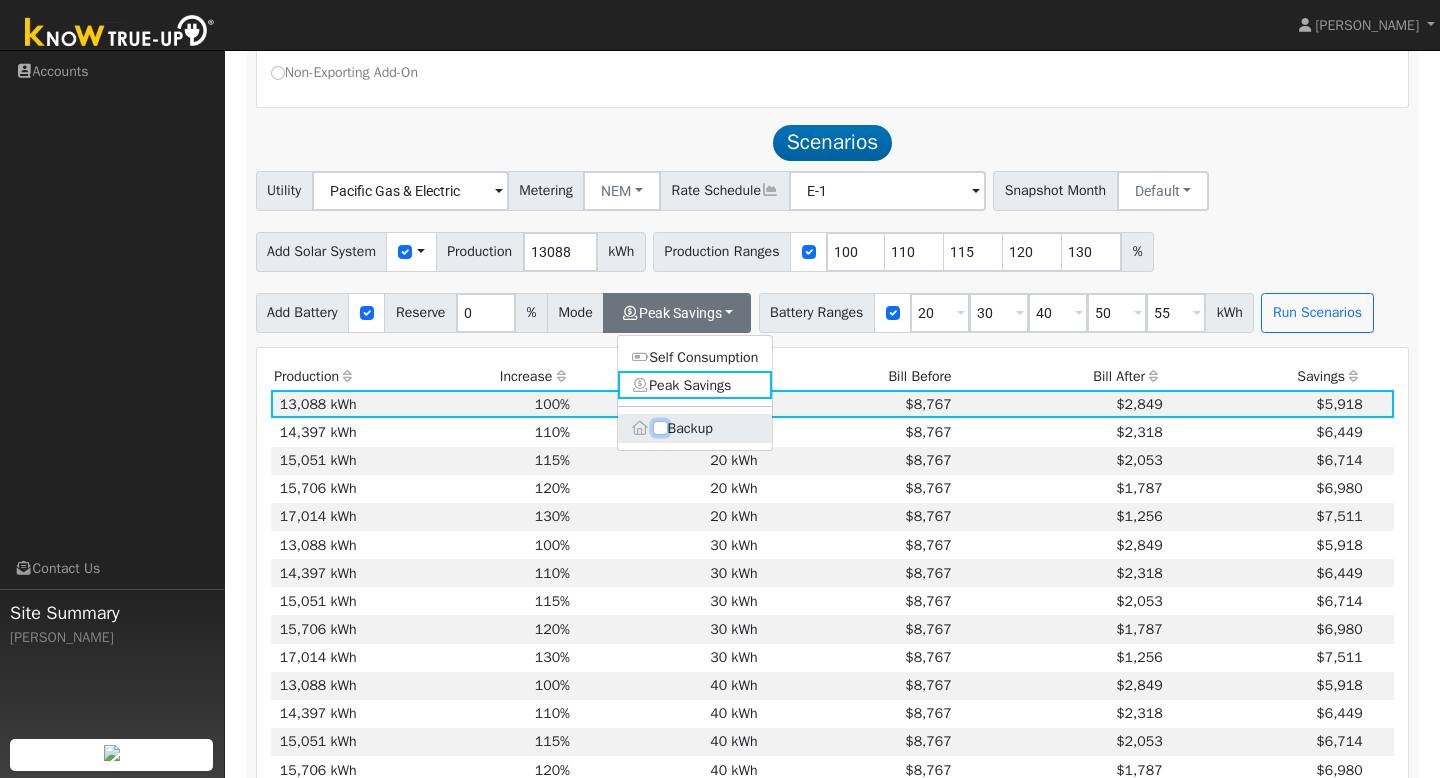 click on "Backup" at bounding box center (660, 428) 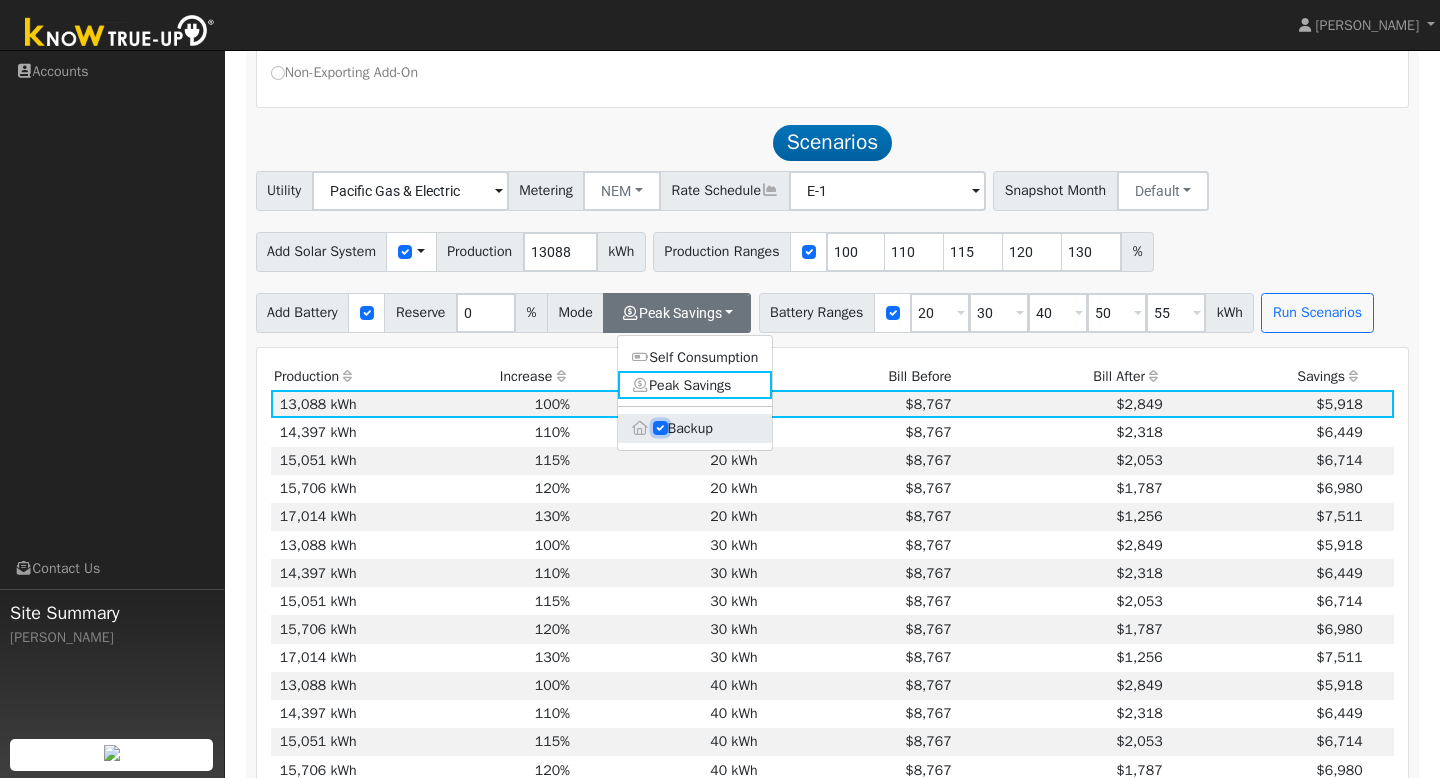 type on "20" 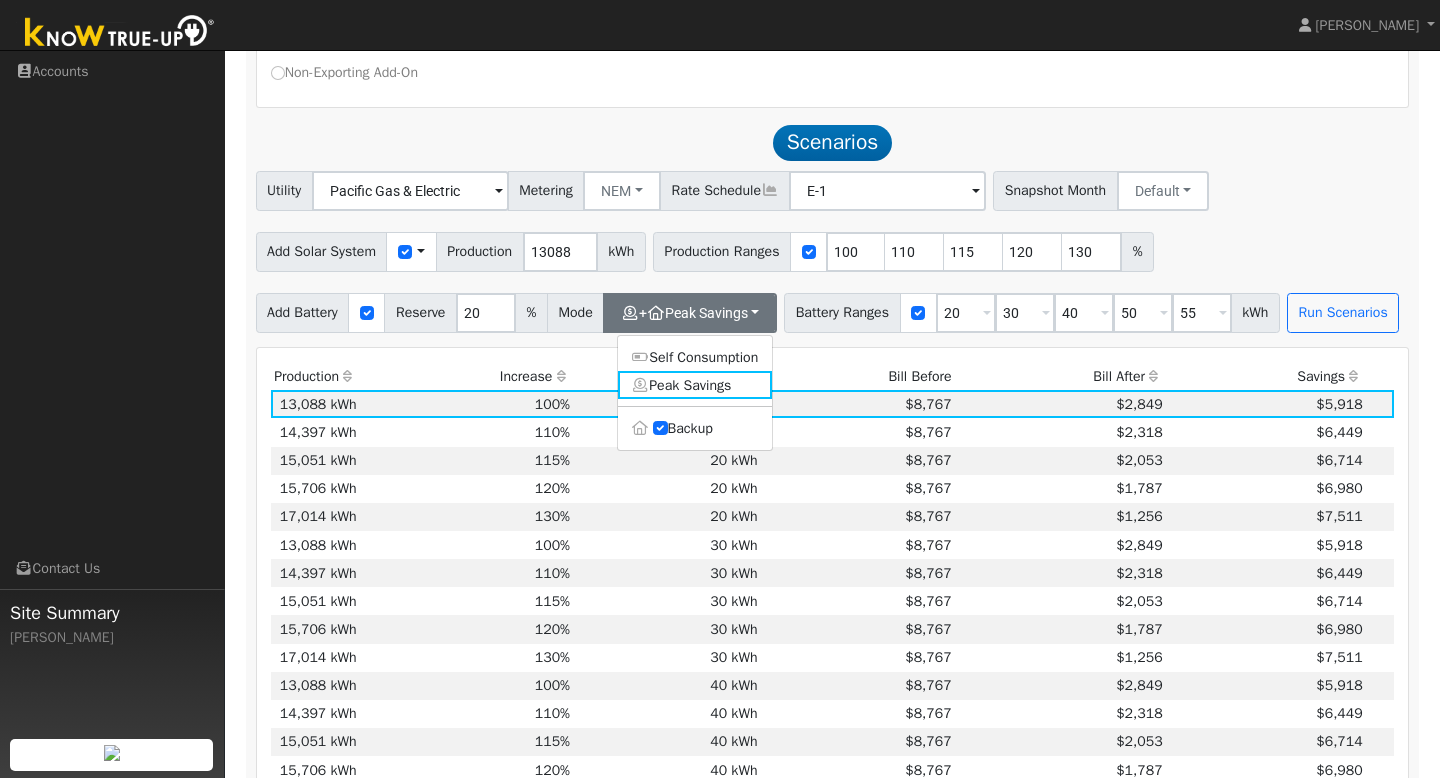 click on "Add Battery Reserve 20 % Mode +  Peak Savings  Self Consumption  Peak Savings    Backup Battery Ranges 20 Overrides Reserve % Mode  None None  Self Consumption  Peak Savings    Backup 30 Overrides Reserve % Mode  None None  Self Consumption  Peak Savings    Backup 40 Overrides Reserve % Mode  None None  Self Consumption  Peak Savings    Backup 50 Overrides Reserve % Mode  None None  Self Consumption  Peak Savings    Backup 55 Overrides Reserve % Mode  None None  Self Consumption  Peak Savings    Backup kWh Run Scenarios" at bounding box center (832, 309) 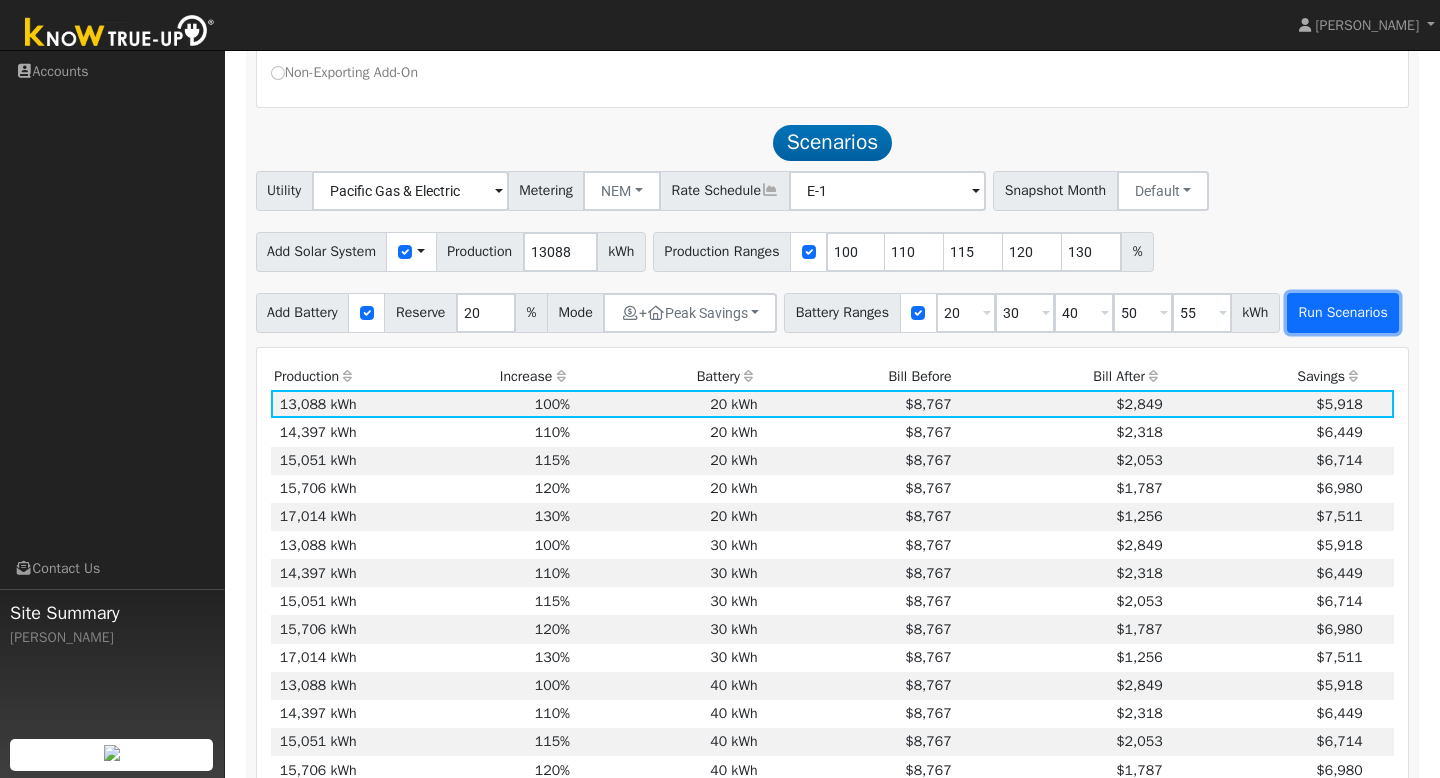 click on "Run Scenarios" at bounding box center (1343, 313) 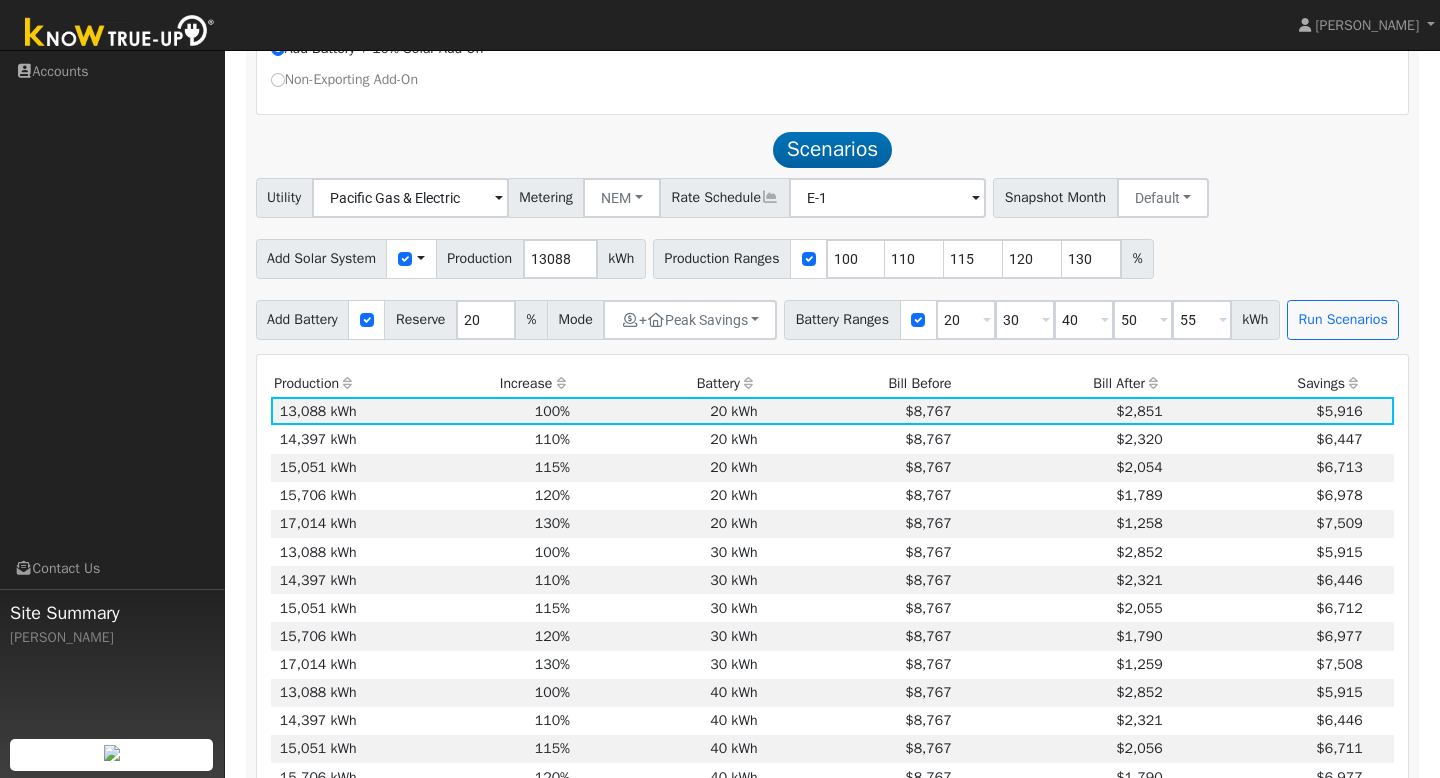 scroll, scrollTop: 927, scrollLeft: 0, axis: vertical 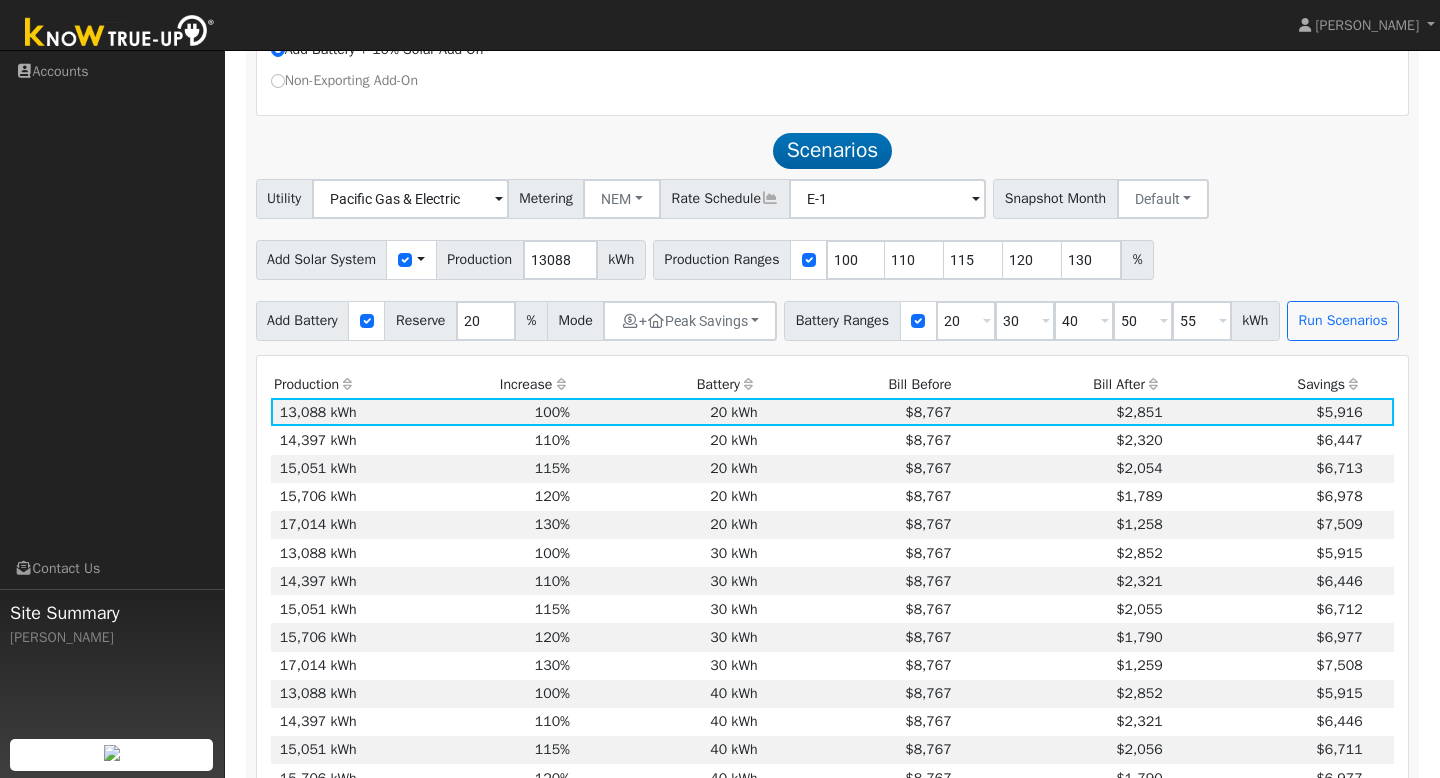 click at bounding box center [1354, 384] 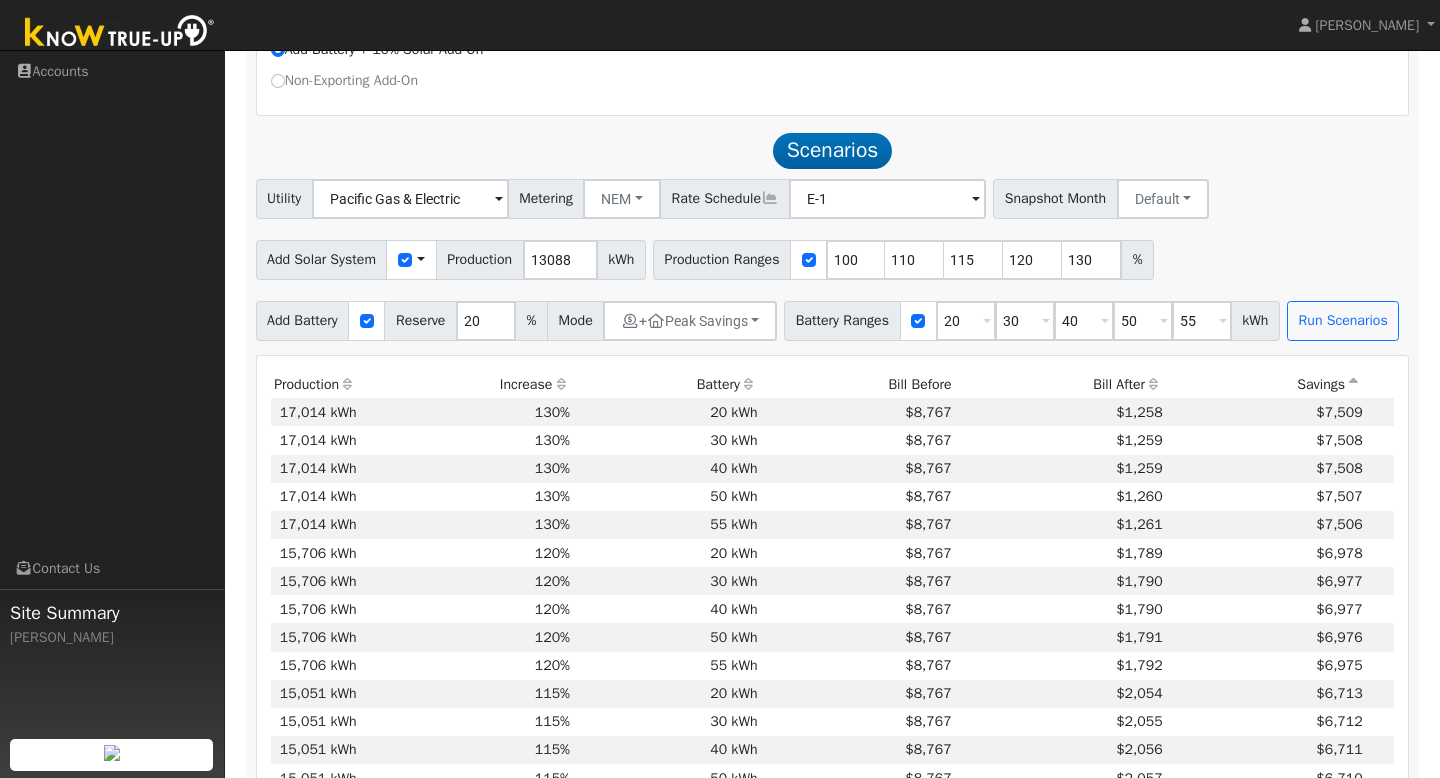 click at bounding box center [1354, 384] 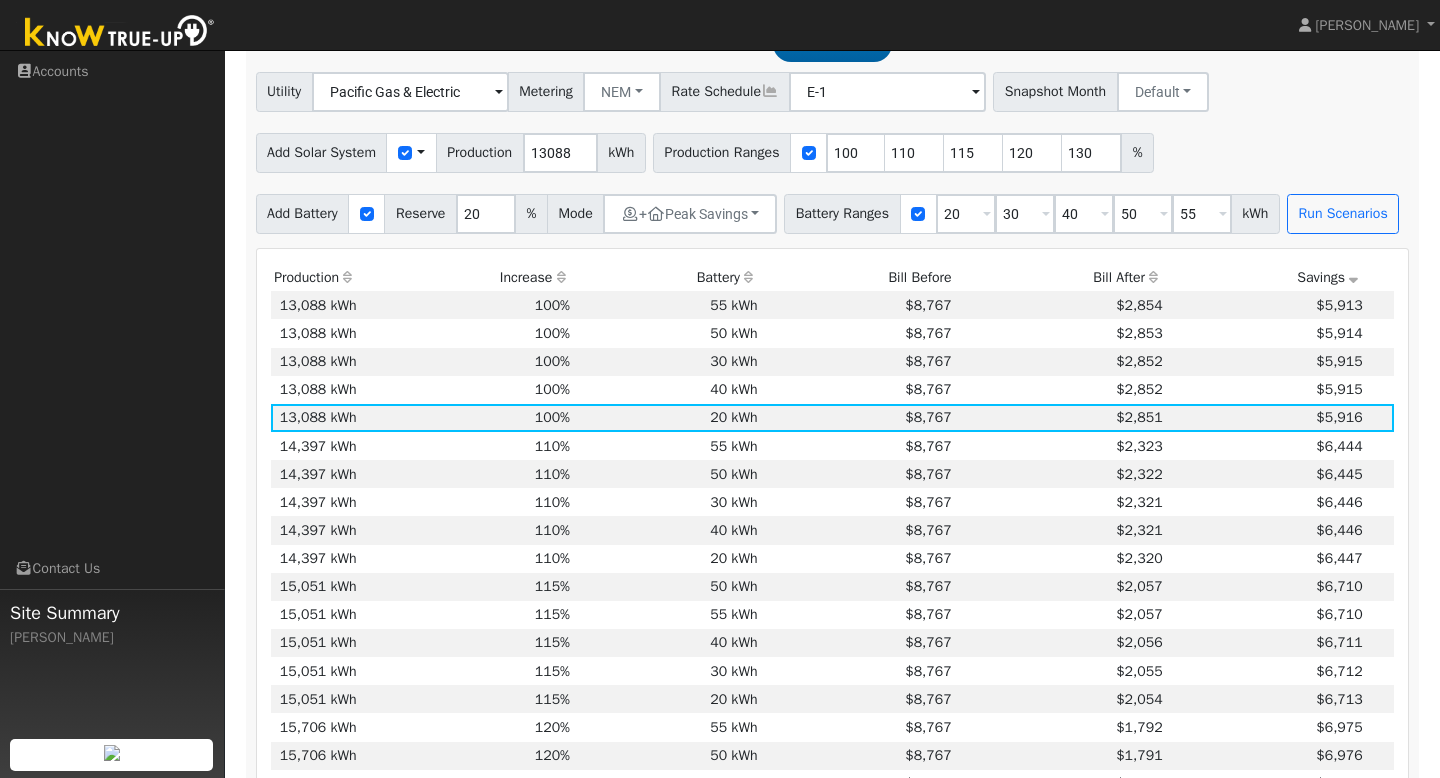 scroll, scrollTop: 1023, scrollLeft: 0, axis: vertical 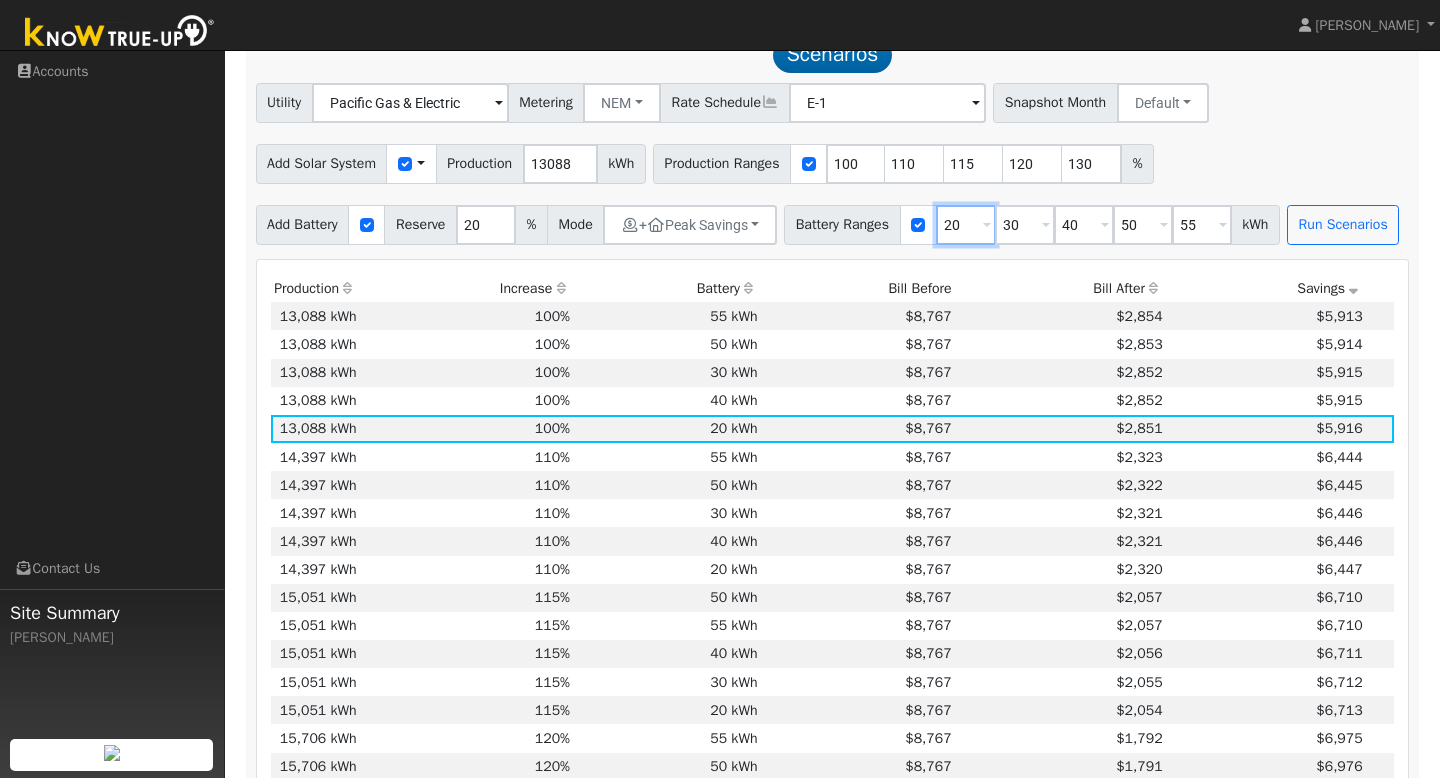 click on "20" at bounding box center (966, 225) 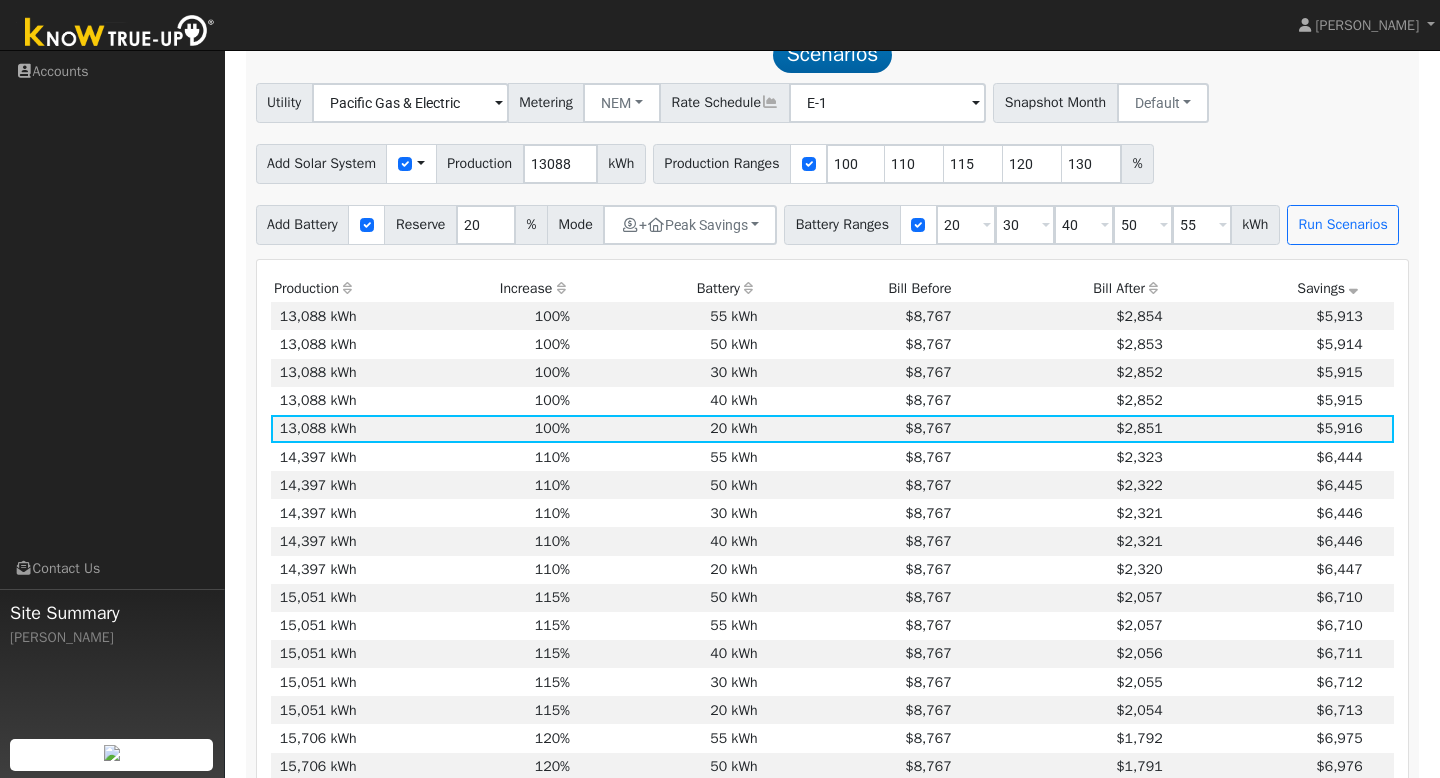 click at bounding box center (987, 226) 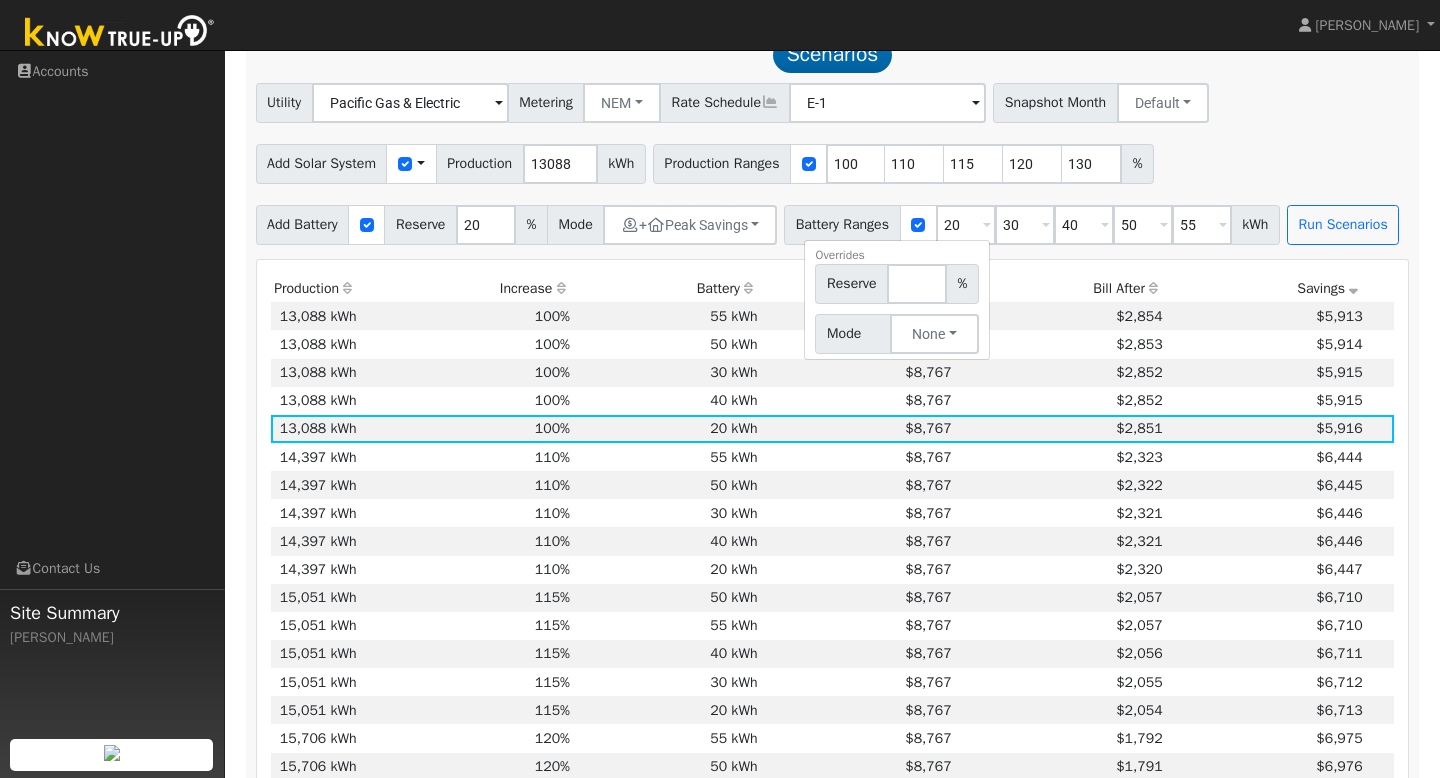click at bounding box center [987, 226] 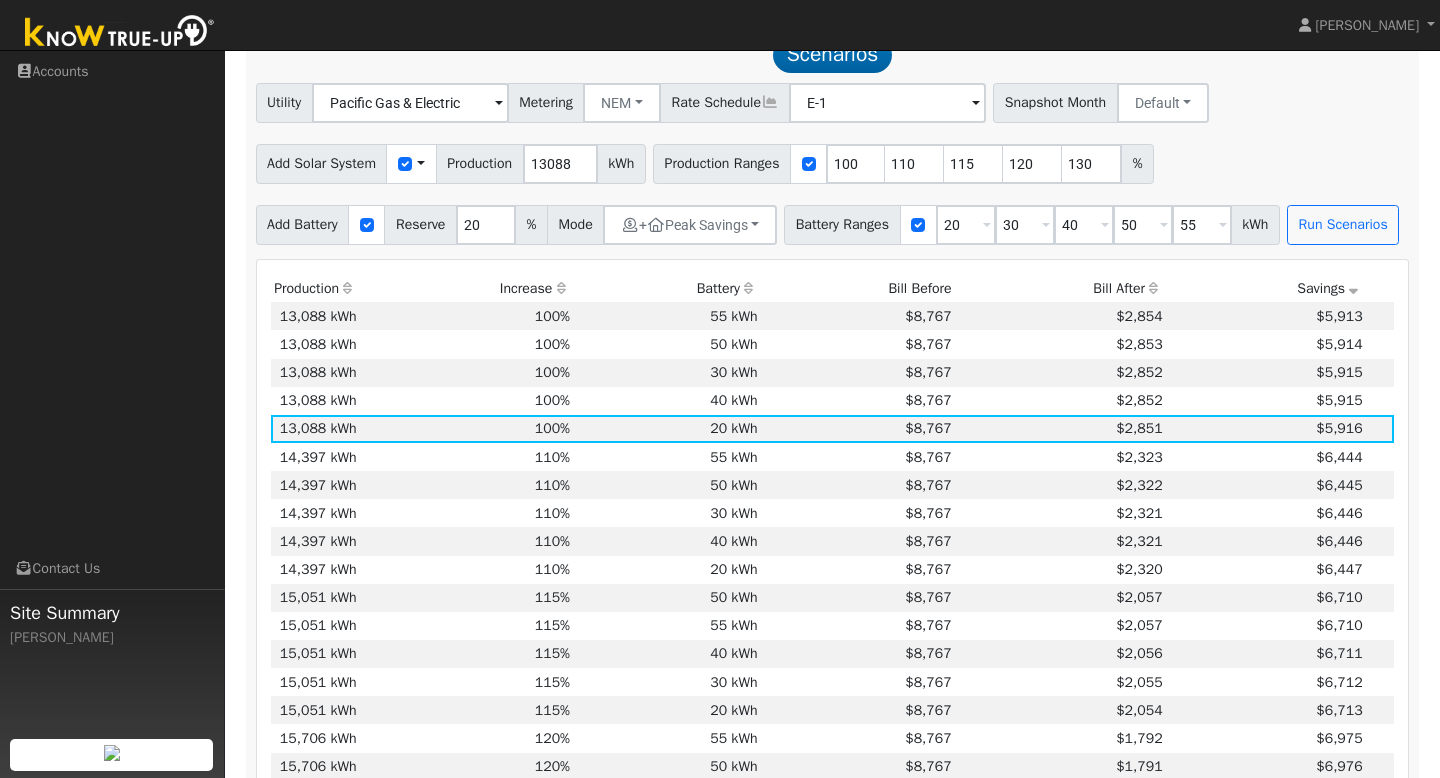 click at bounding box center [987, 226] 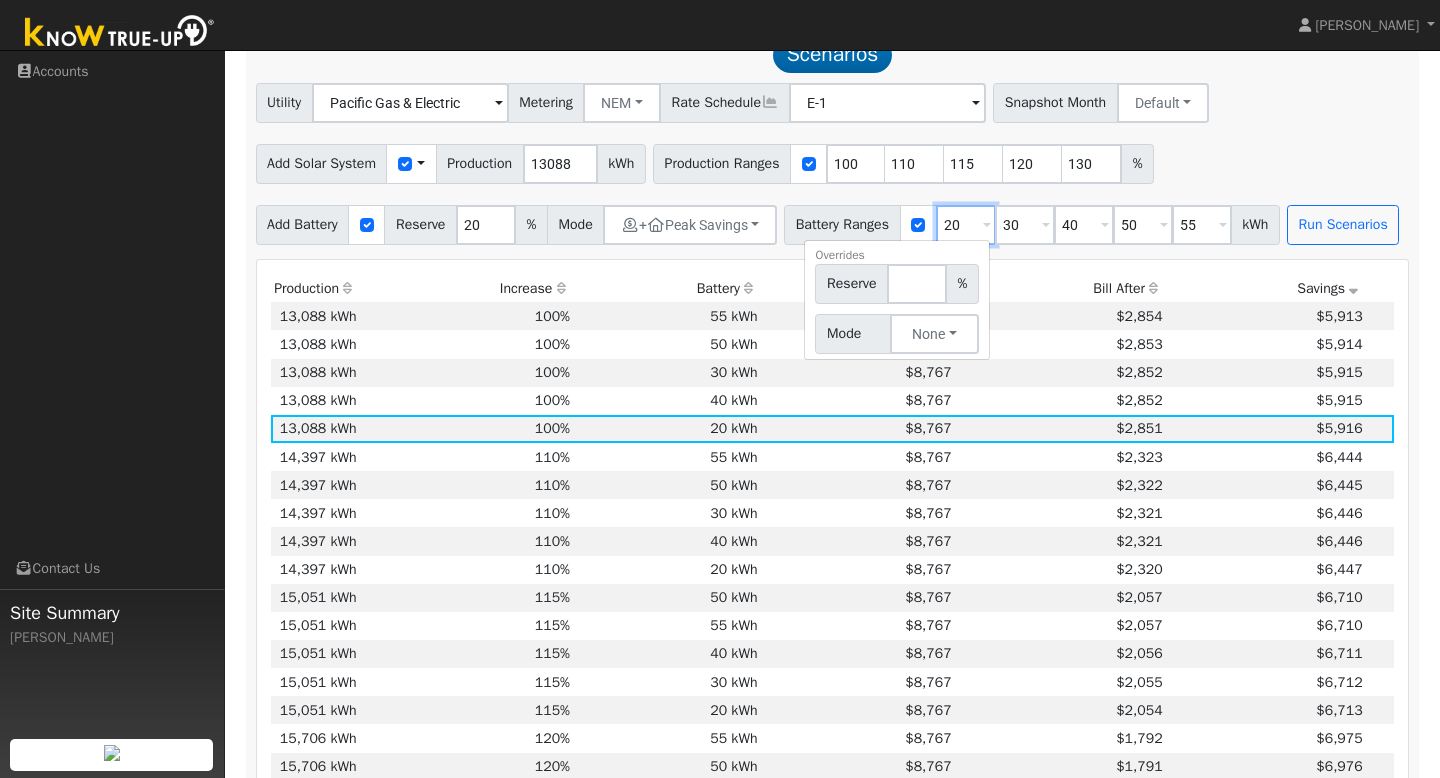 click on "20" at bounding box center [966, 225] 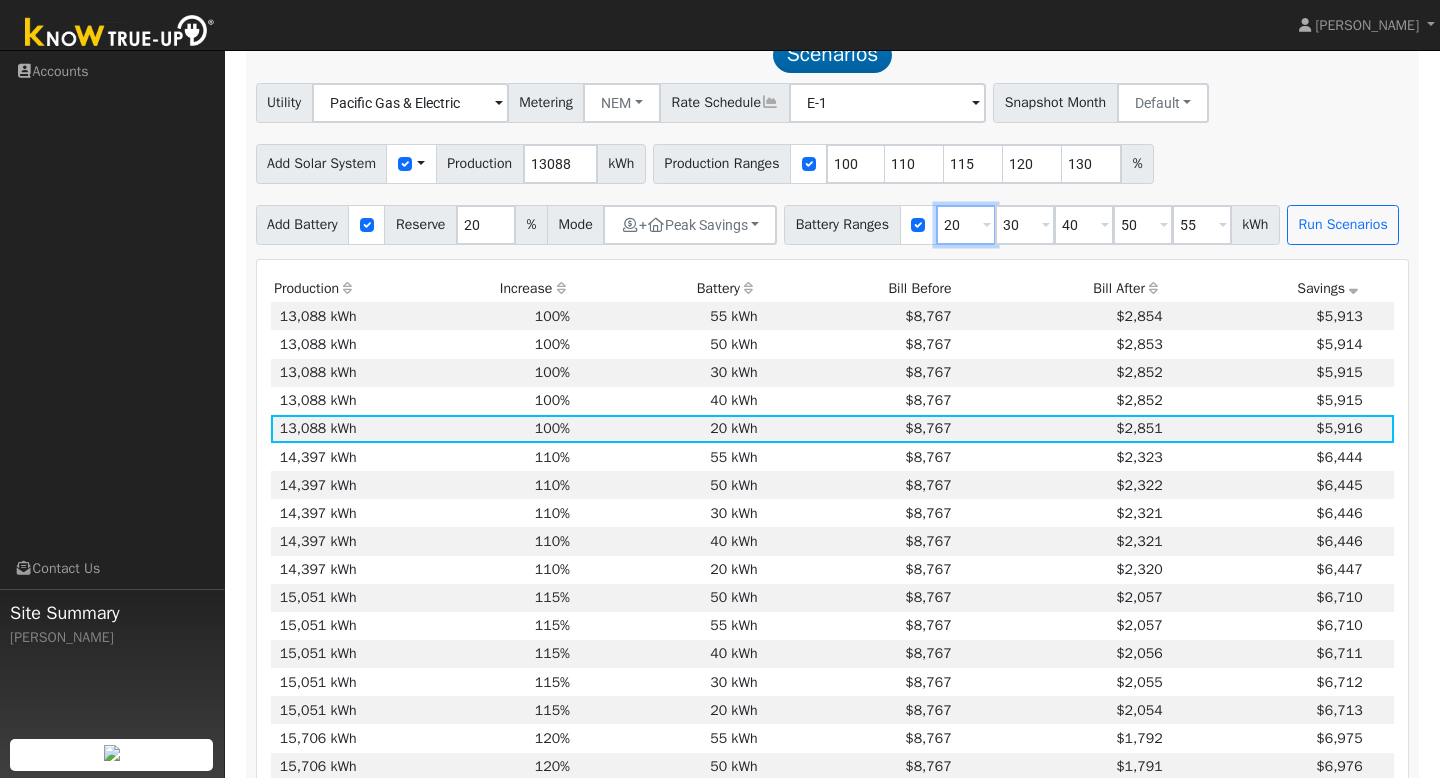 click on "20" at bounding box center (966, 225) 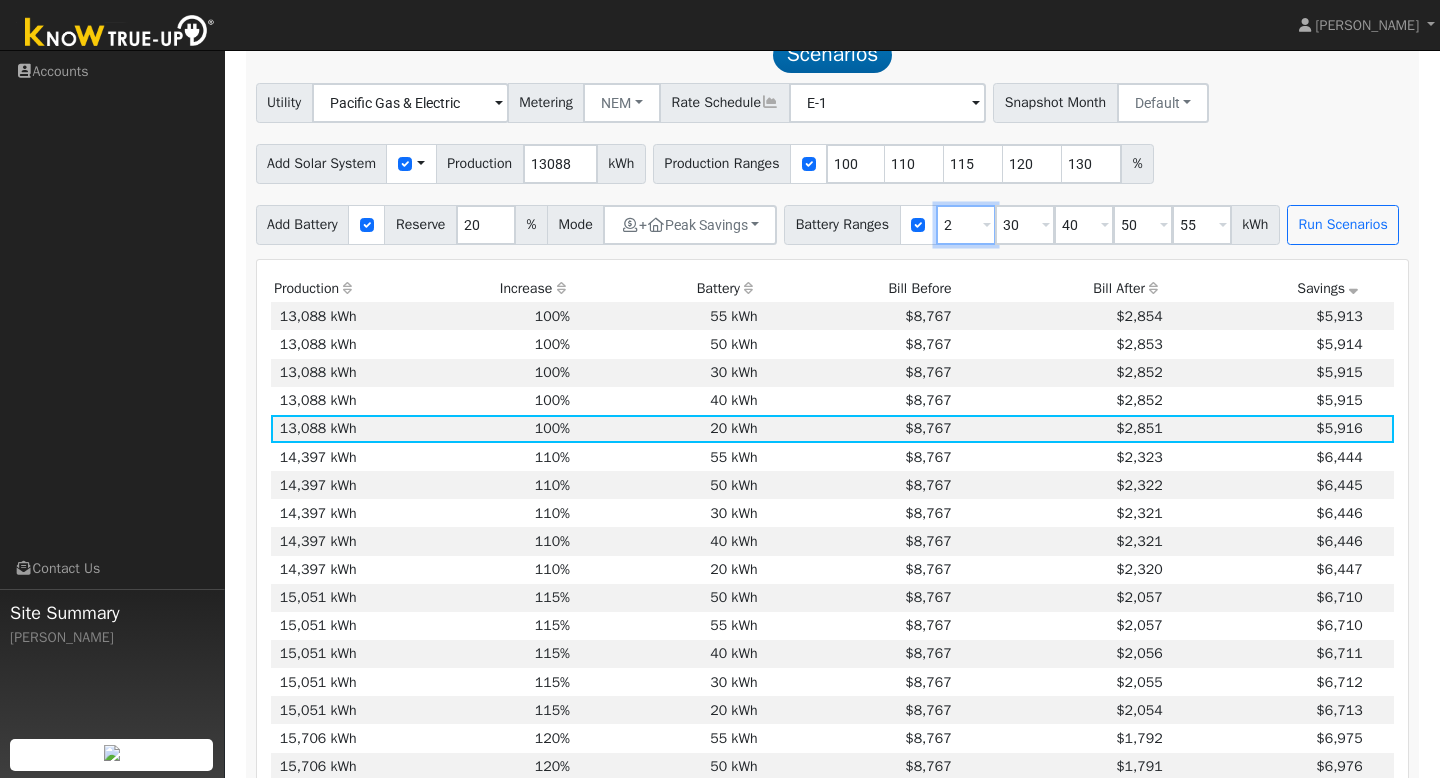 type on "30" 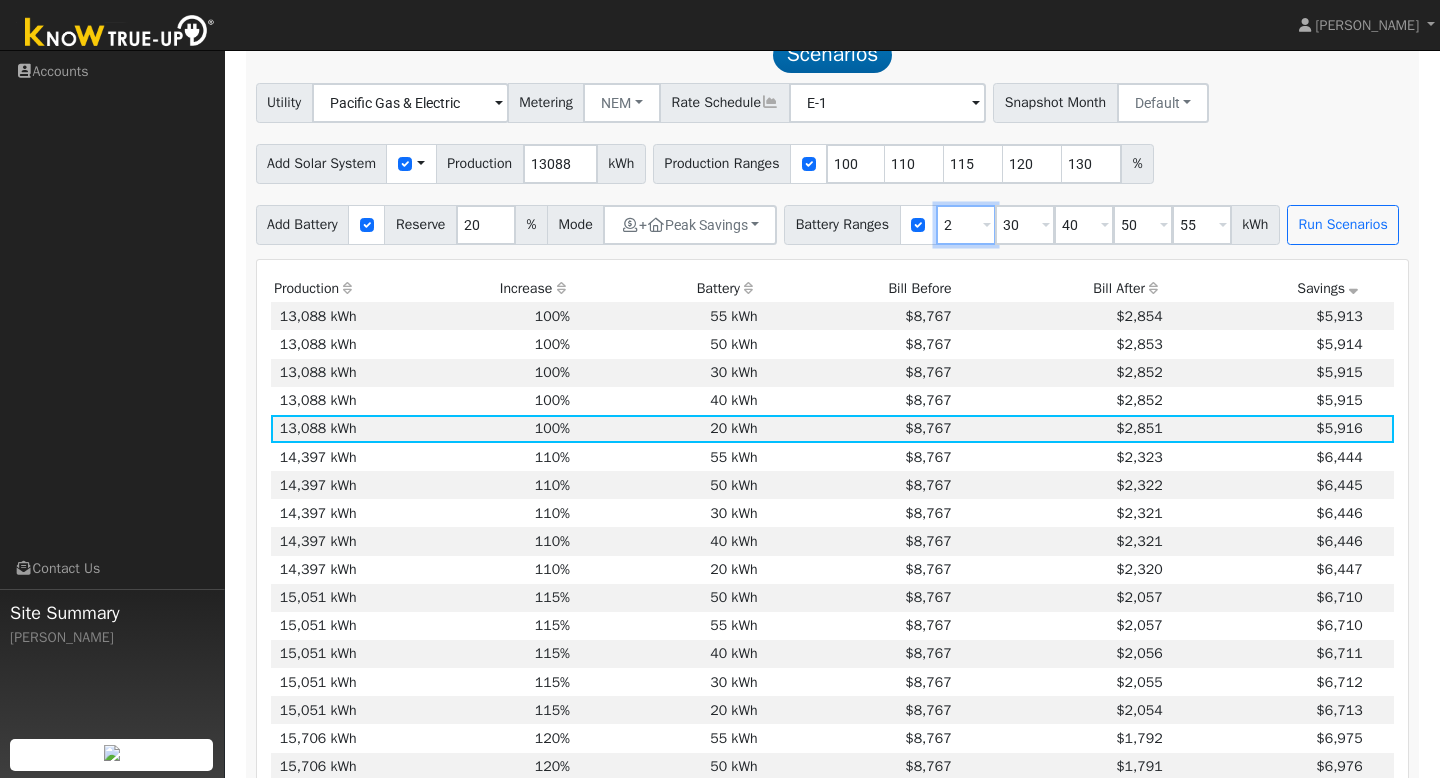 type on "40" 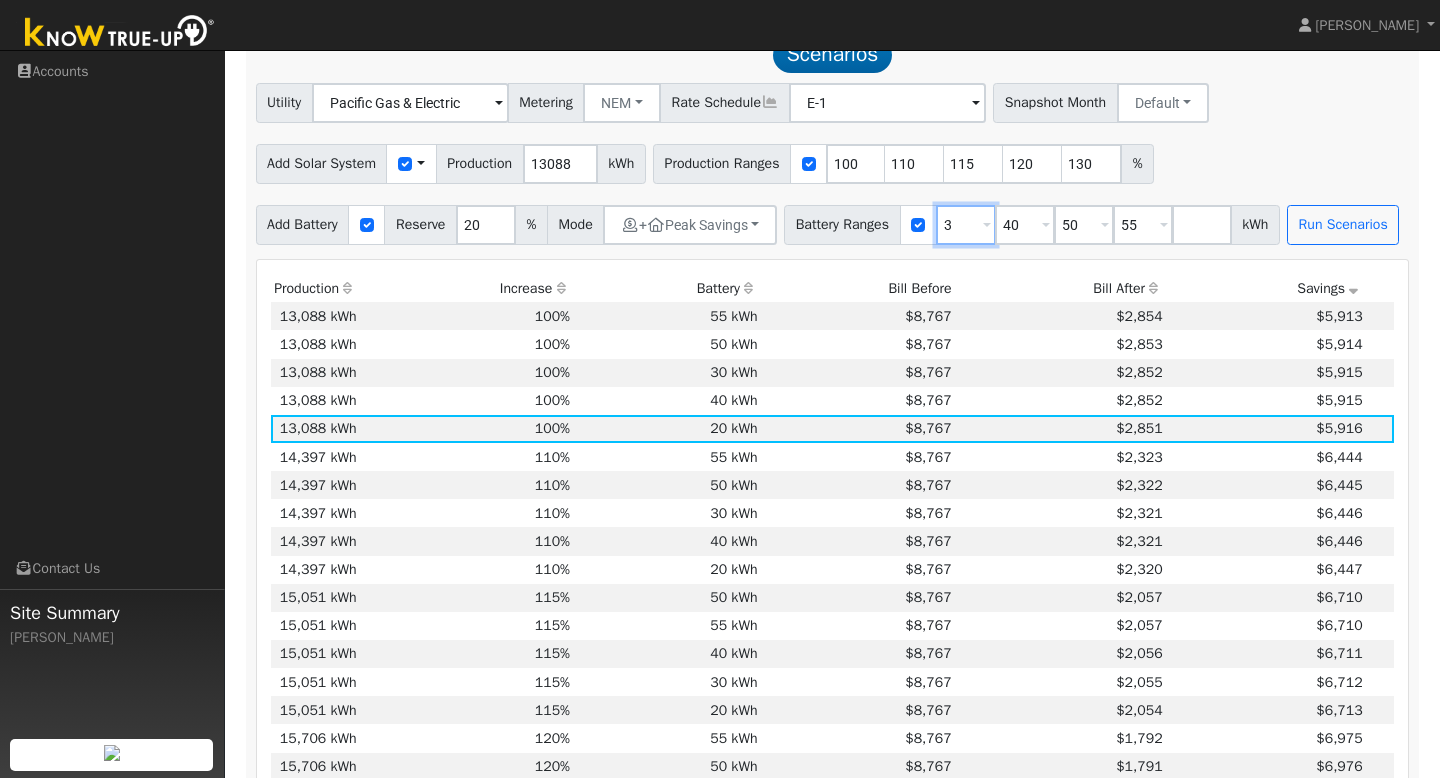 type on "40" 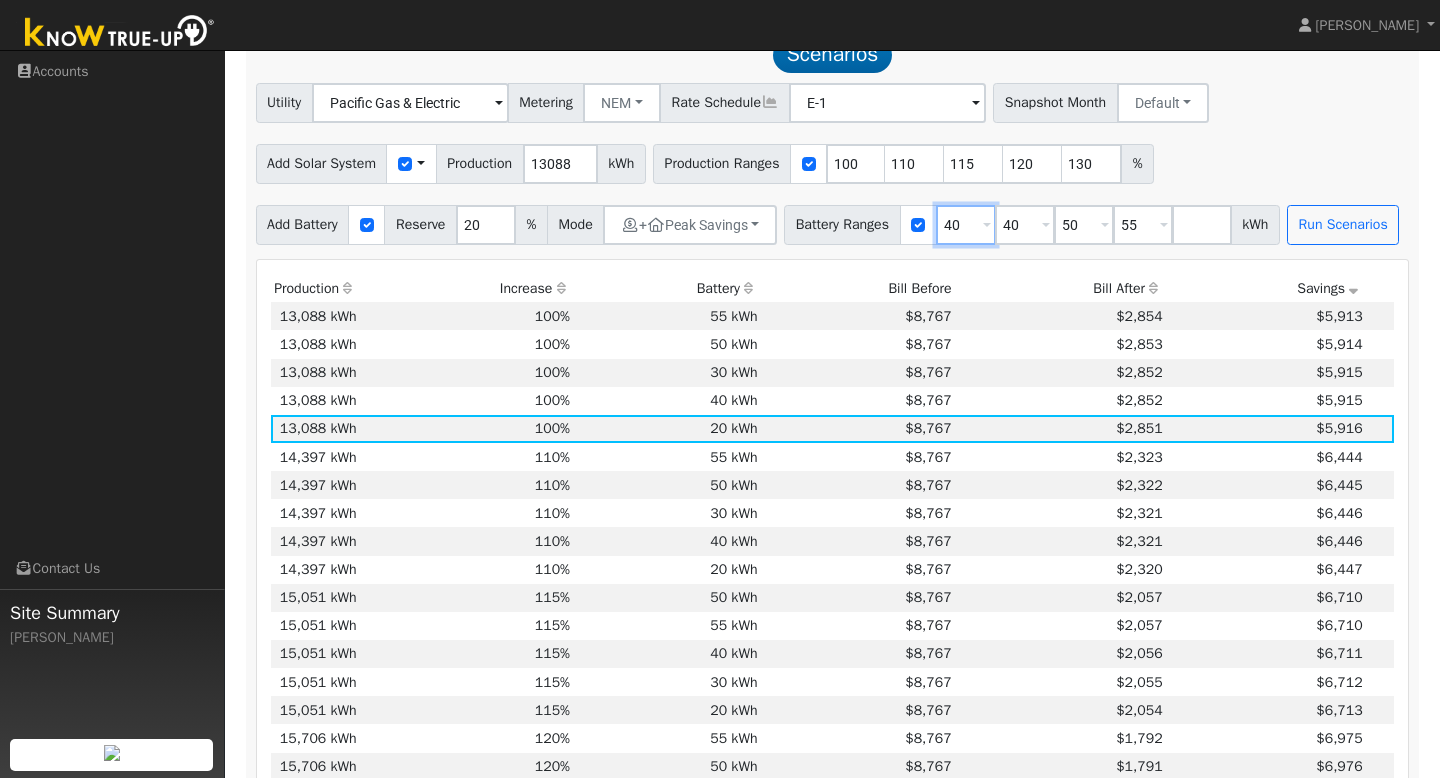 type on "50" 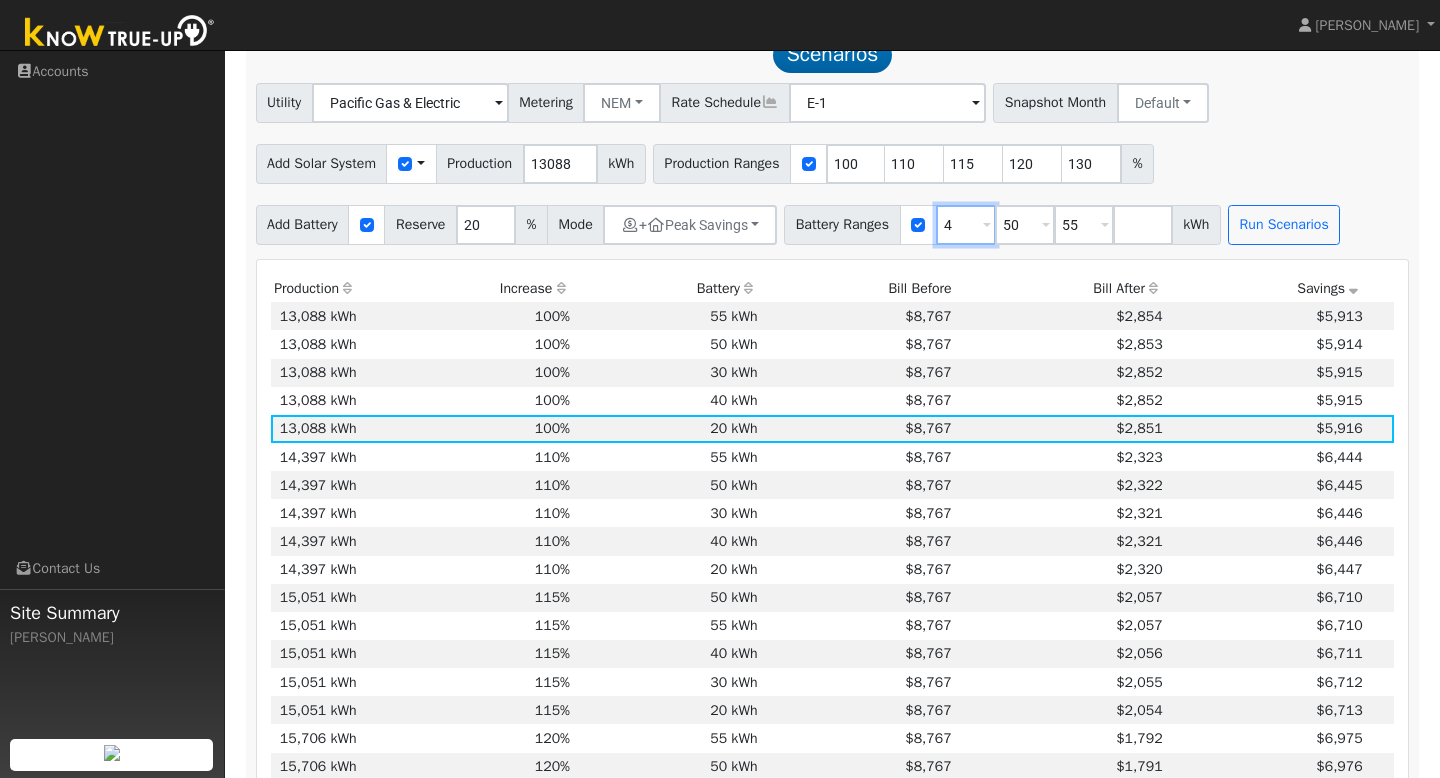 type on "50" 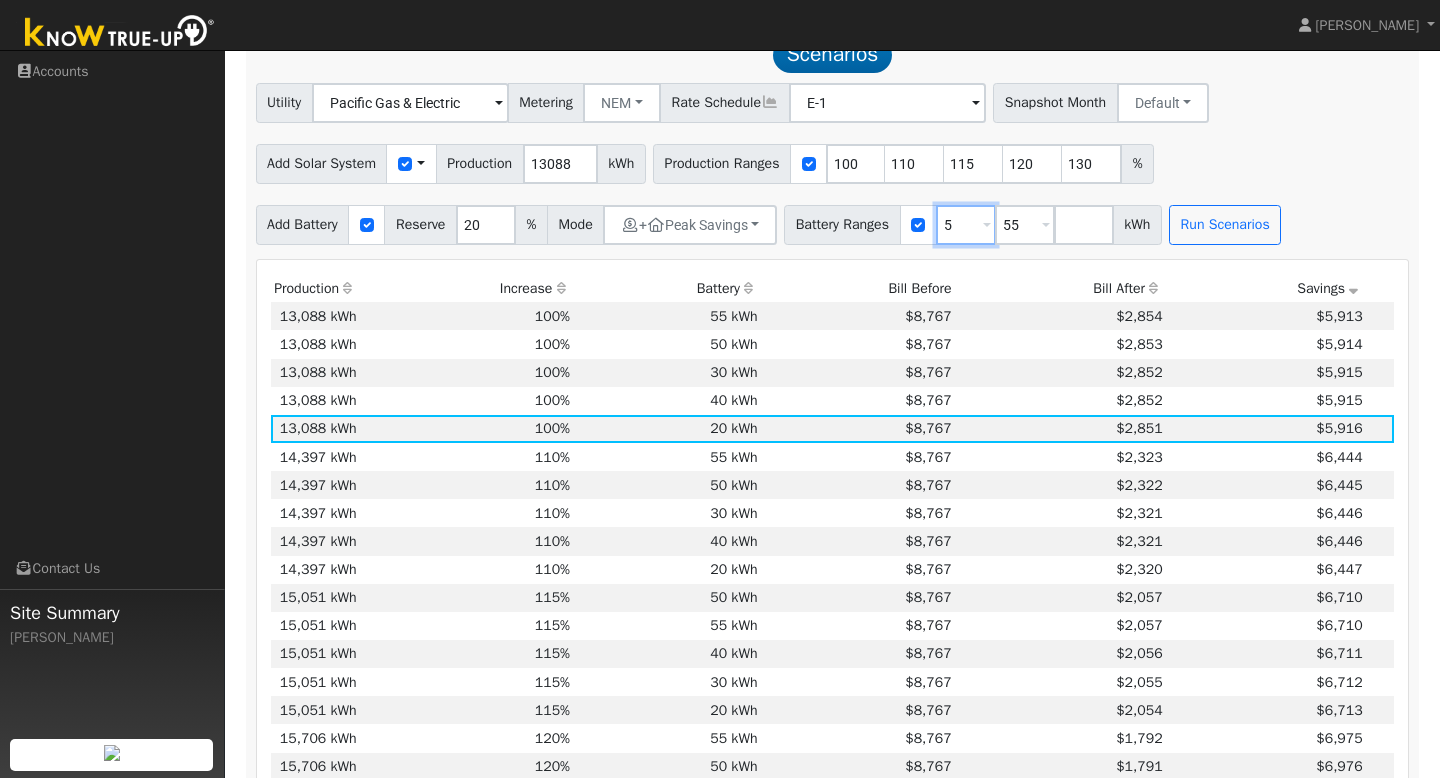 type on "55" 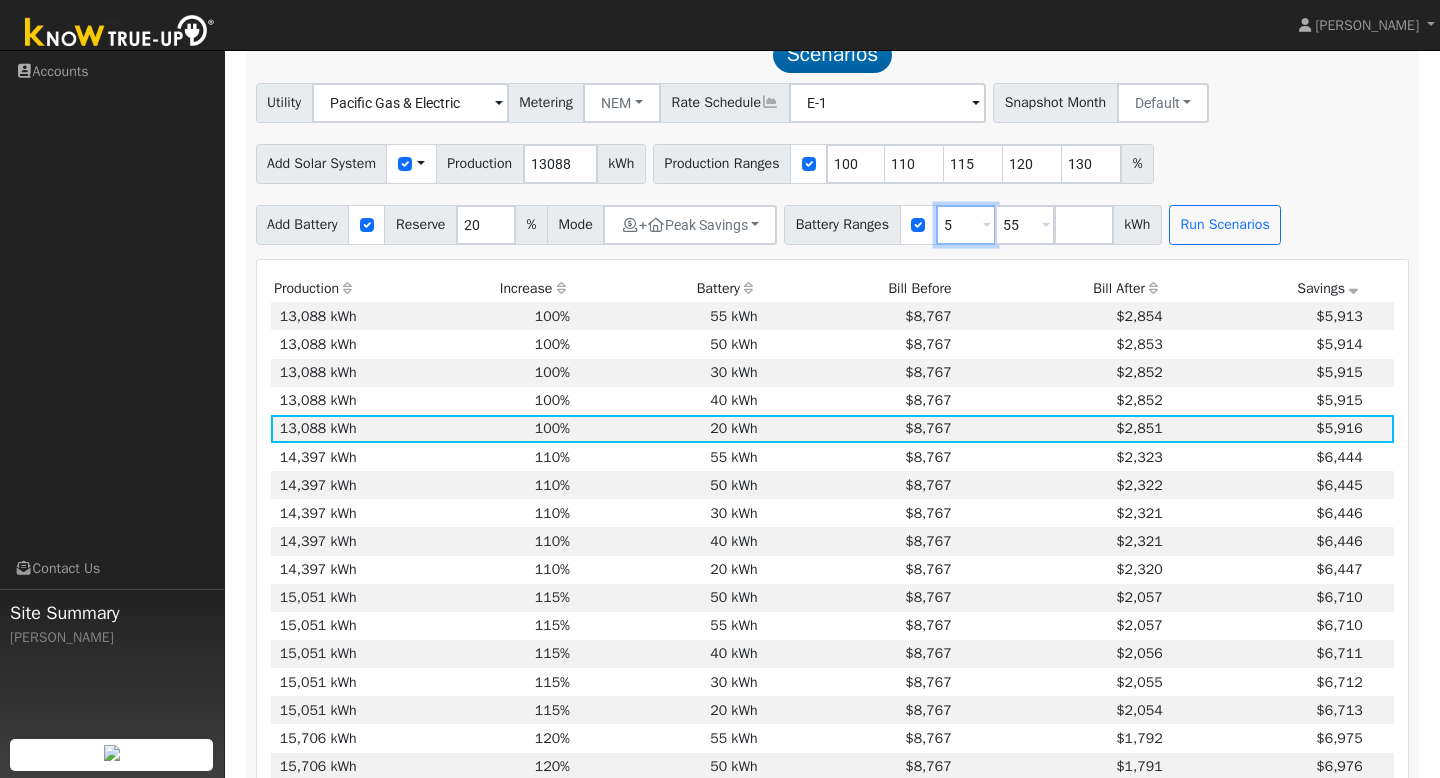 type 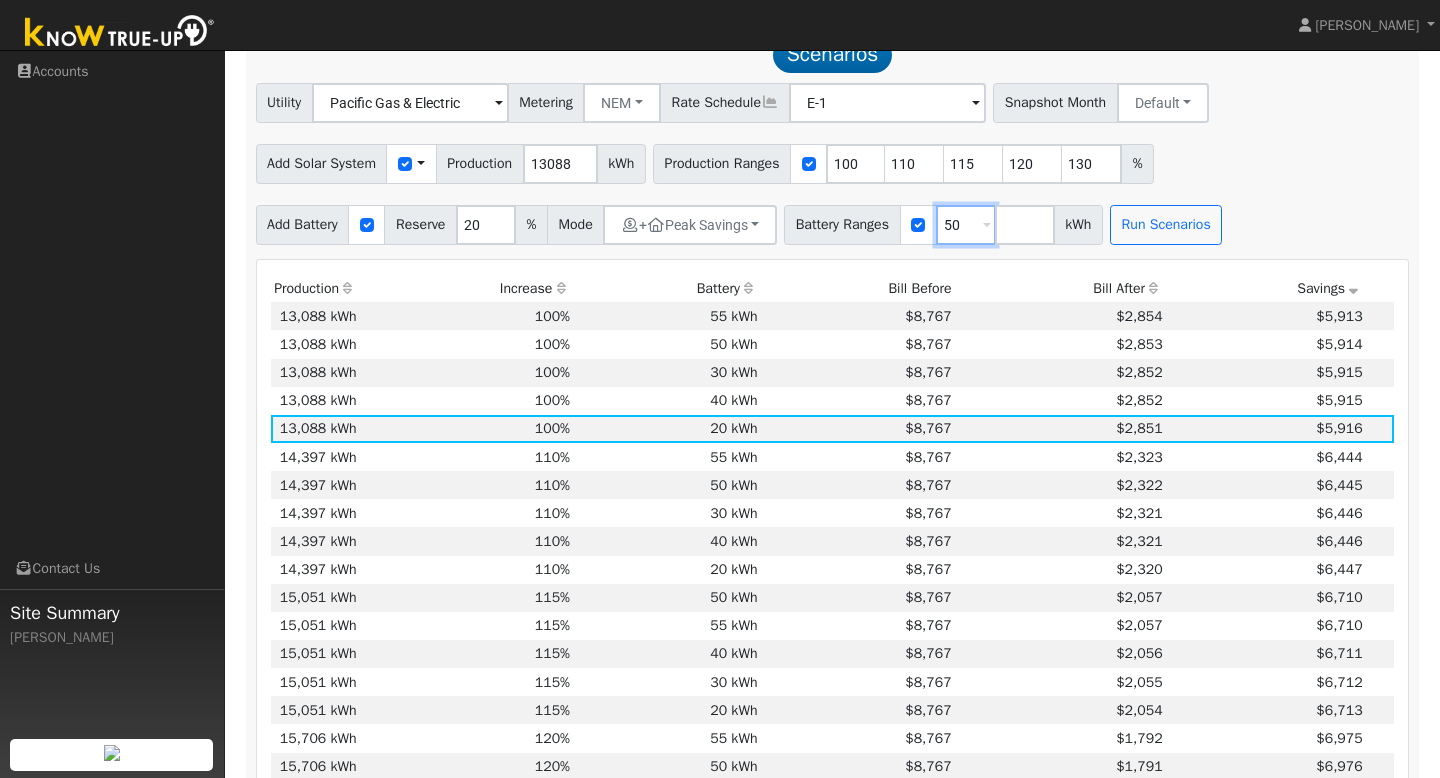 type on "5" 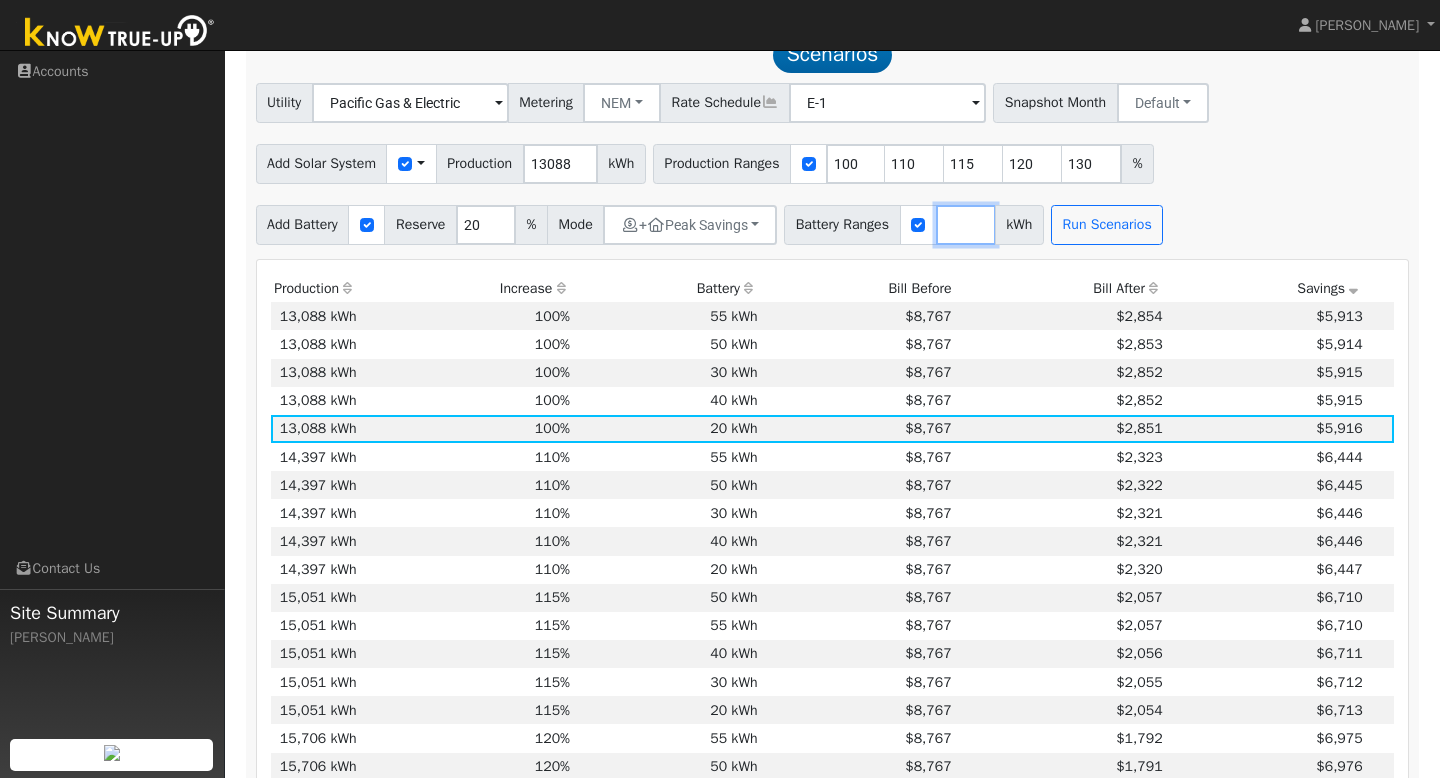 type on "5" 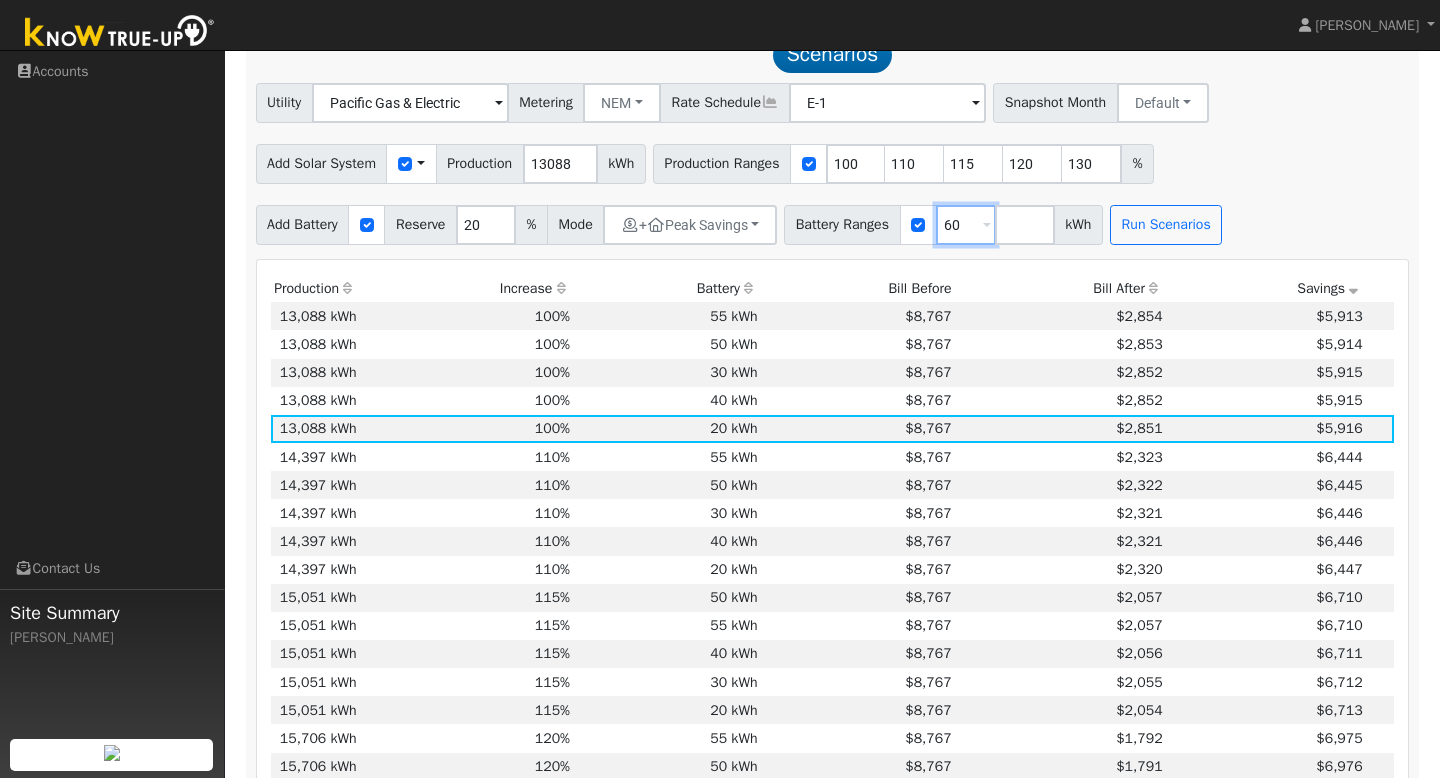 type on "60" 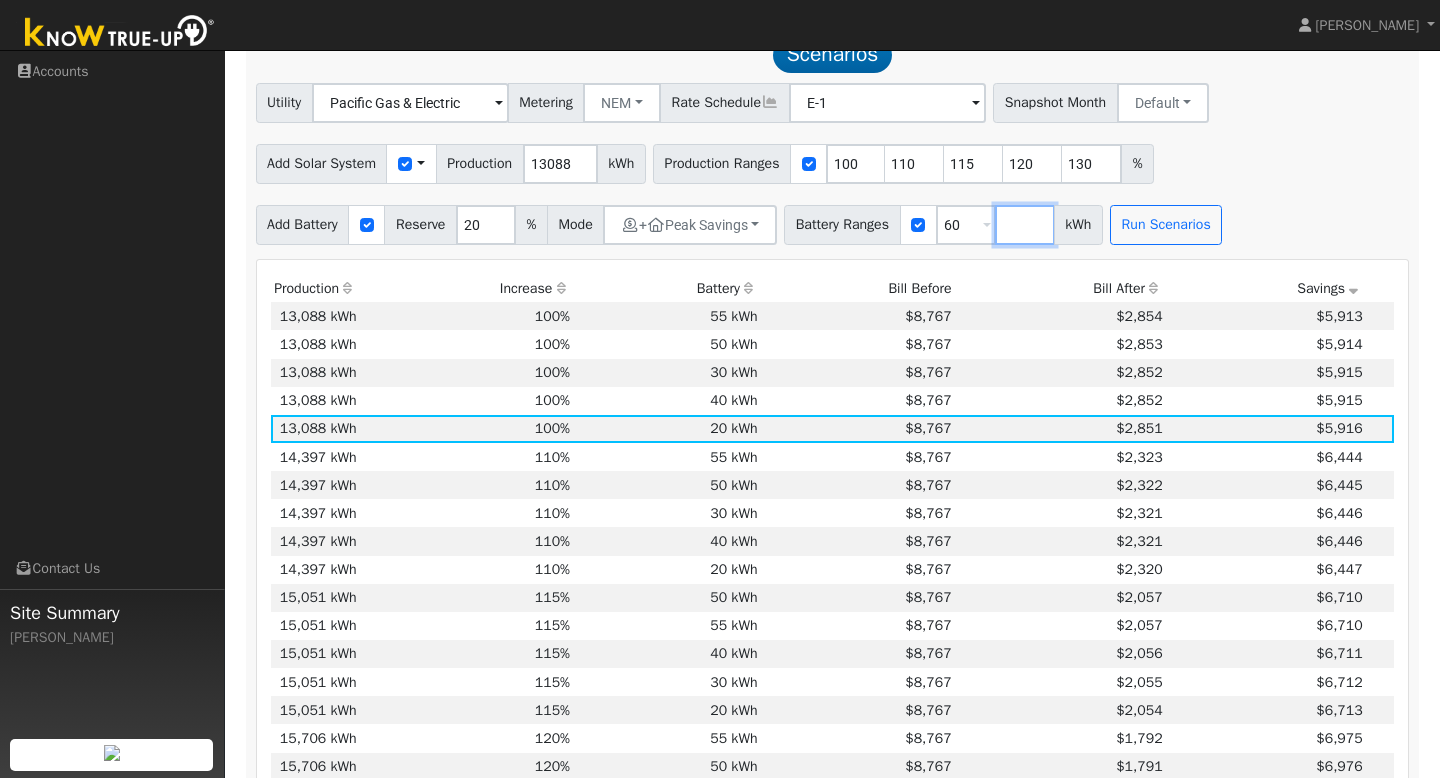 click at bounding box center (1025, 225) 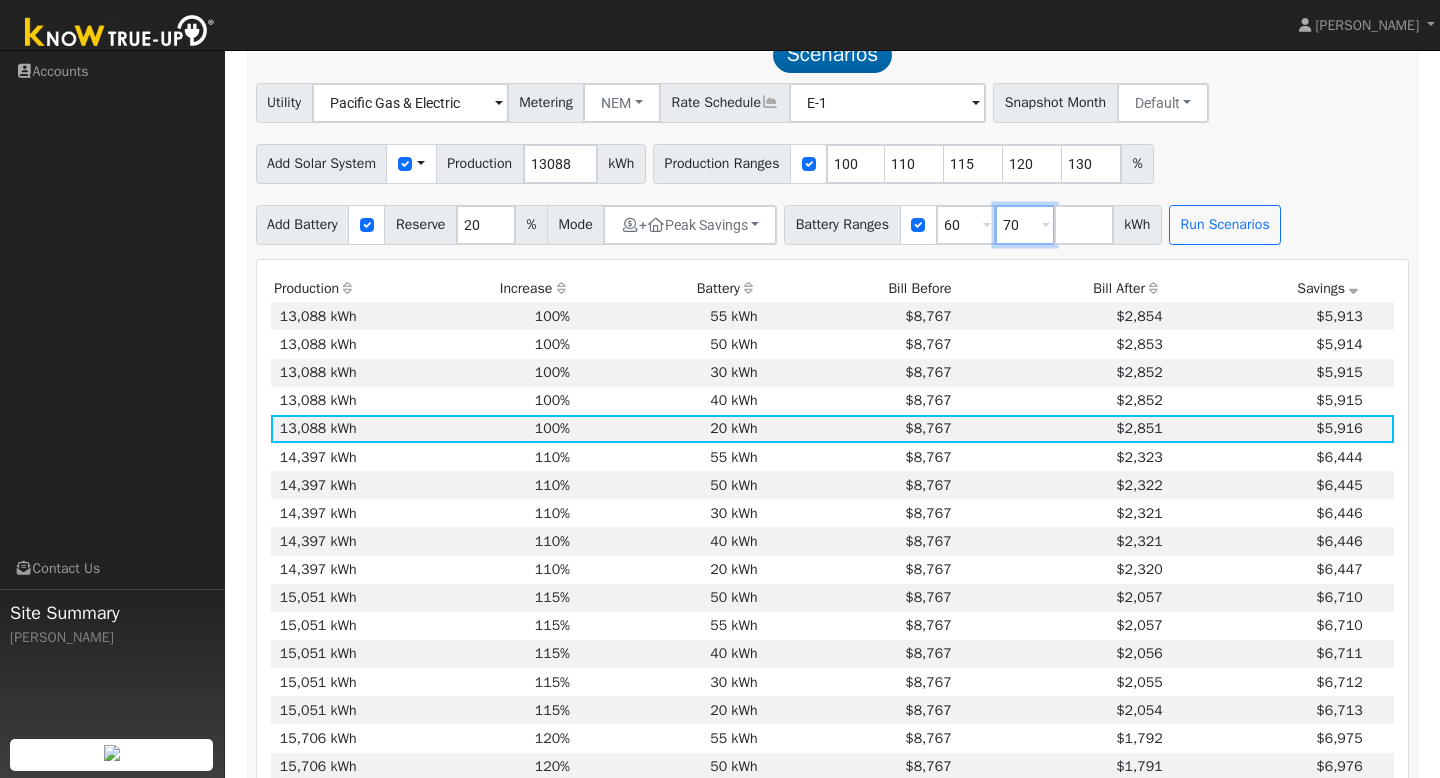 type on "70" 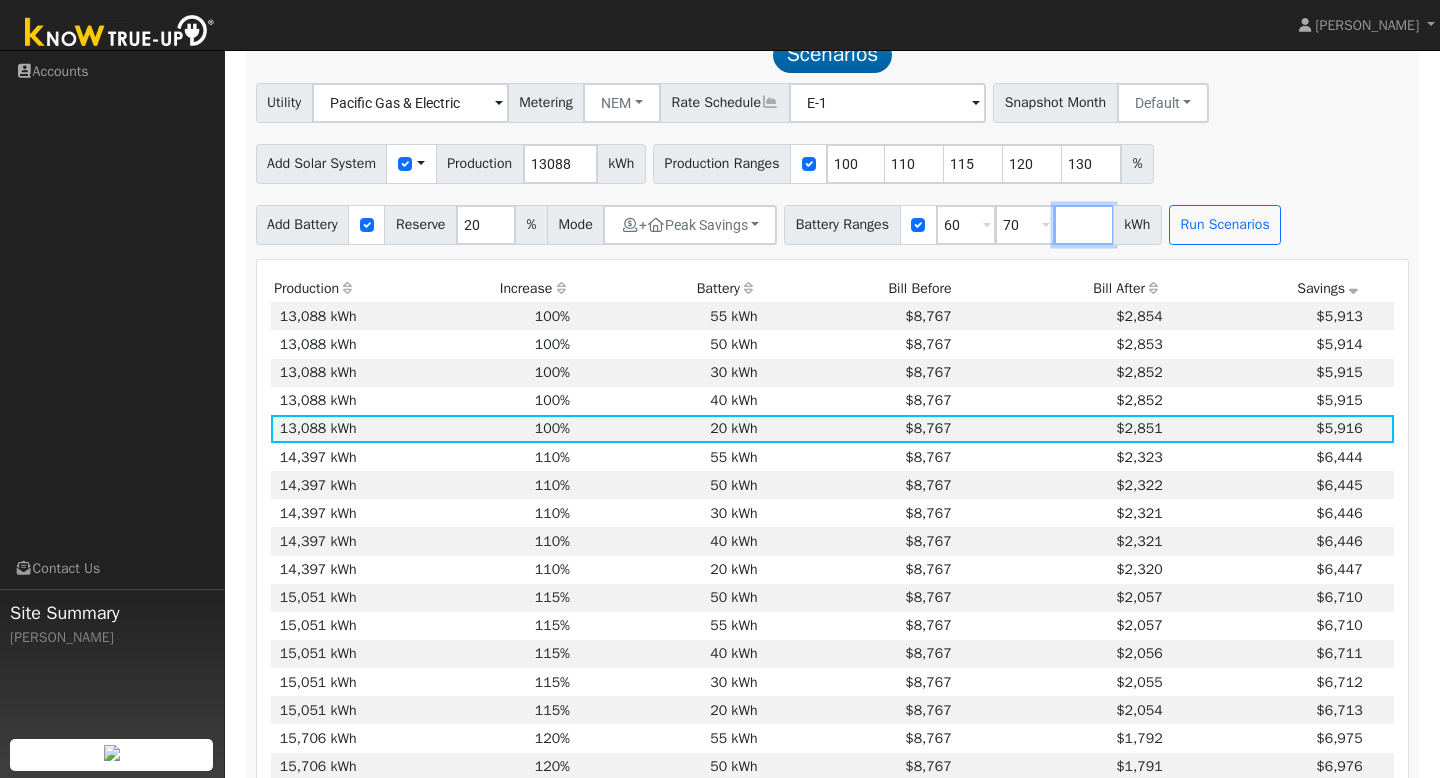 click at bounding box center [1084, 225] 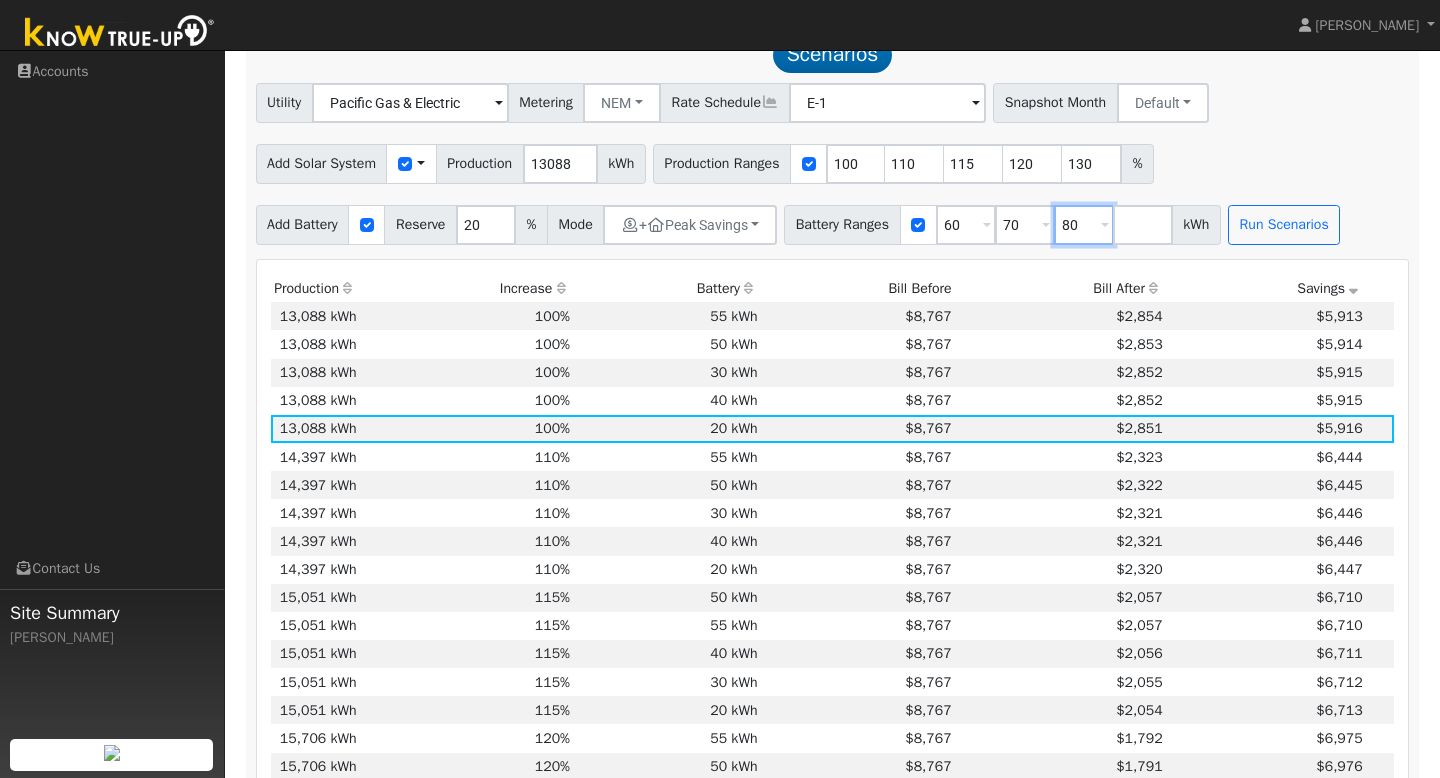 type on "80" 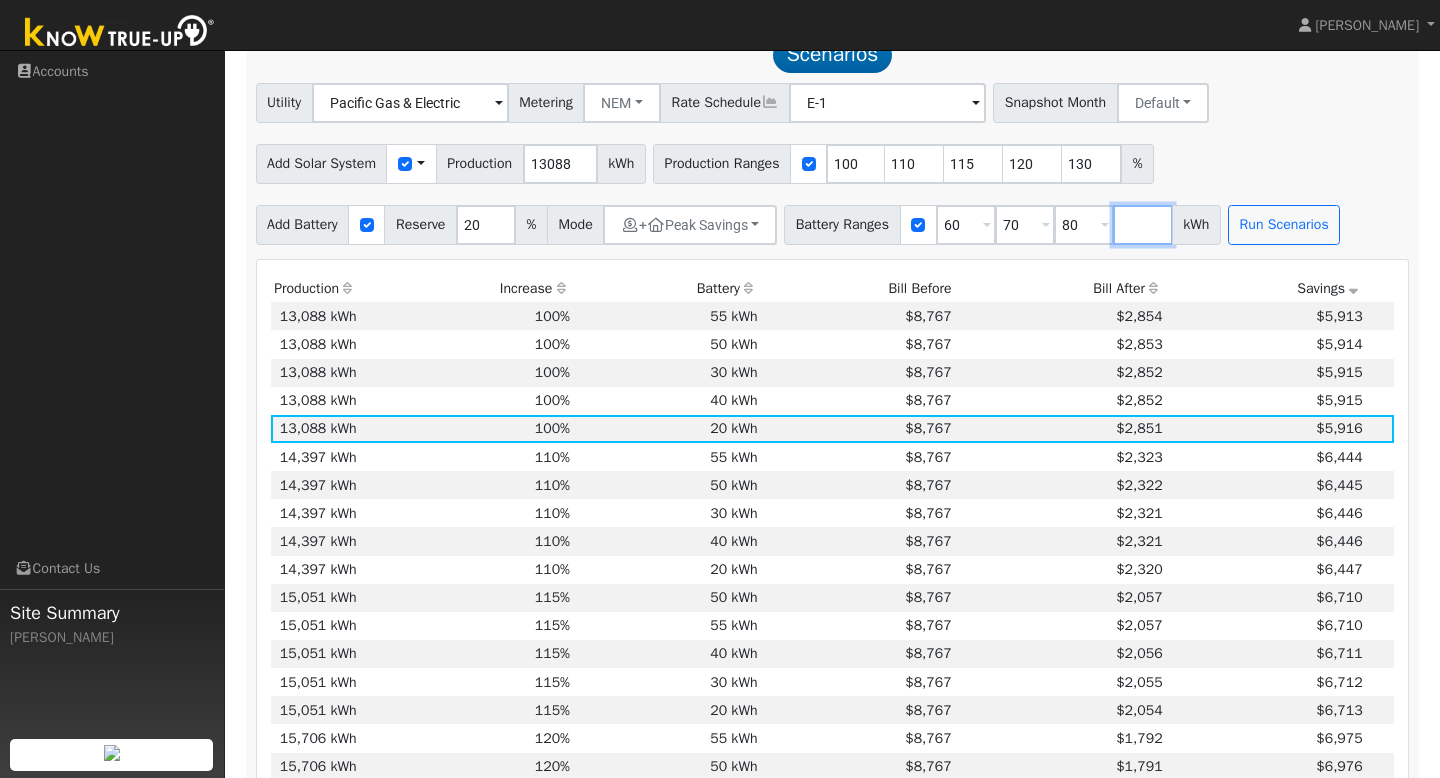 click at bounding box center [1143, 225] 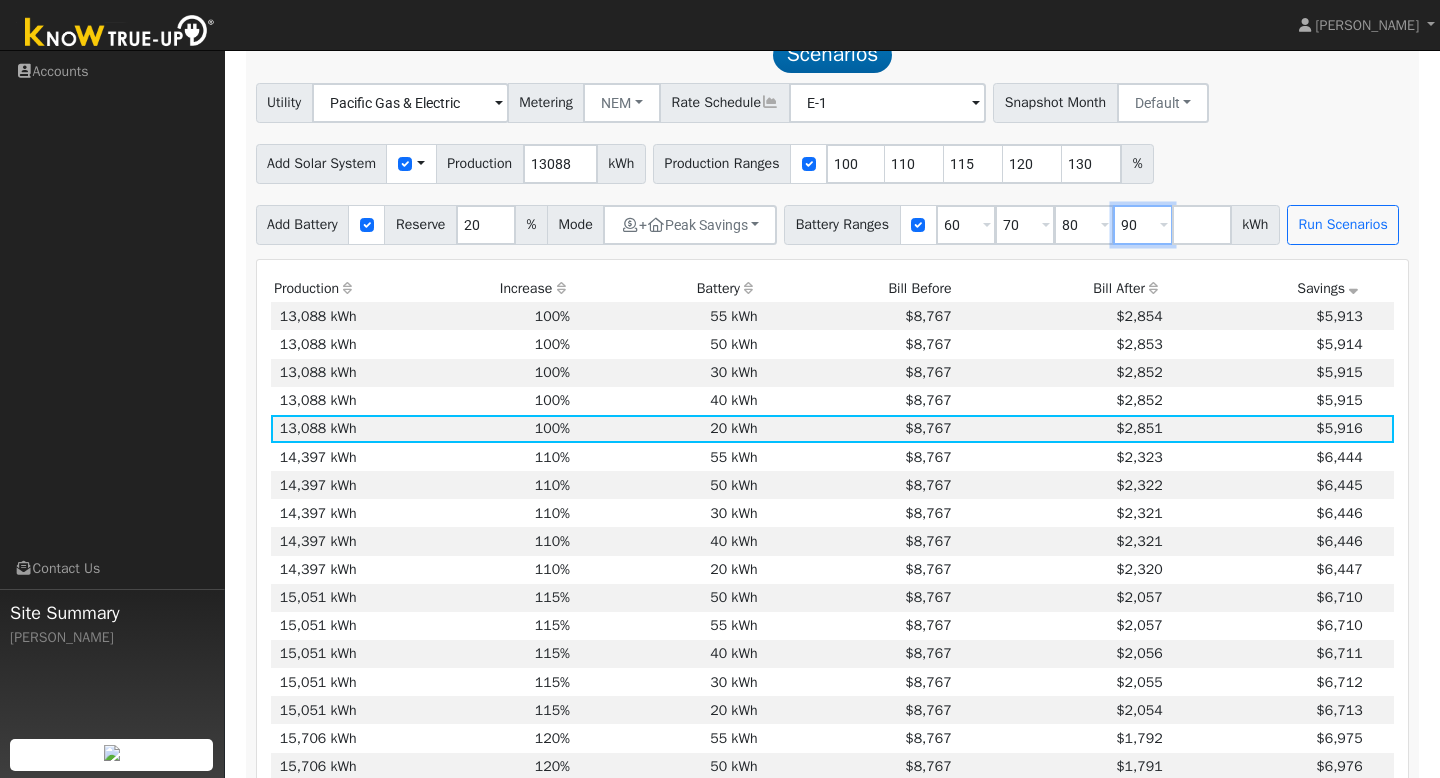 type on "90" 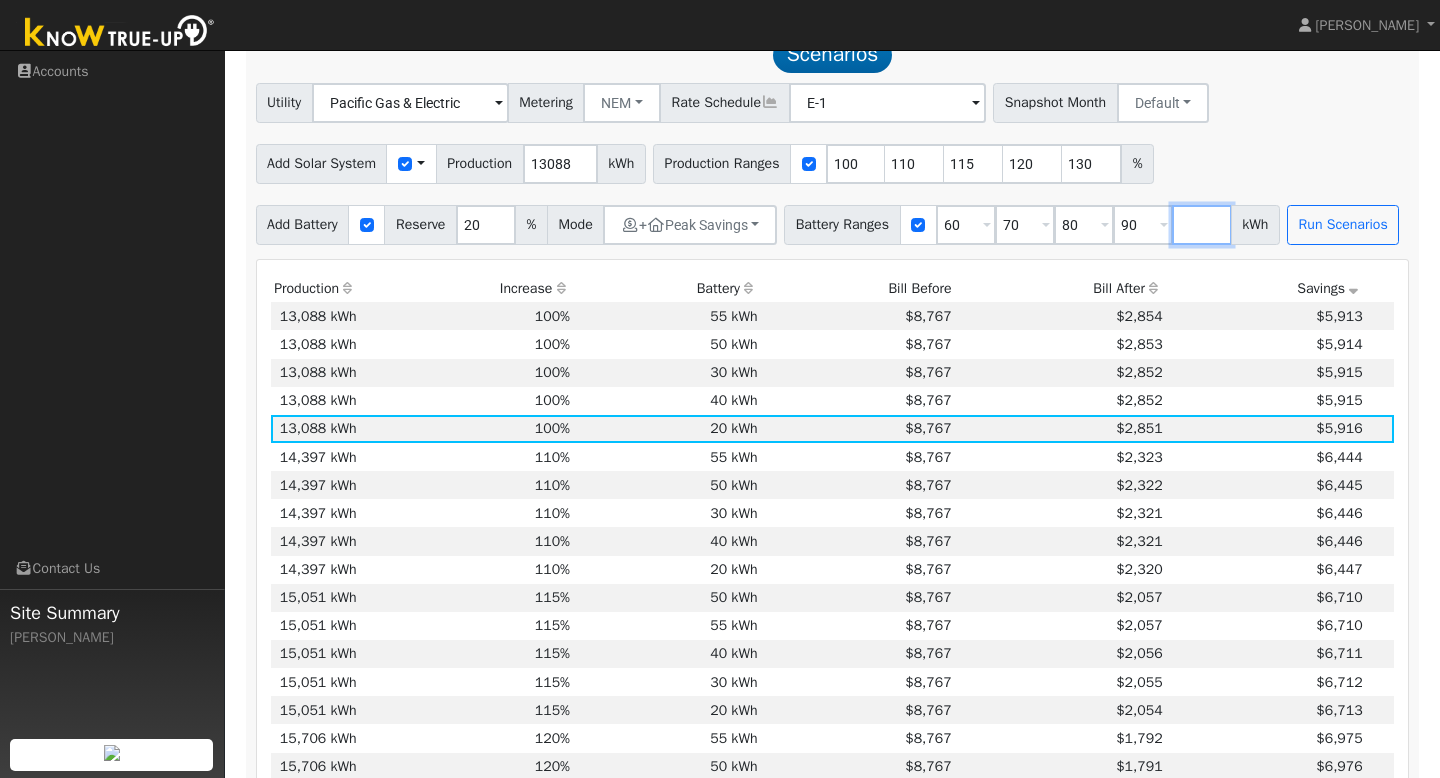 click at bounding box center (1202, 225) 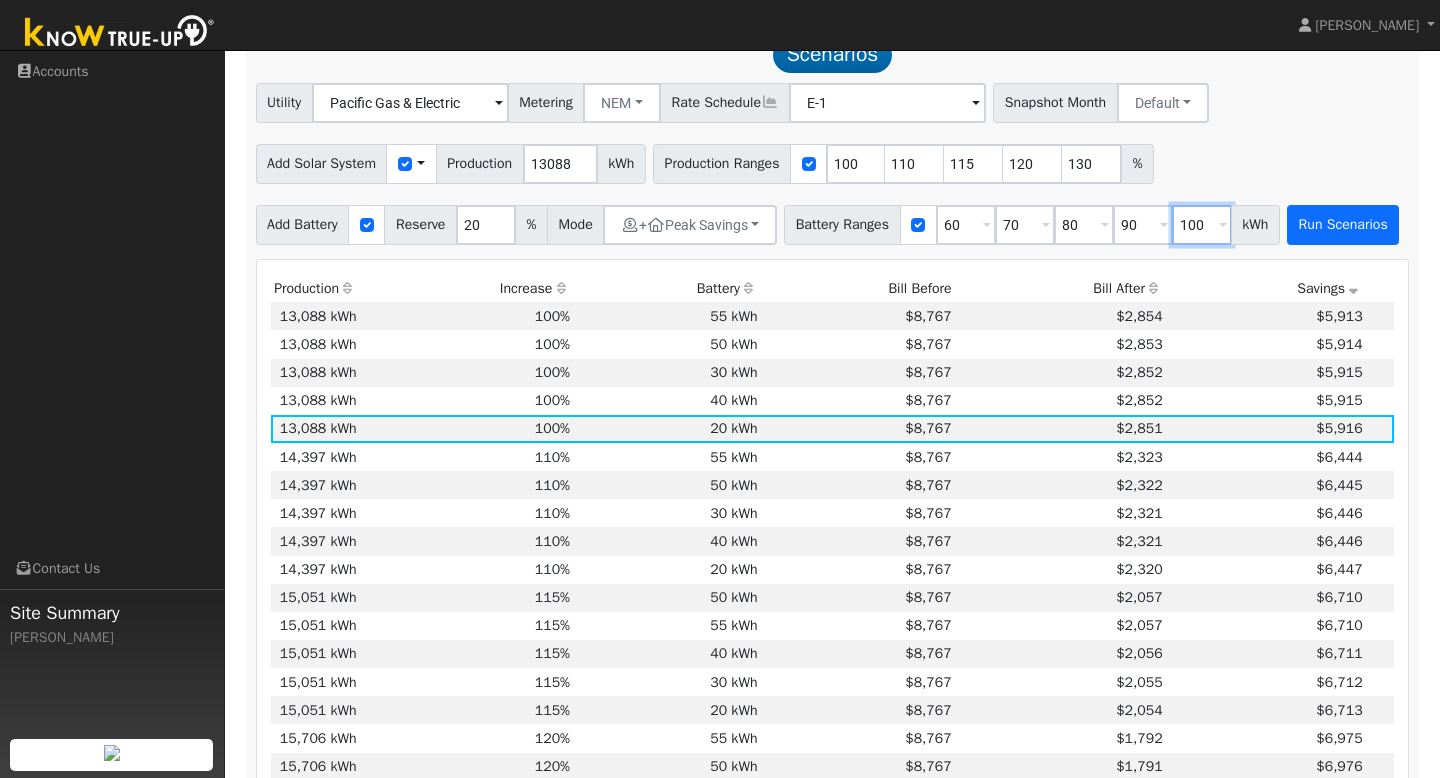type on "100" 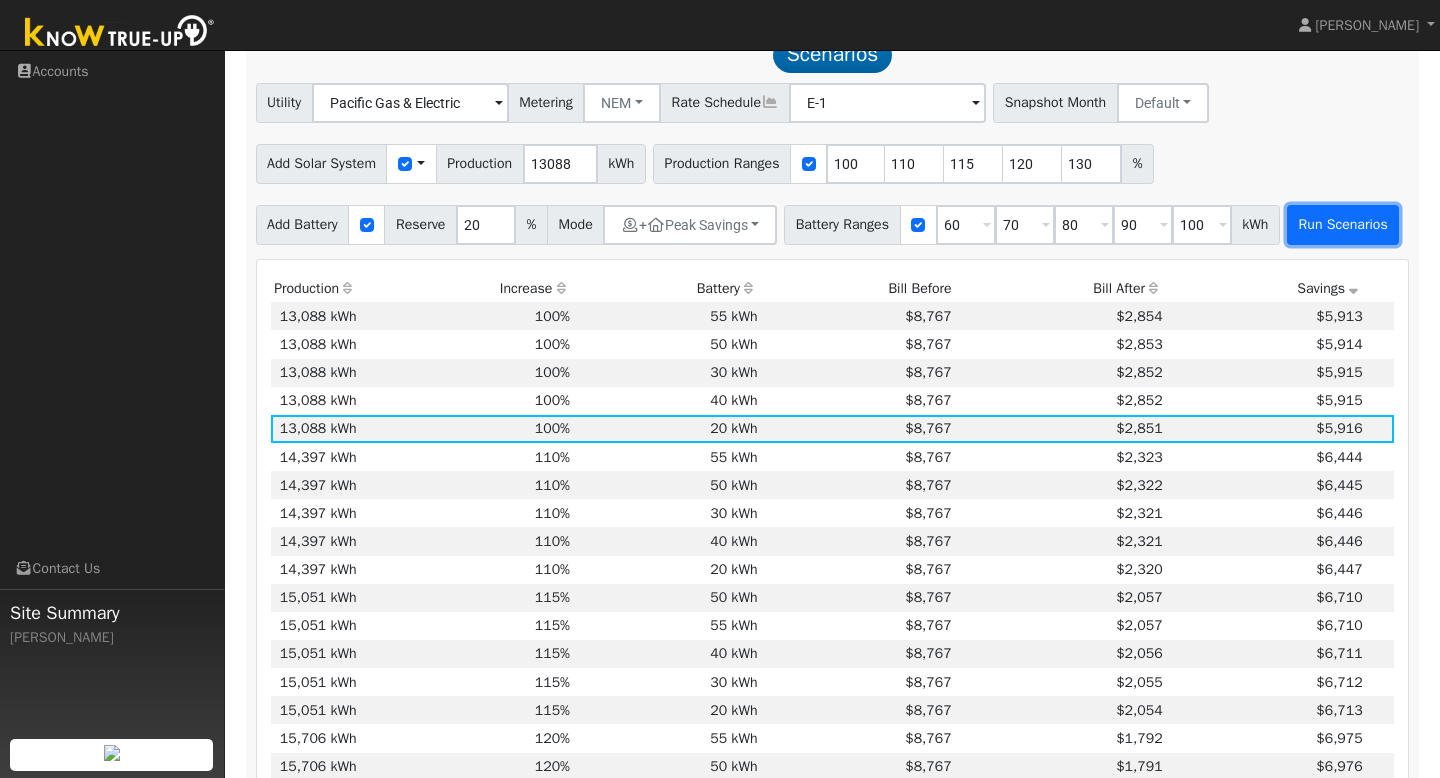 click on "Run Scenarios" at bounding box center (1343, 225) 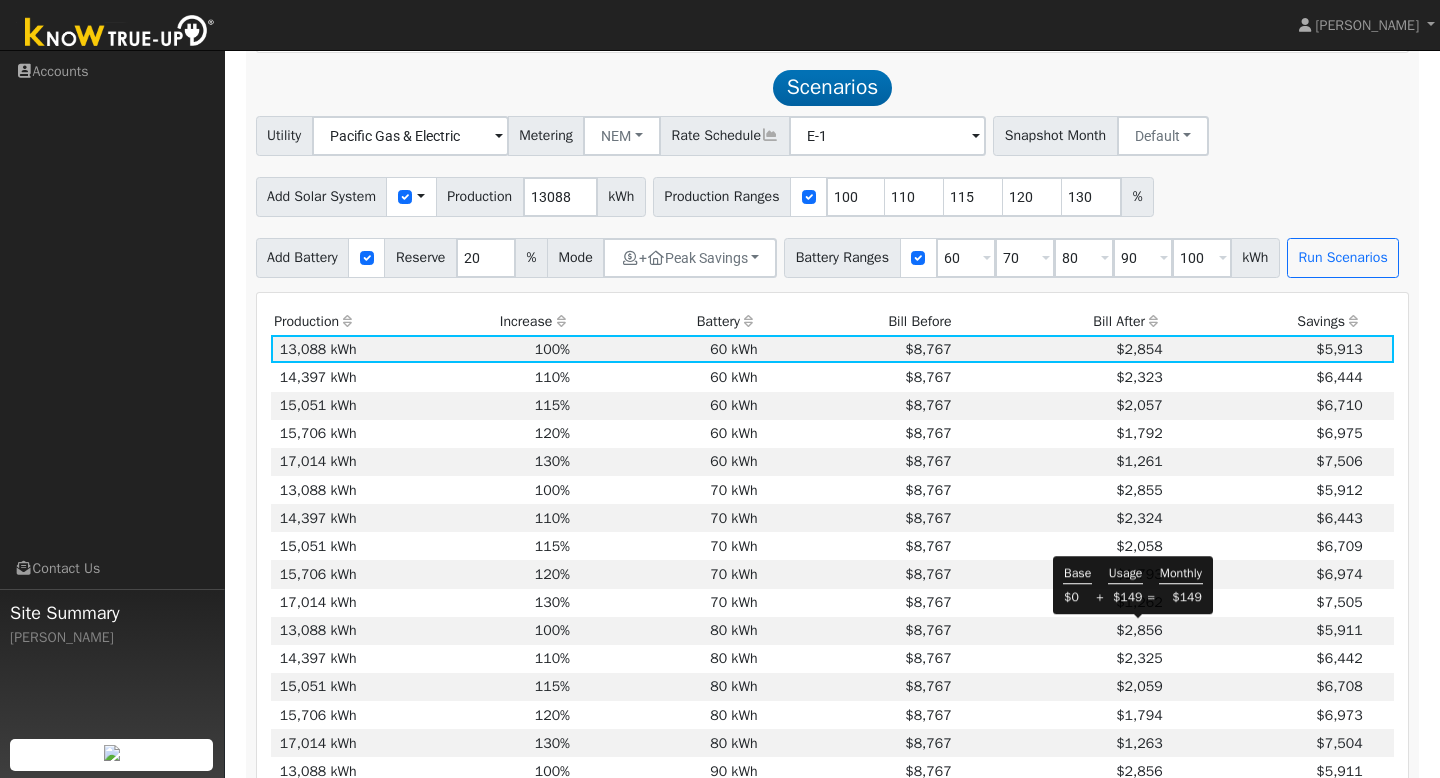 scroll, scrollTop: 989, scrollLeft: 0, axis: vertical 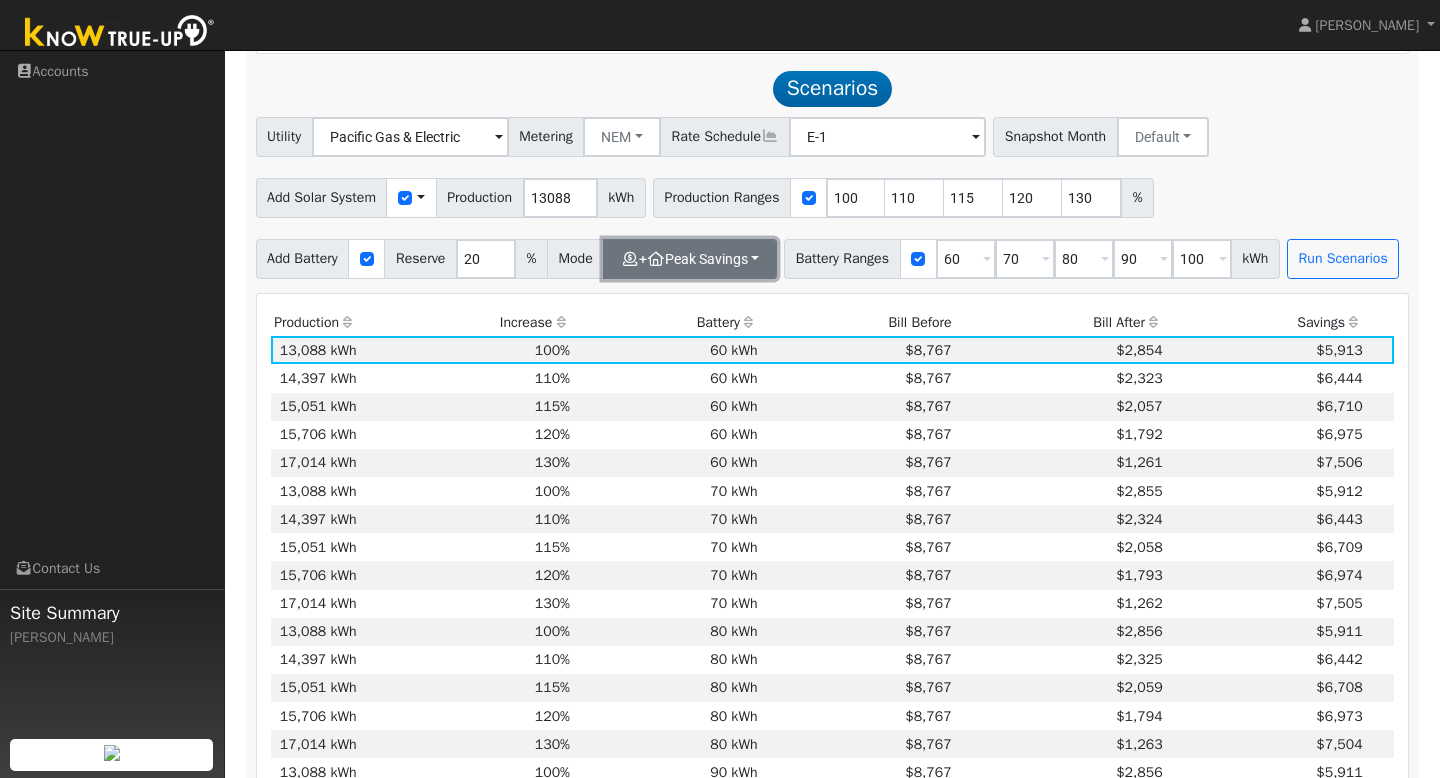 click on "+  Peak Savings" at bounding box center [690, 259] 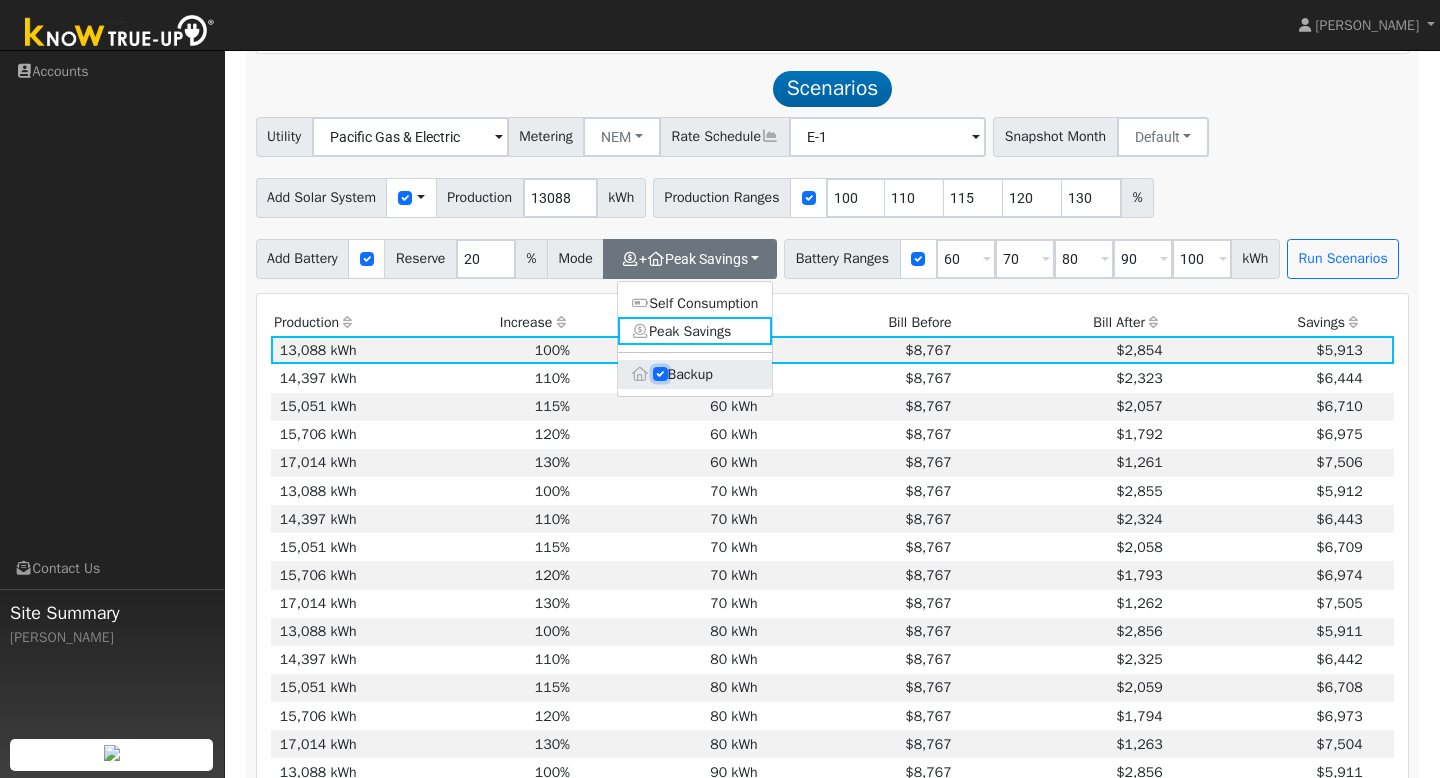 click on "Backup" at bounding box center [660, 374] 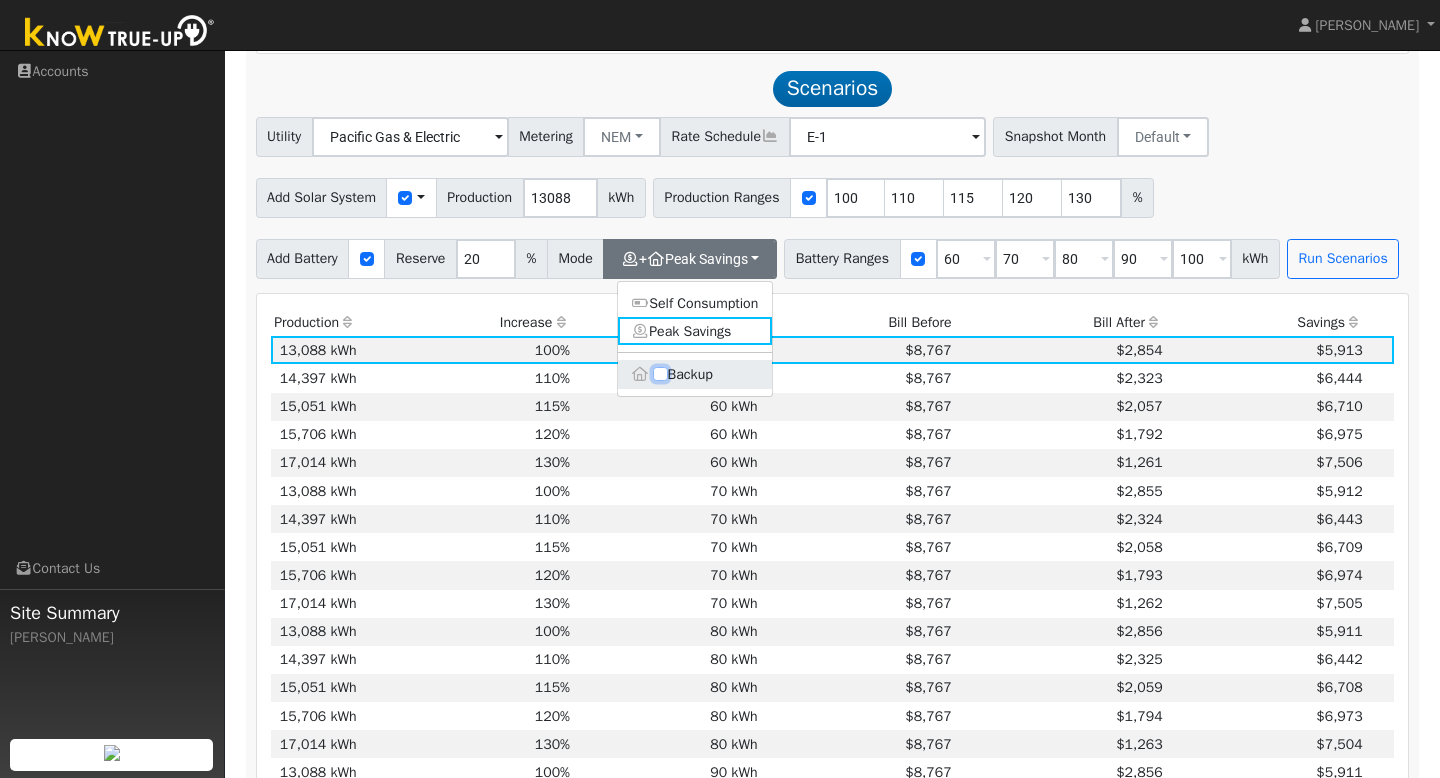 type on "0" 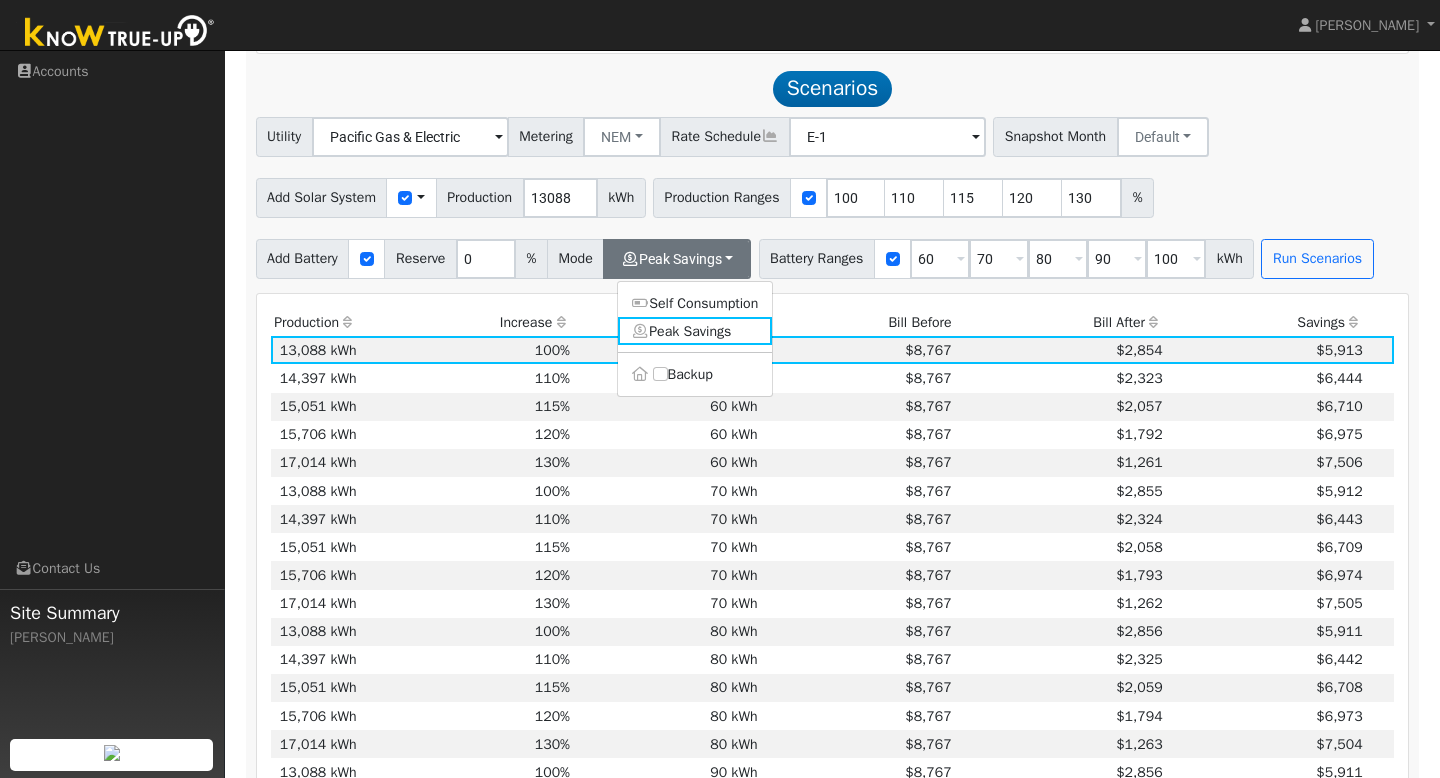 click on "Bill Before" at bounding box center (858, 322) 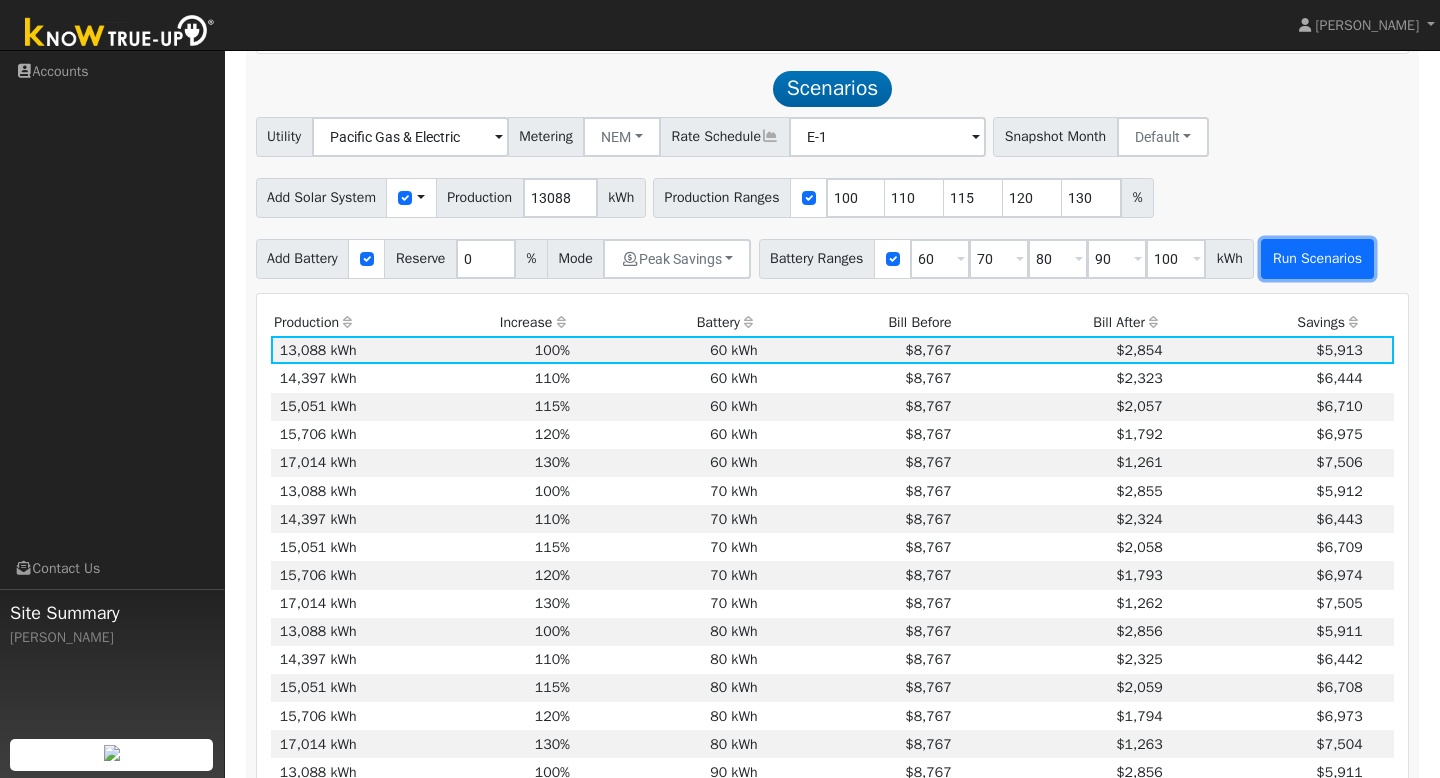 click on "Run Scenarios" at bounding box center (1317, 259) 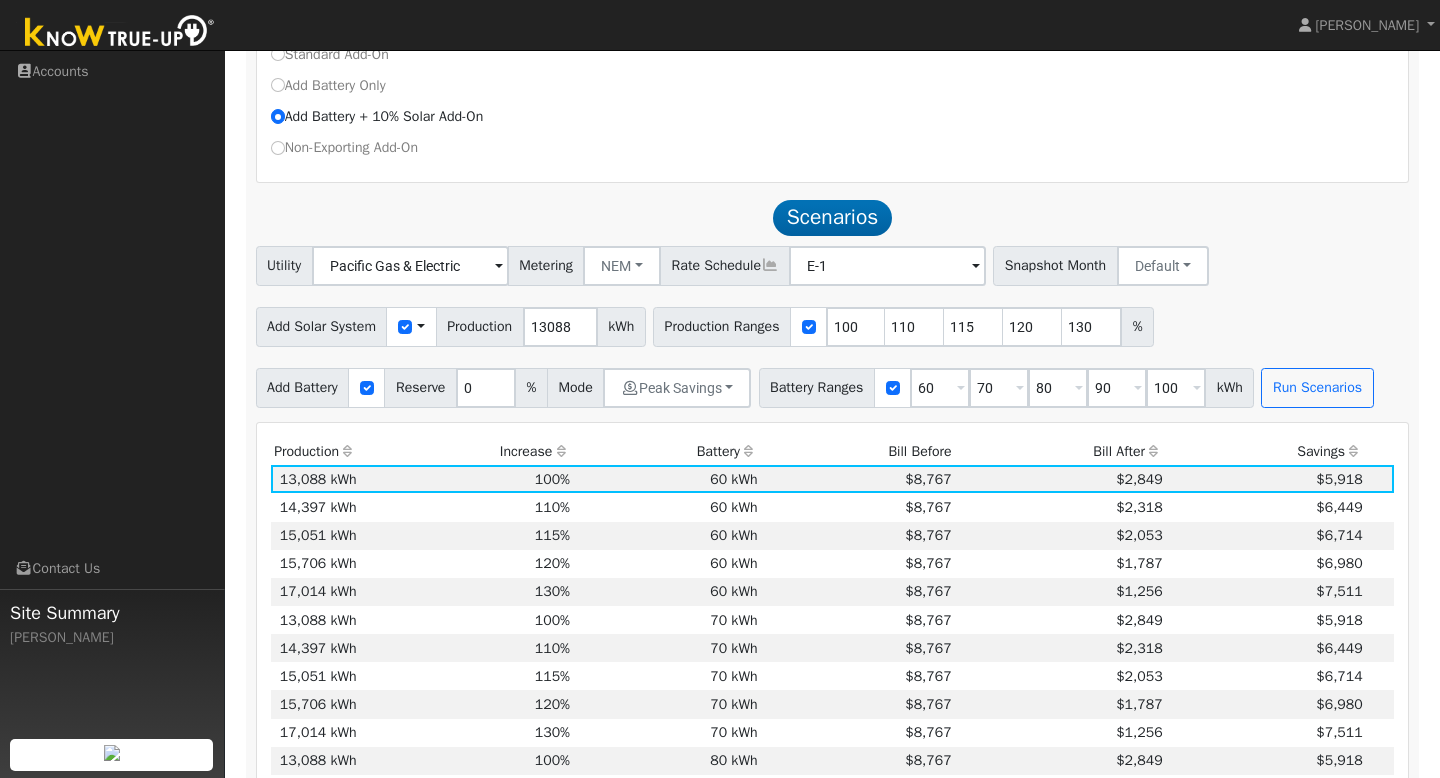 scroll, scrollTop: 864, scrollLeft: 0, axis: vertical 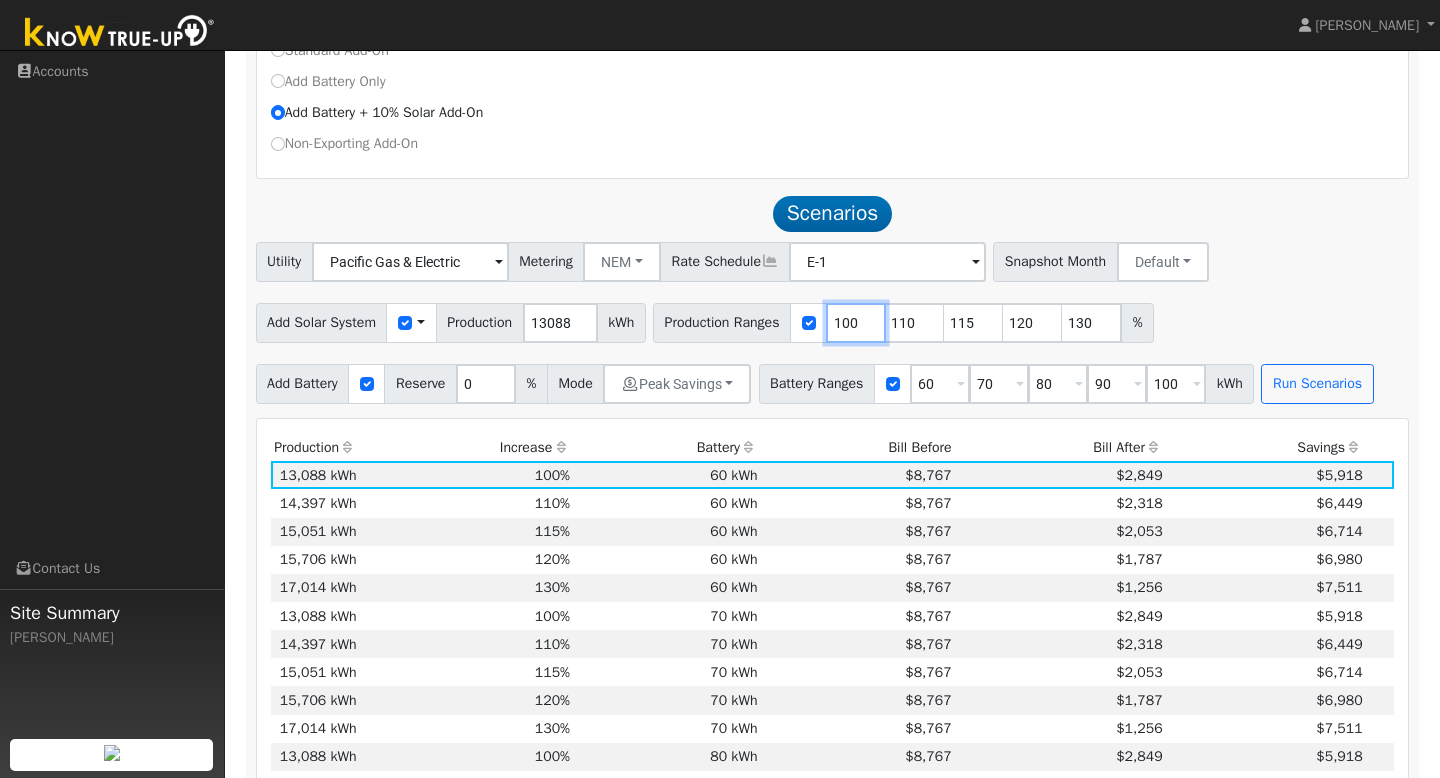 click on "100" at bounding box center [856, 323] 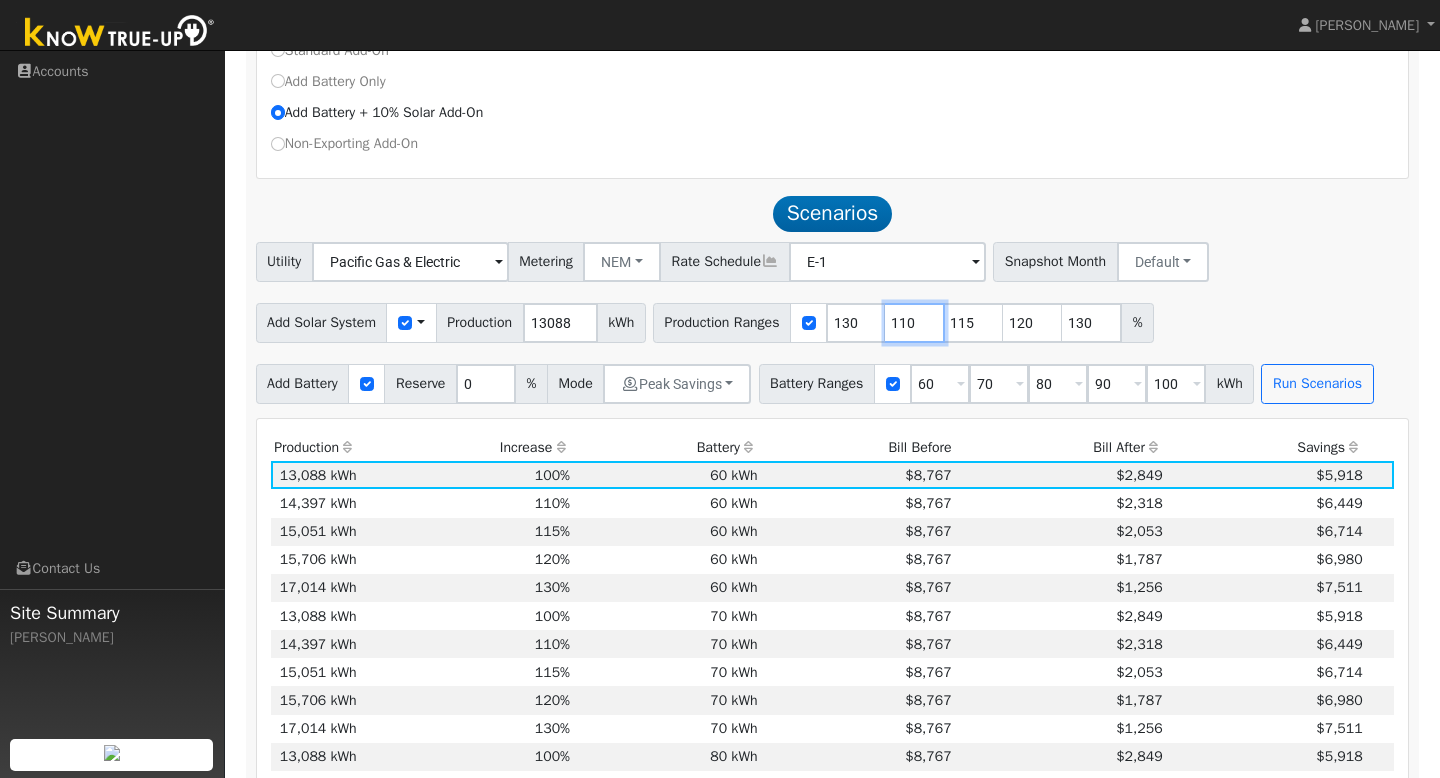 type on "110" 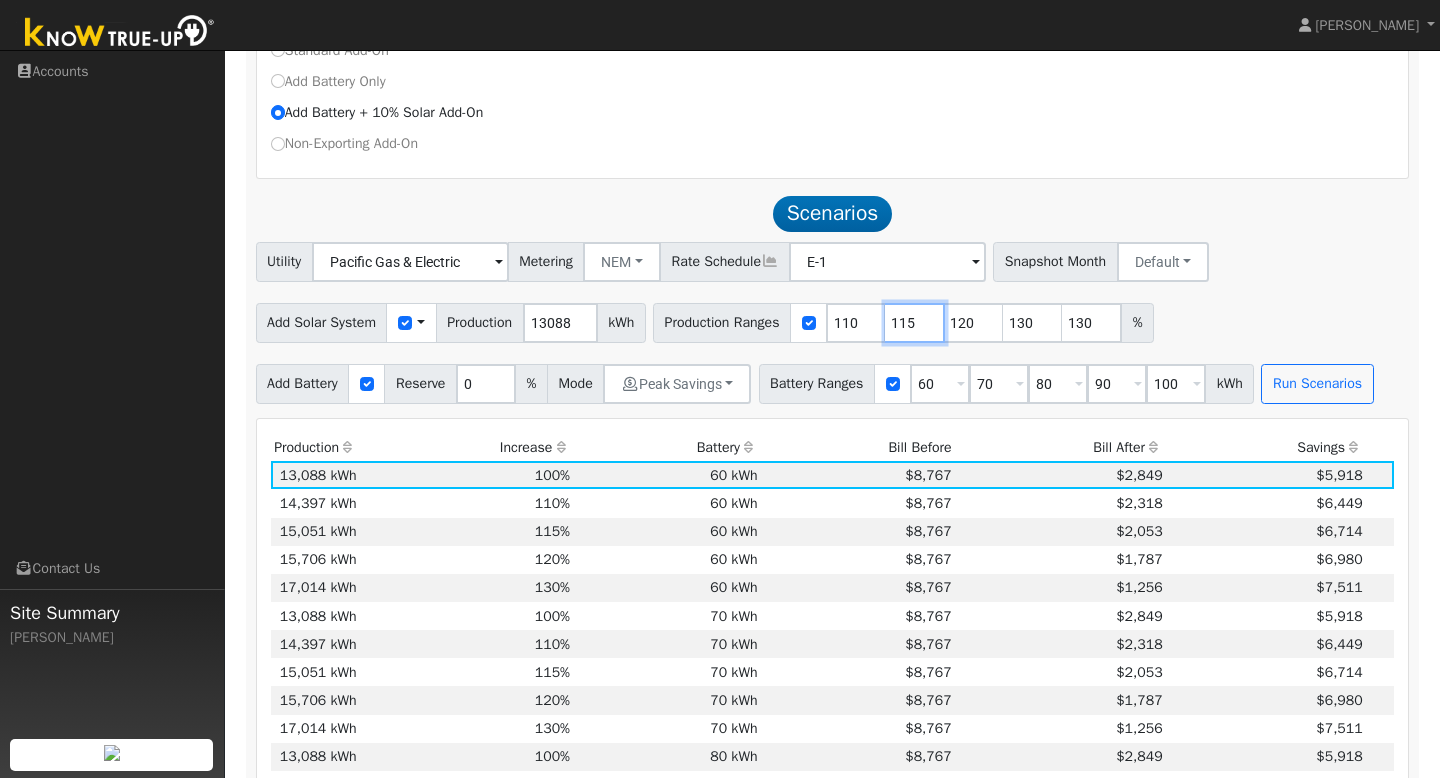 click on "115" at bounding box center (915, 323) 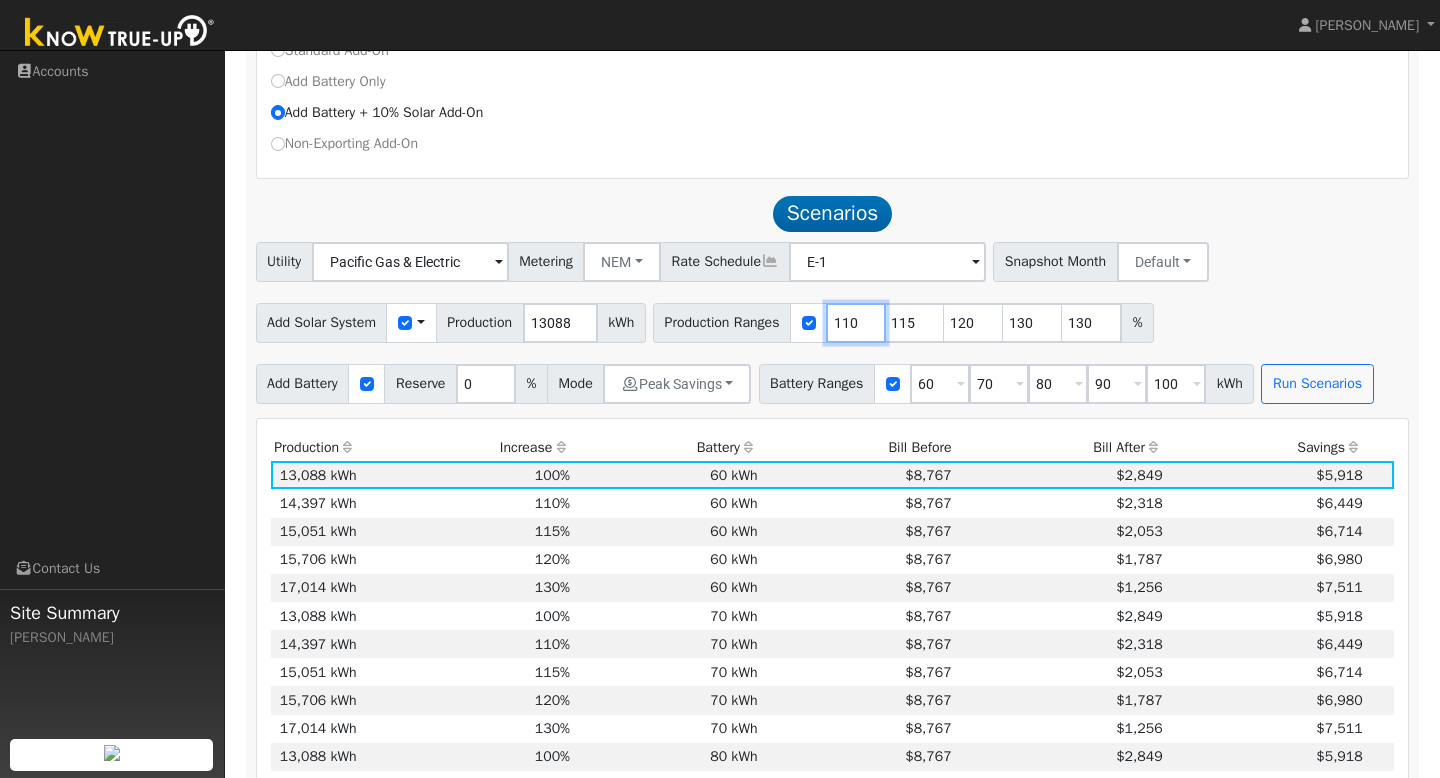 click on "110" at bounding box center [856, 323] 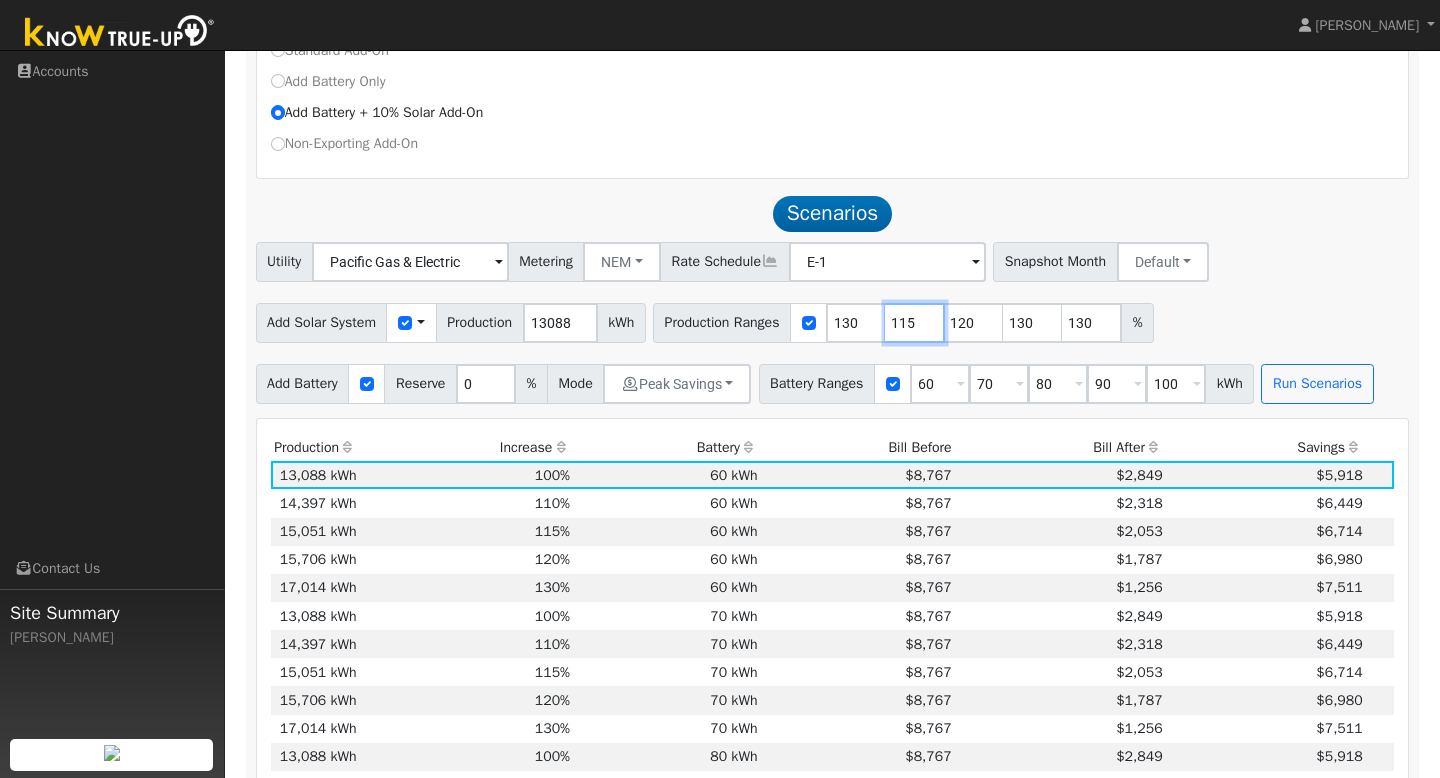 type on "115" 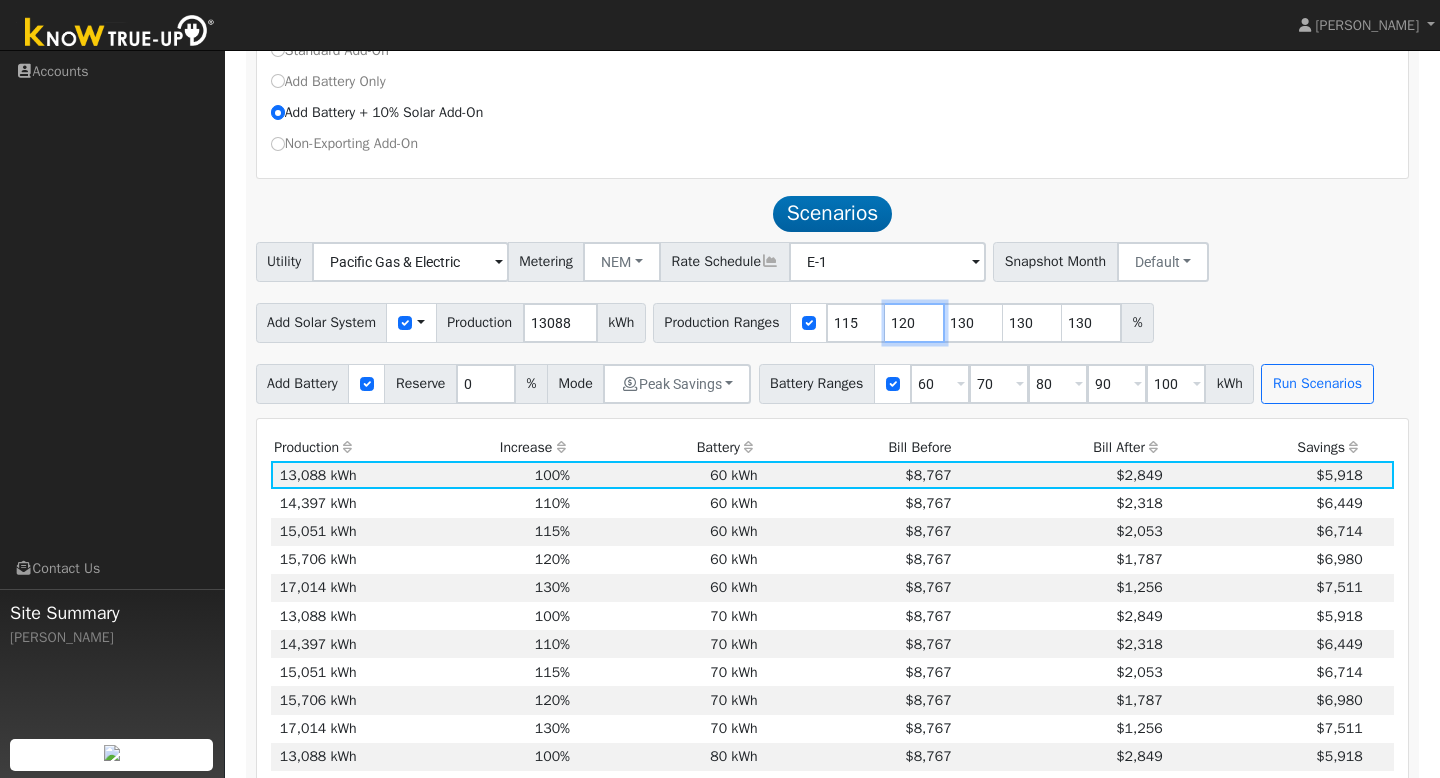 click on "120" at bounding box center [915, 323] 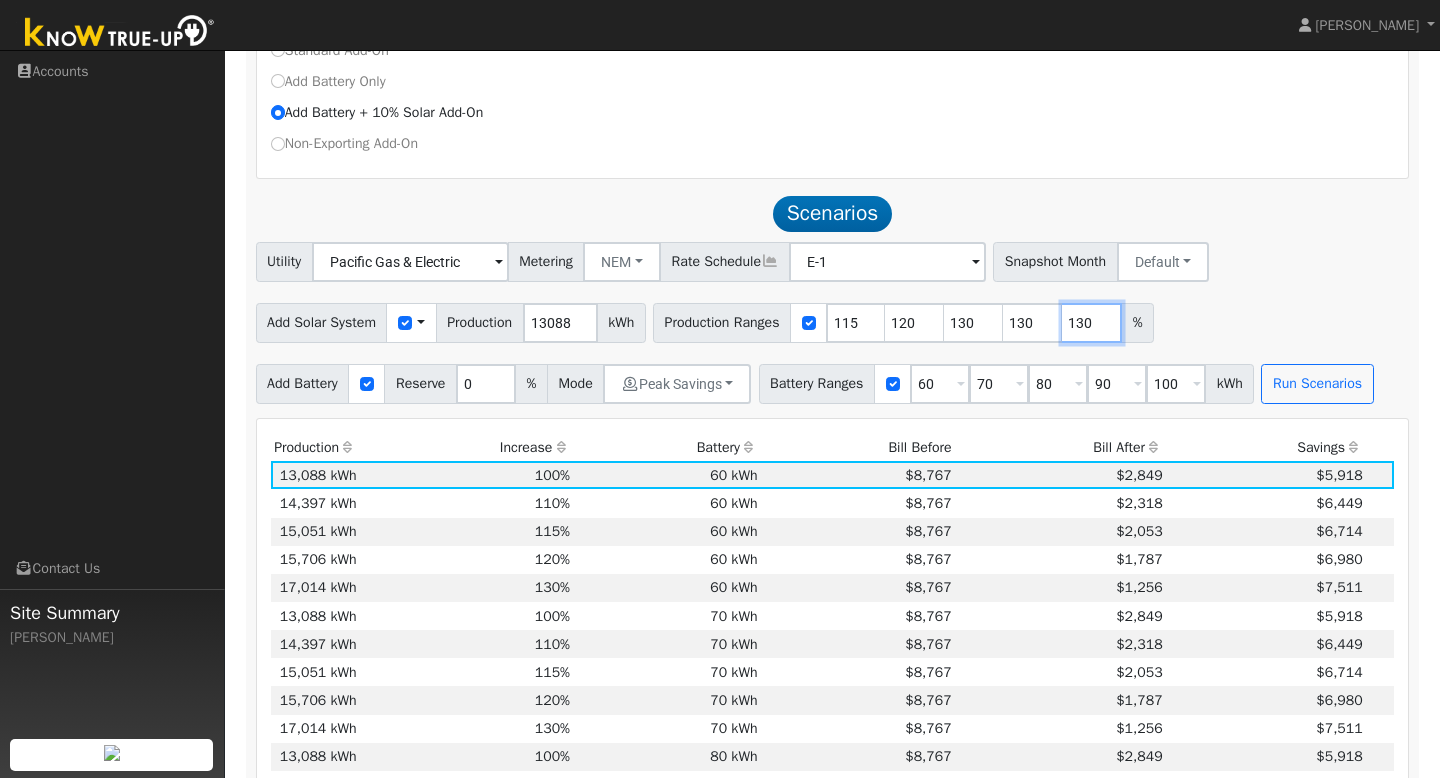 click on "130" at bounding box center (1092, 323) 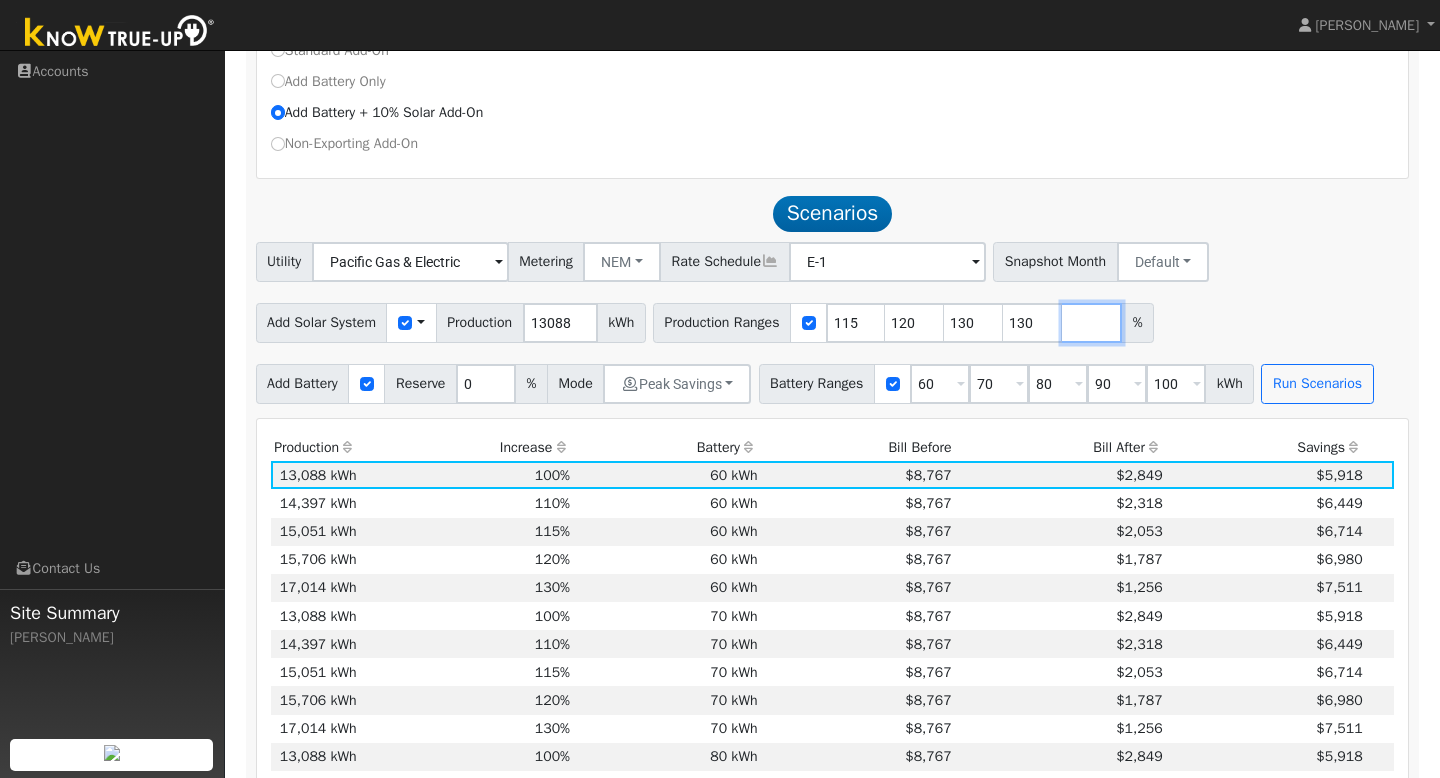 type 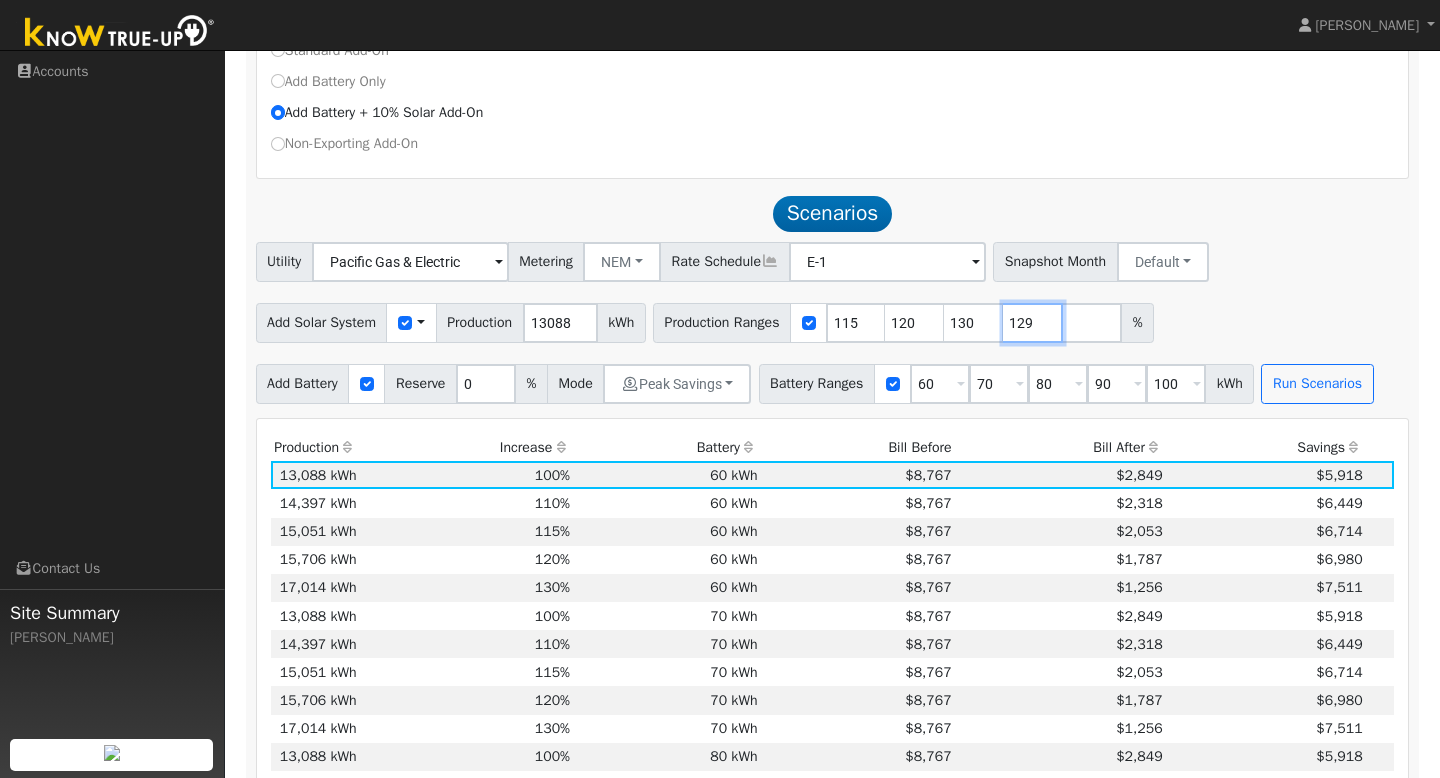 type on "129" 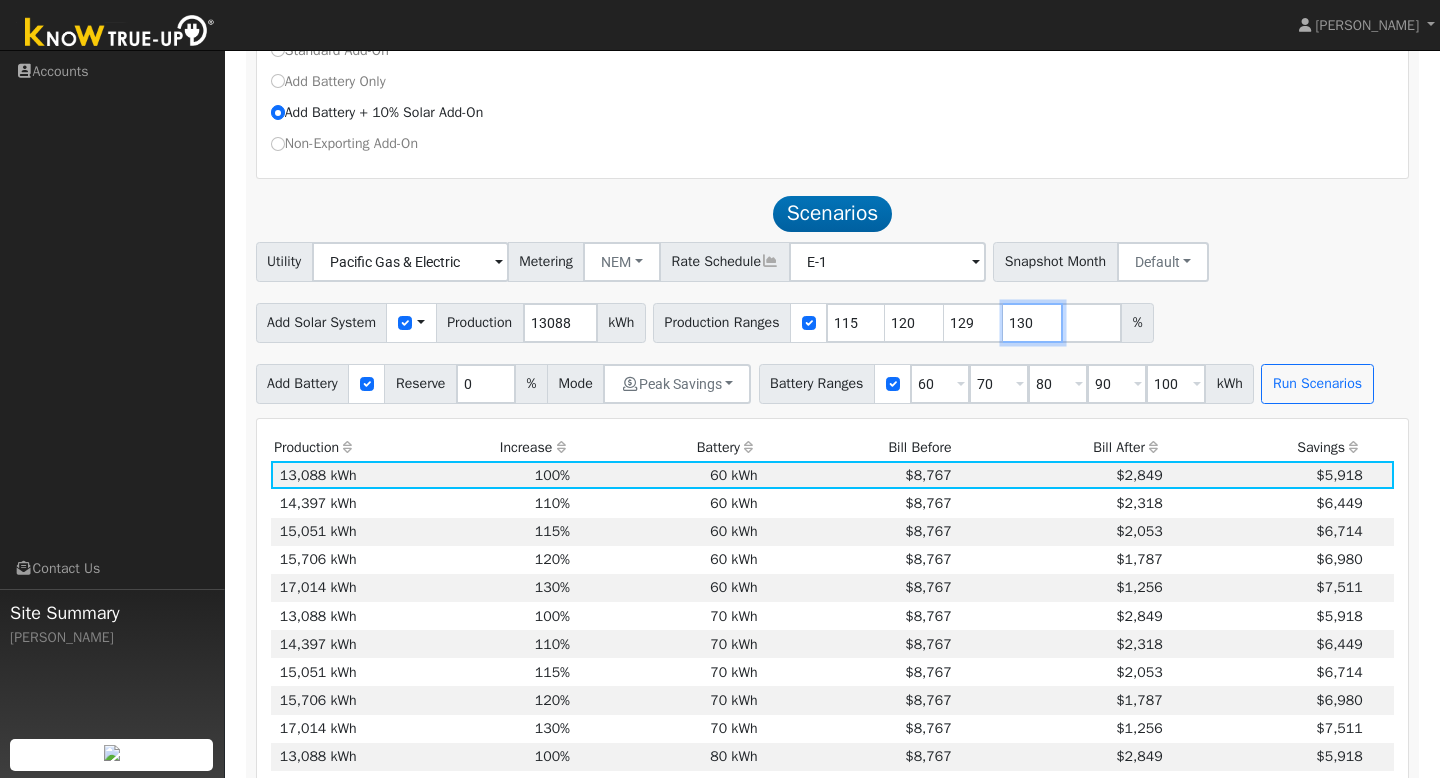 click on "130" at bounding box center (1033, 323) 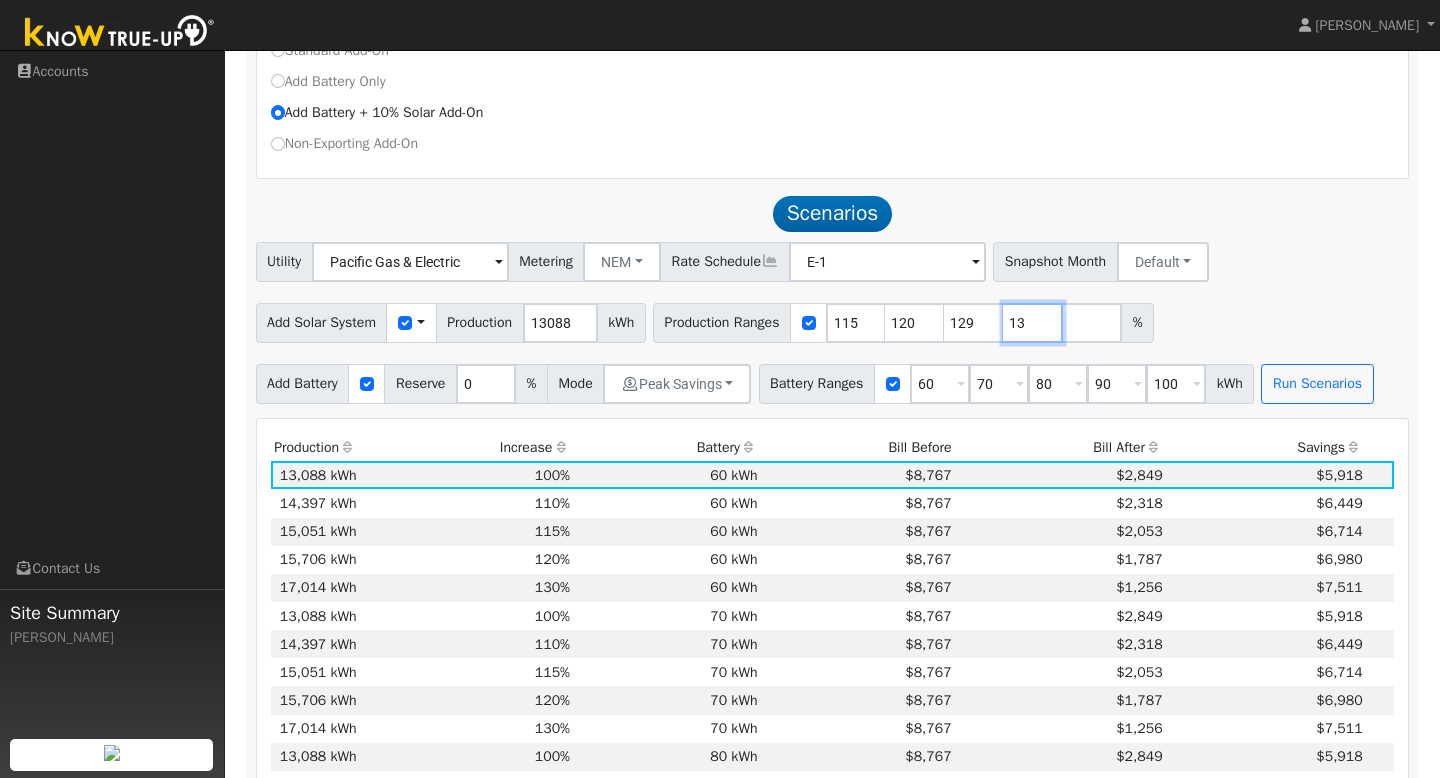 type on "1" 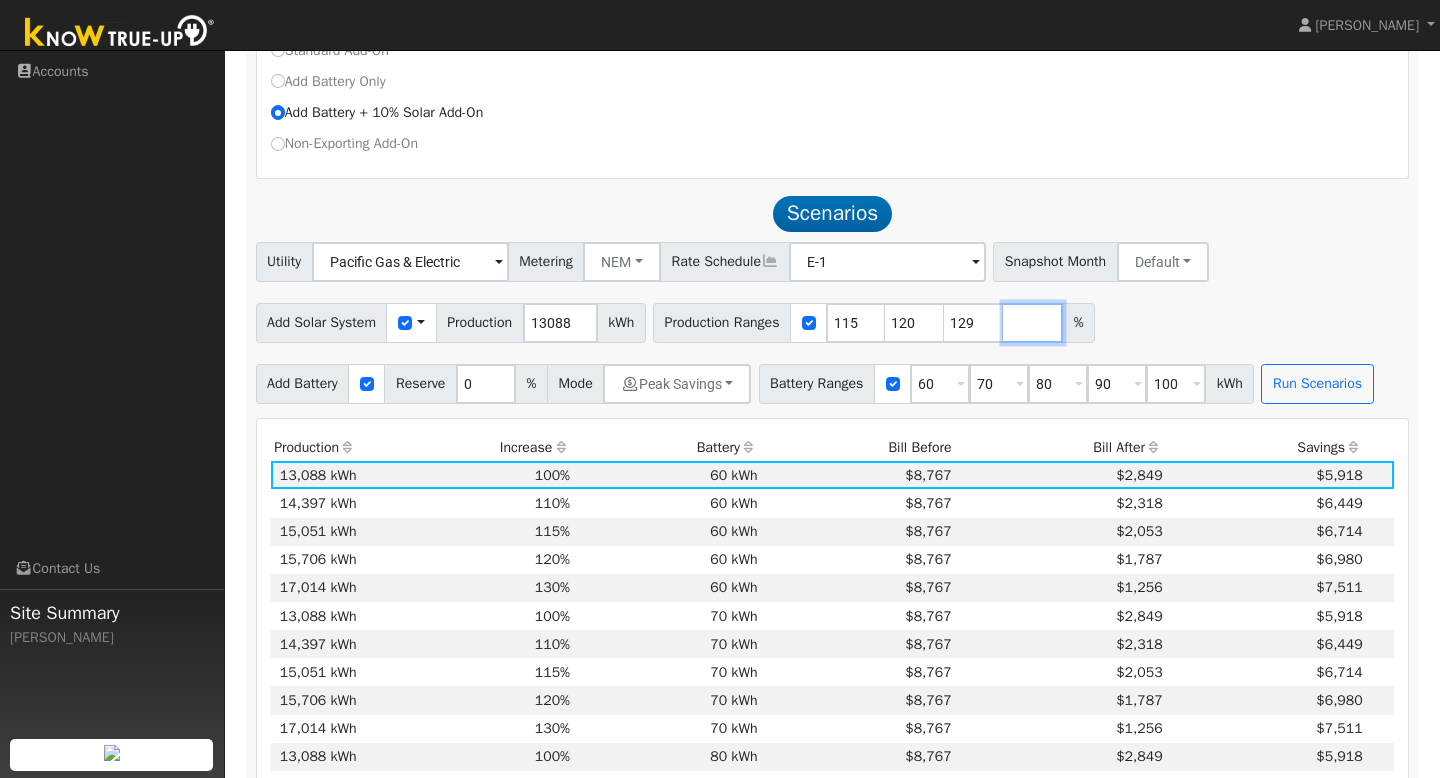 type 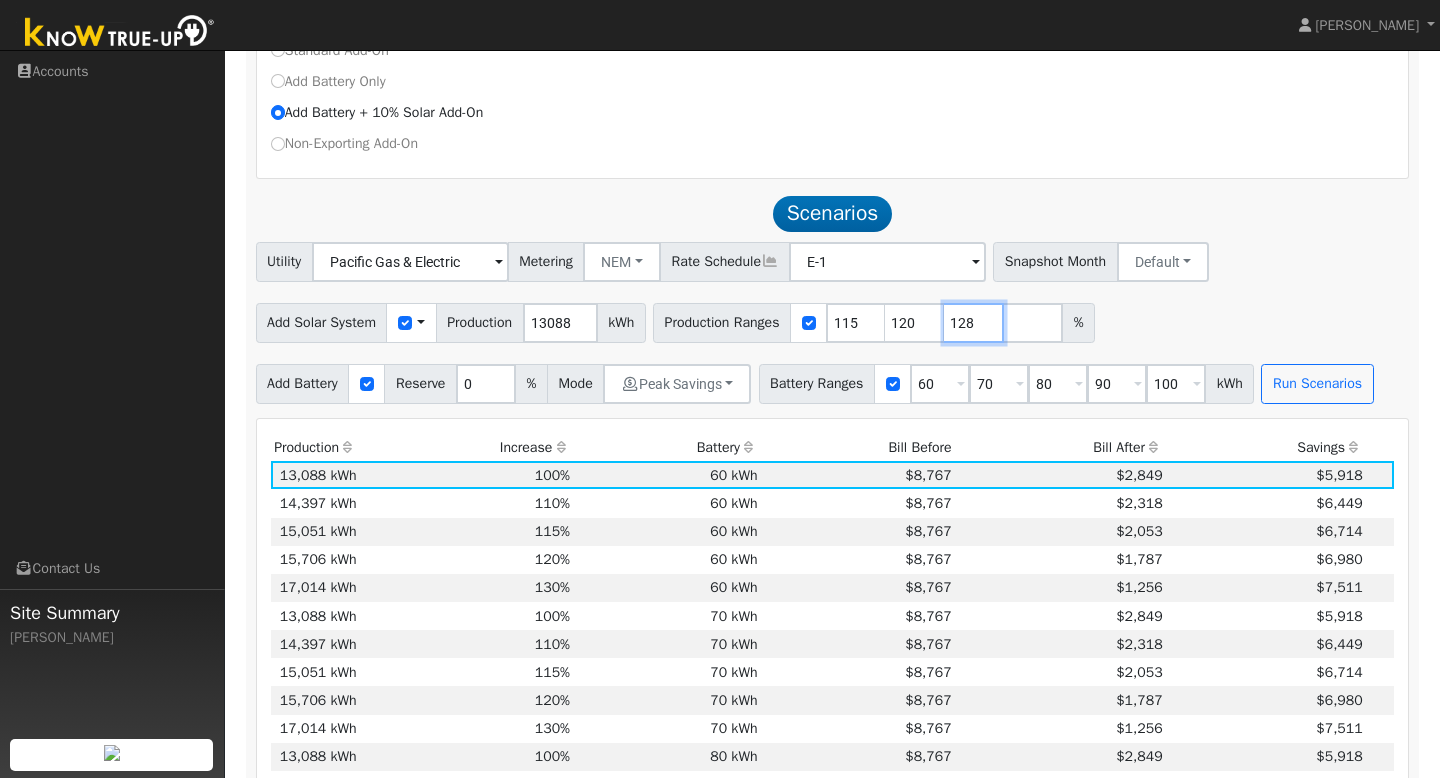 click on "128" at bounding box center [974, 323] 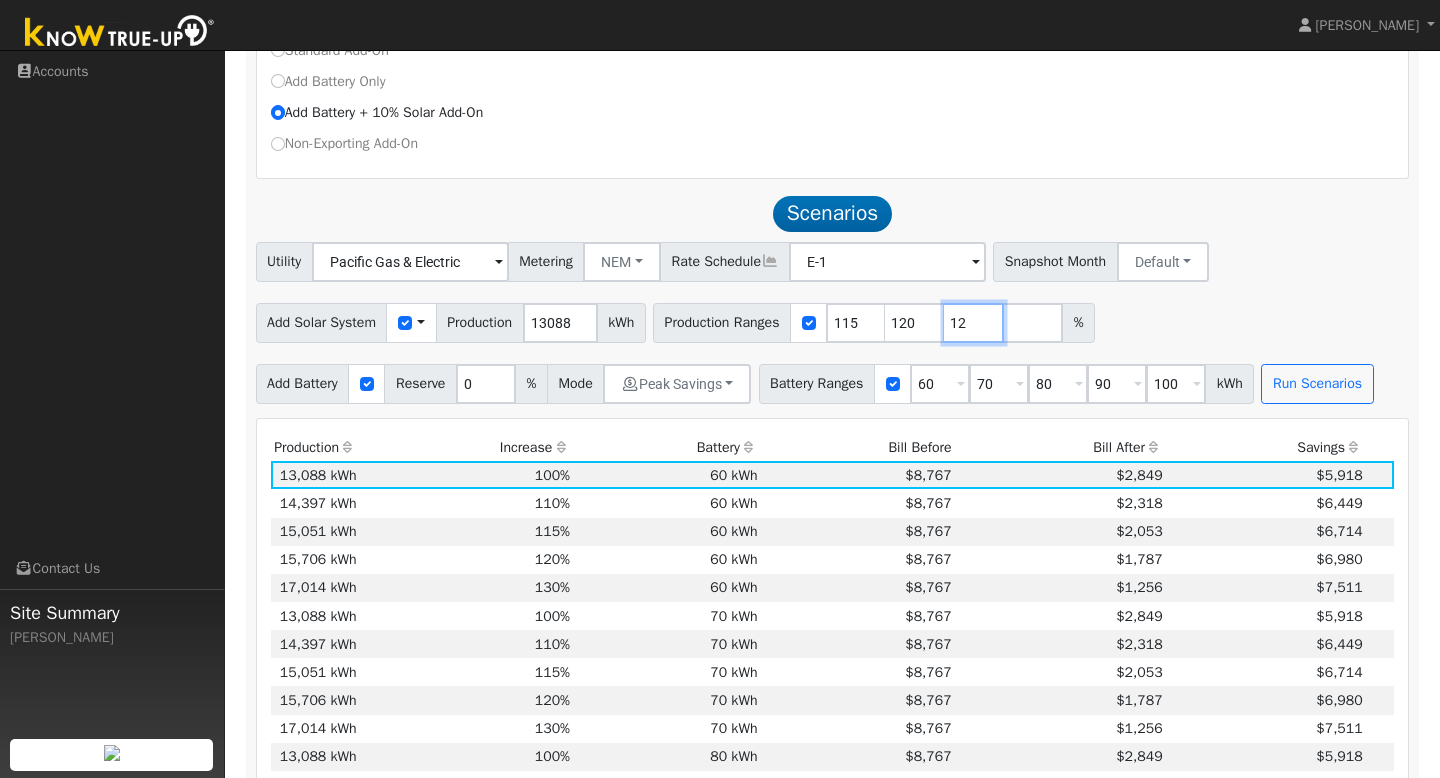 type on "1" 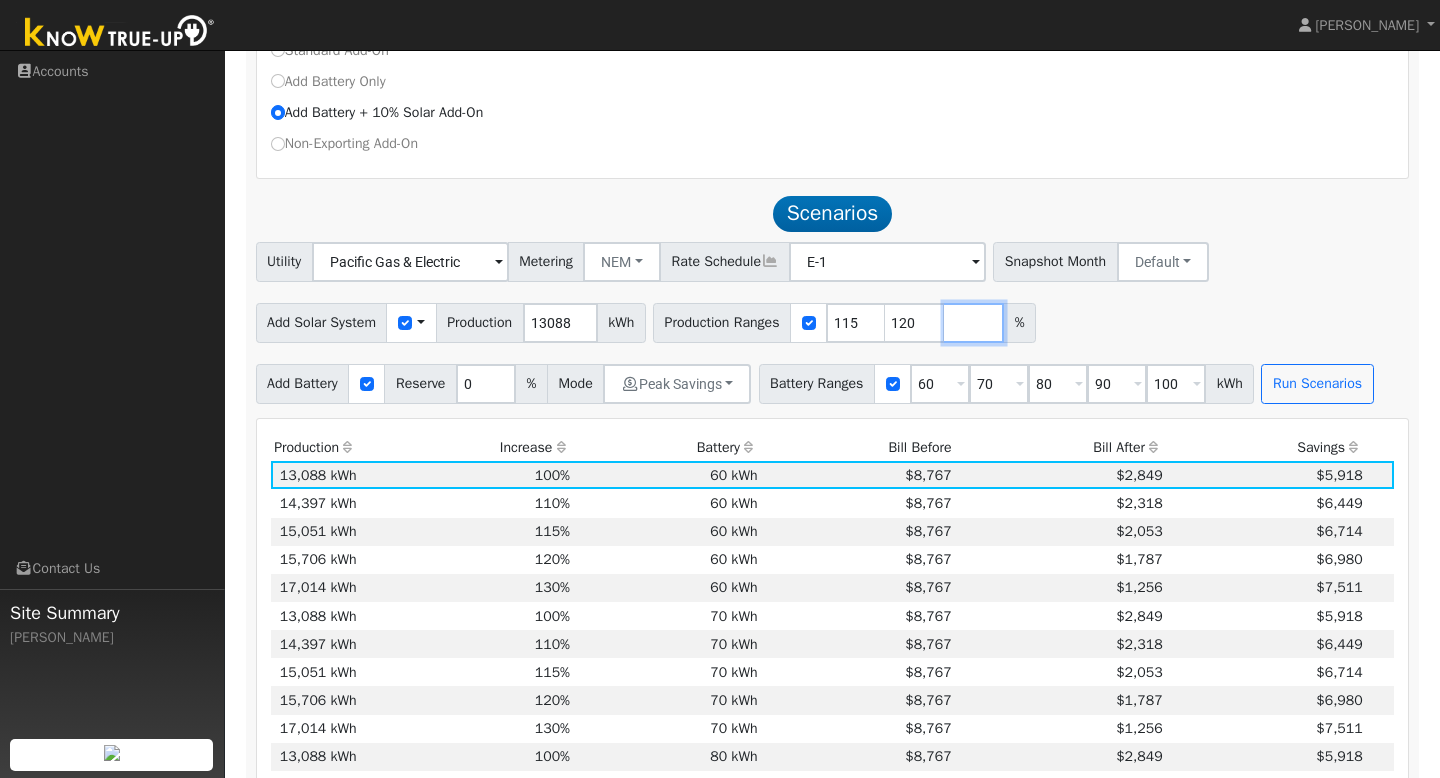 type 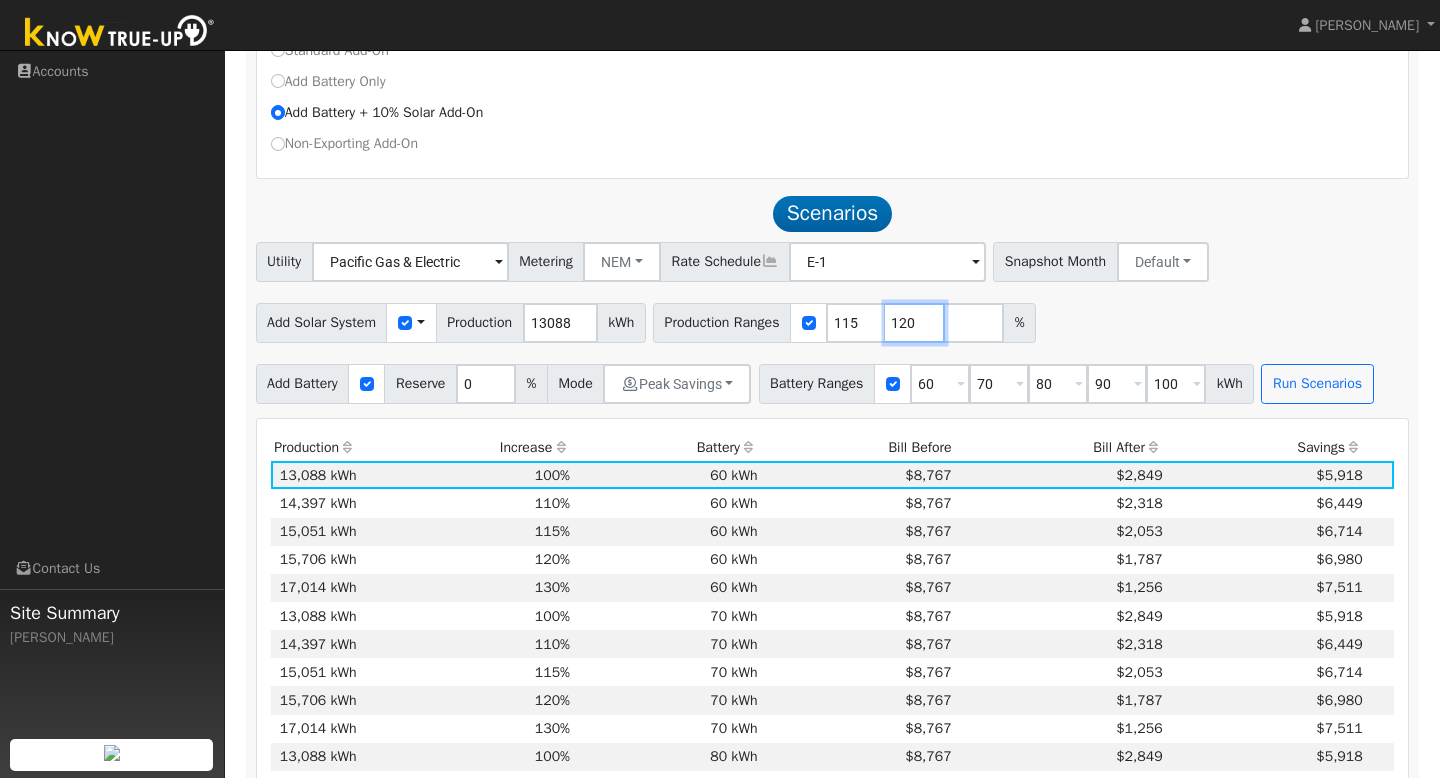 click on "120" at bounding box center (915, 323) 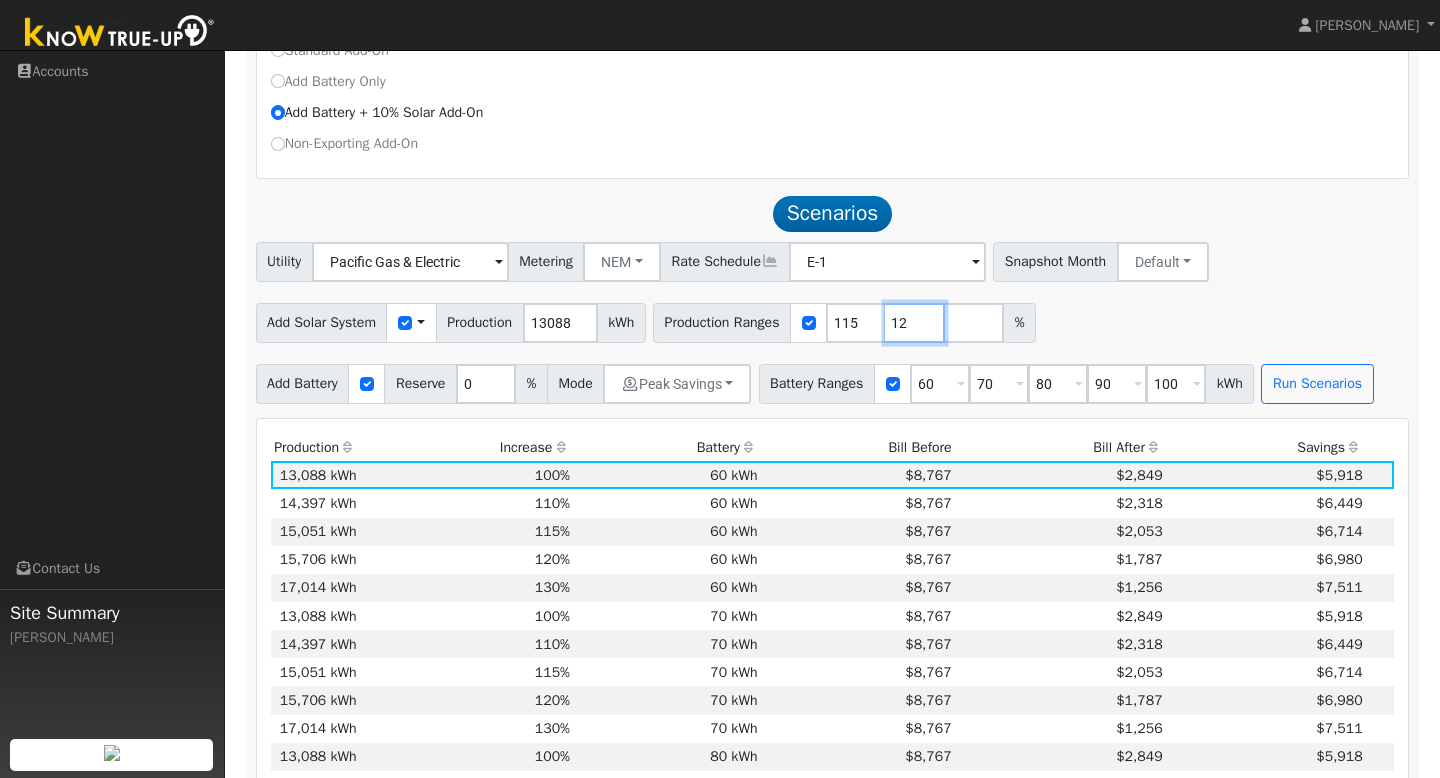 type on "1" 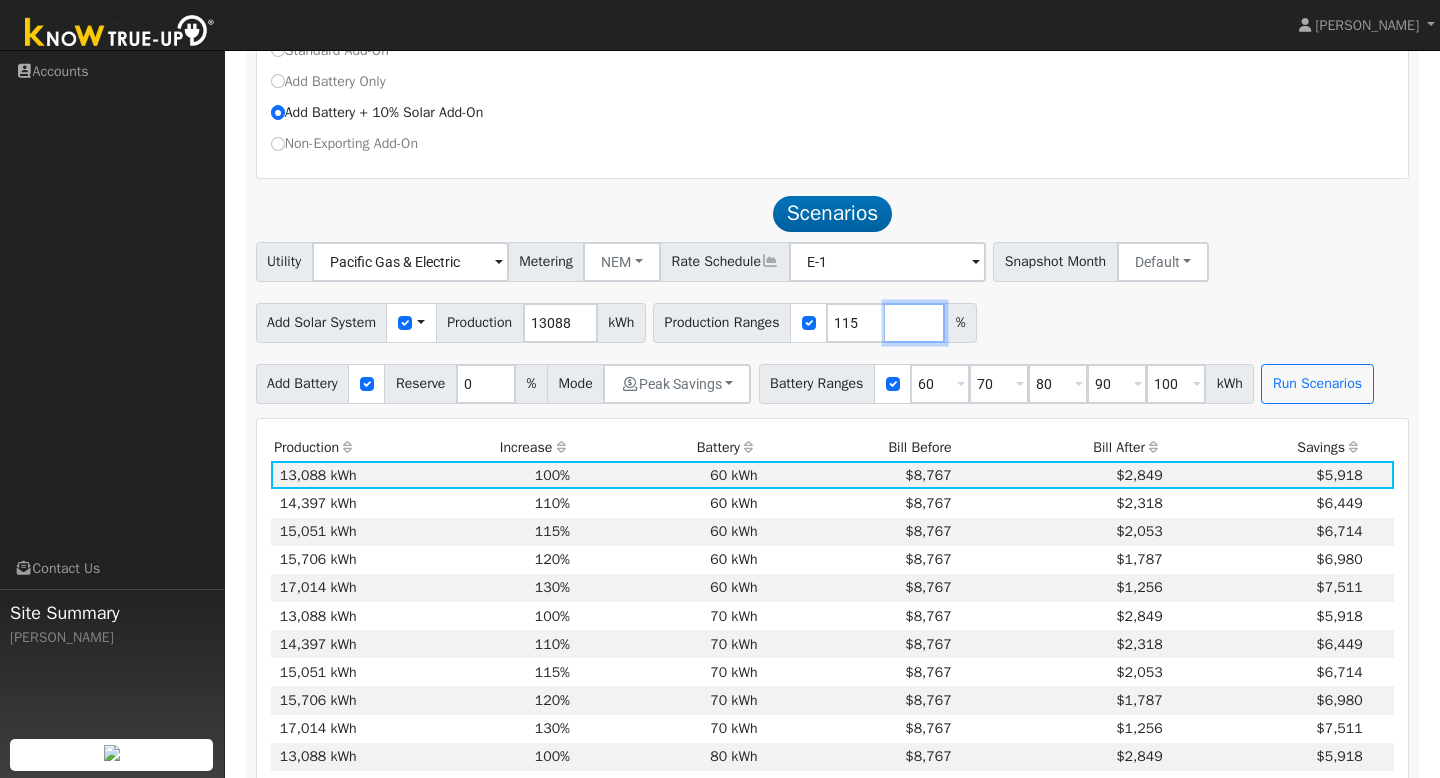 type 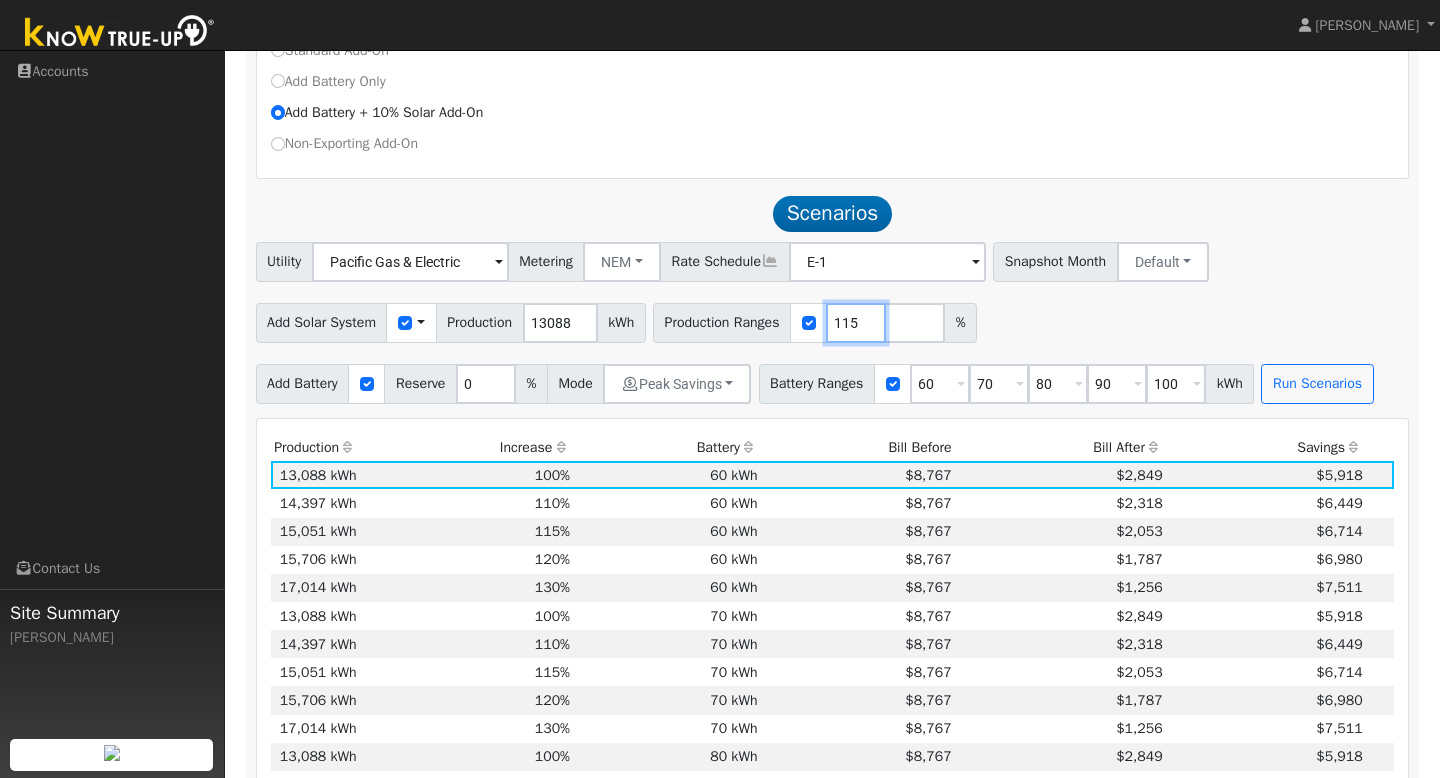 click on "115" at bounding box center [856, 323] 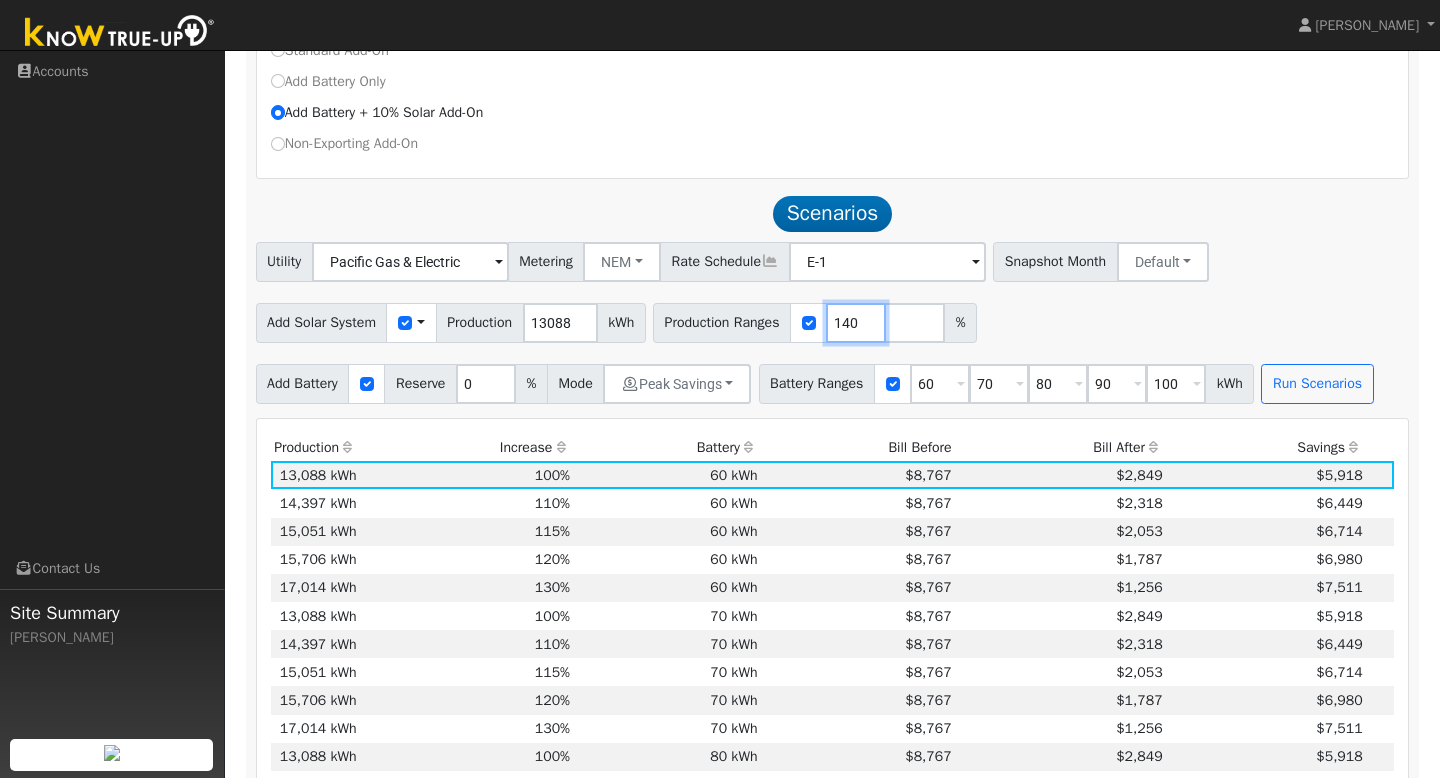 type on "140" 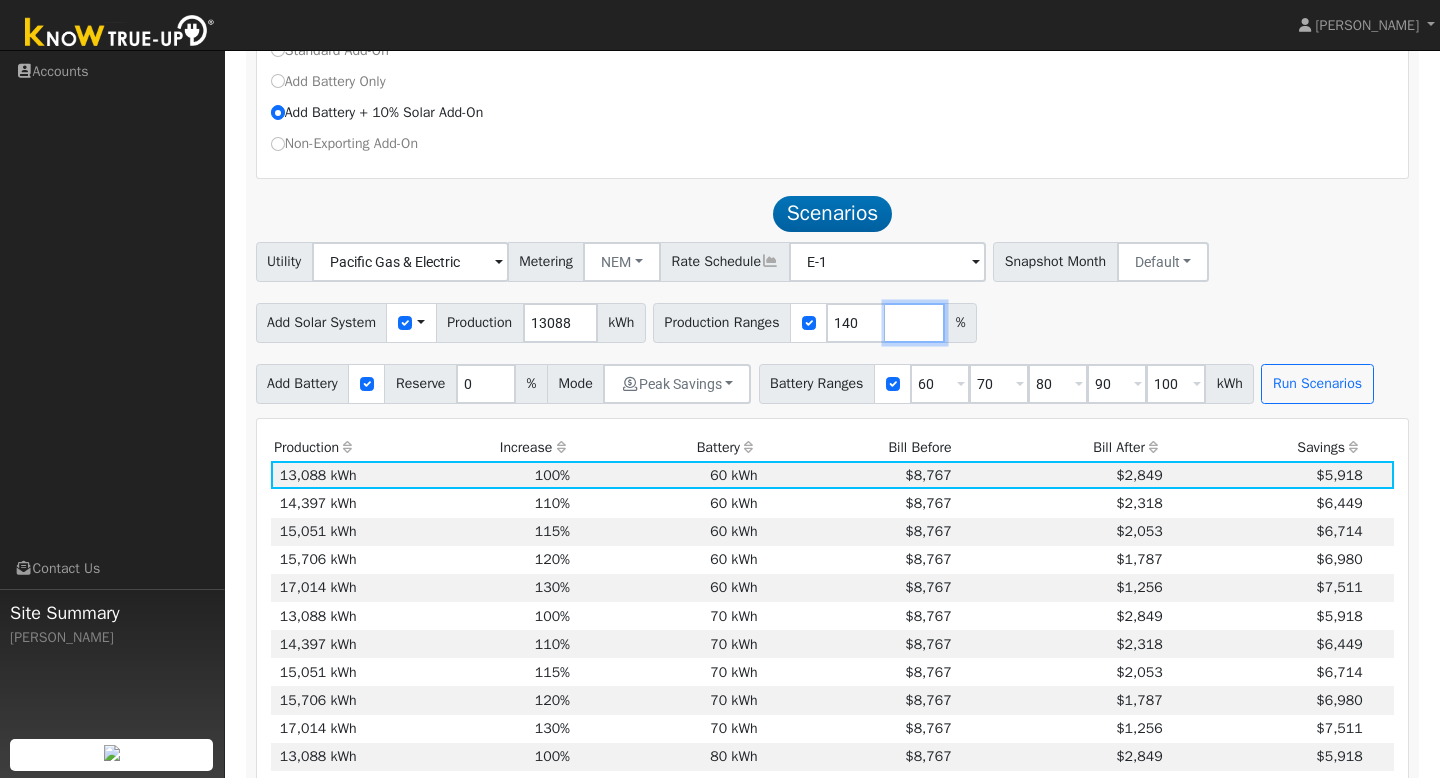 click at bounding box center [915, 323] 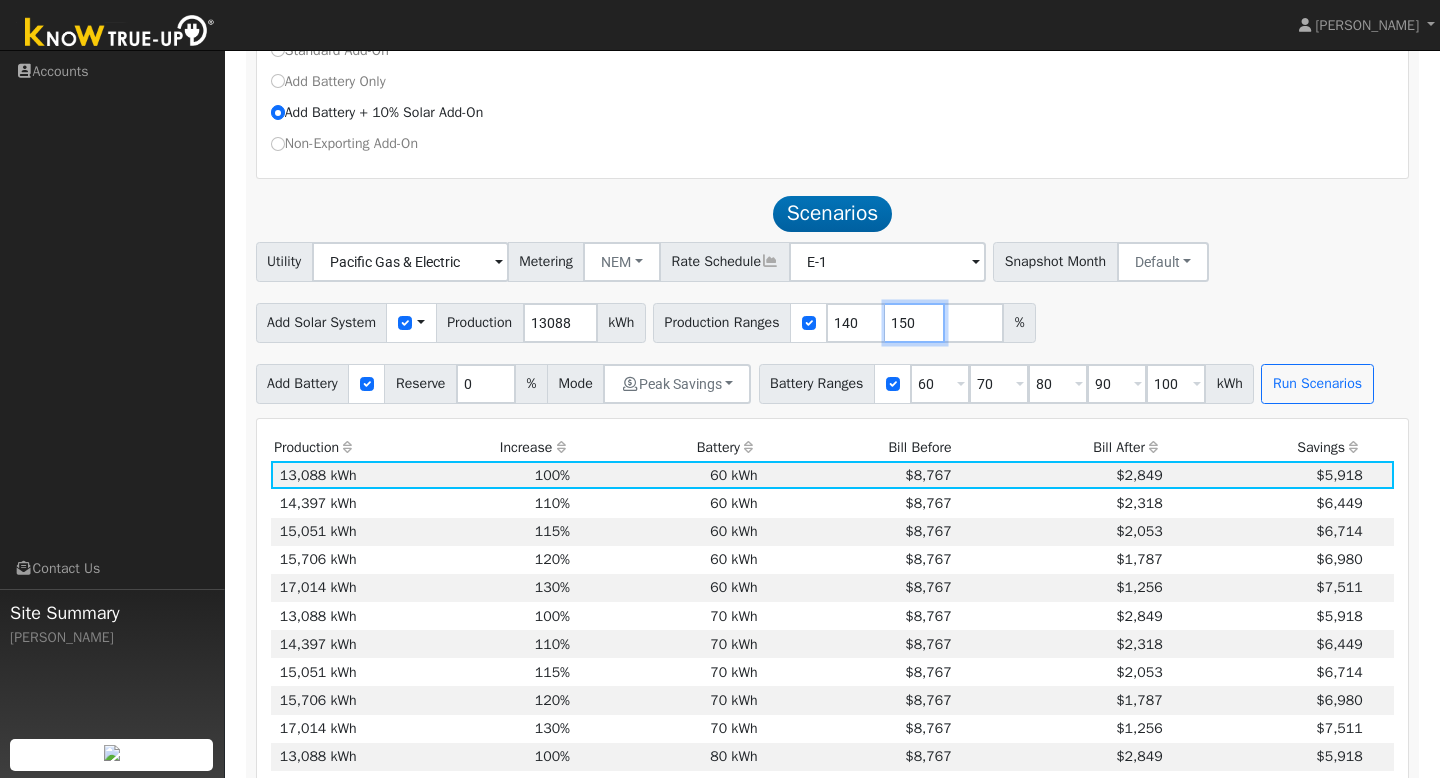 type on "150" 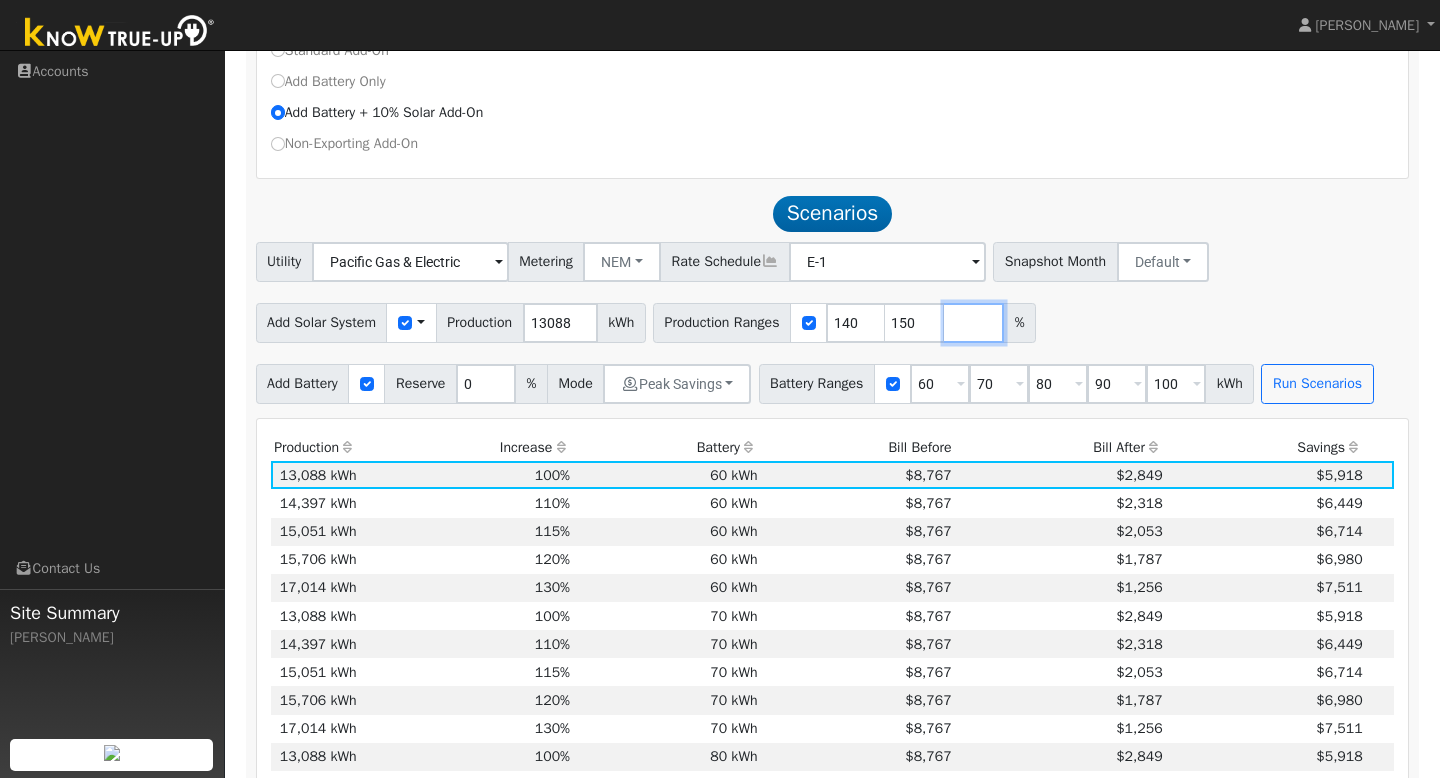click at bounding box center (974, 323) 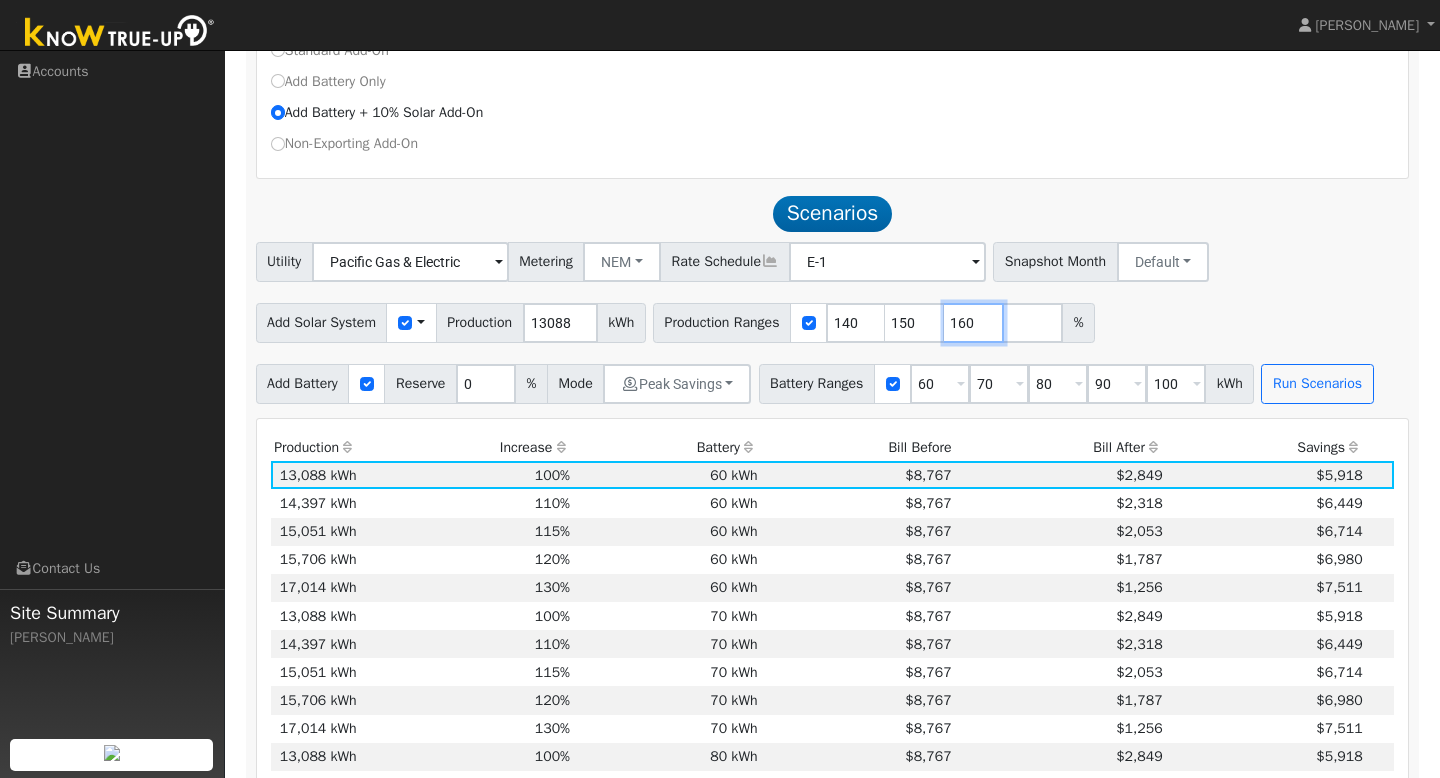 type on "160" 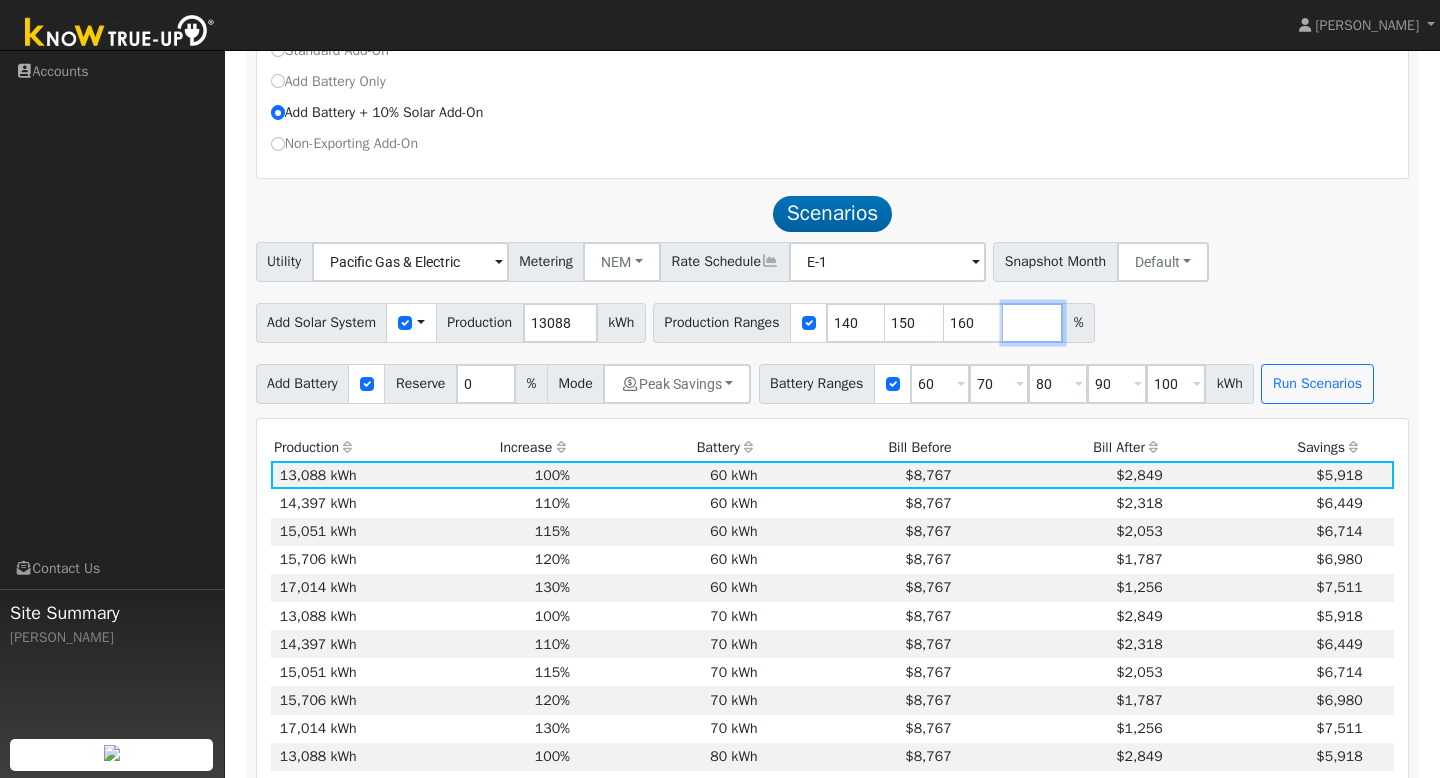 click at bounding box center (1033, 323) 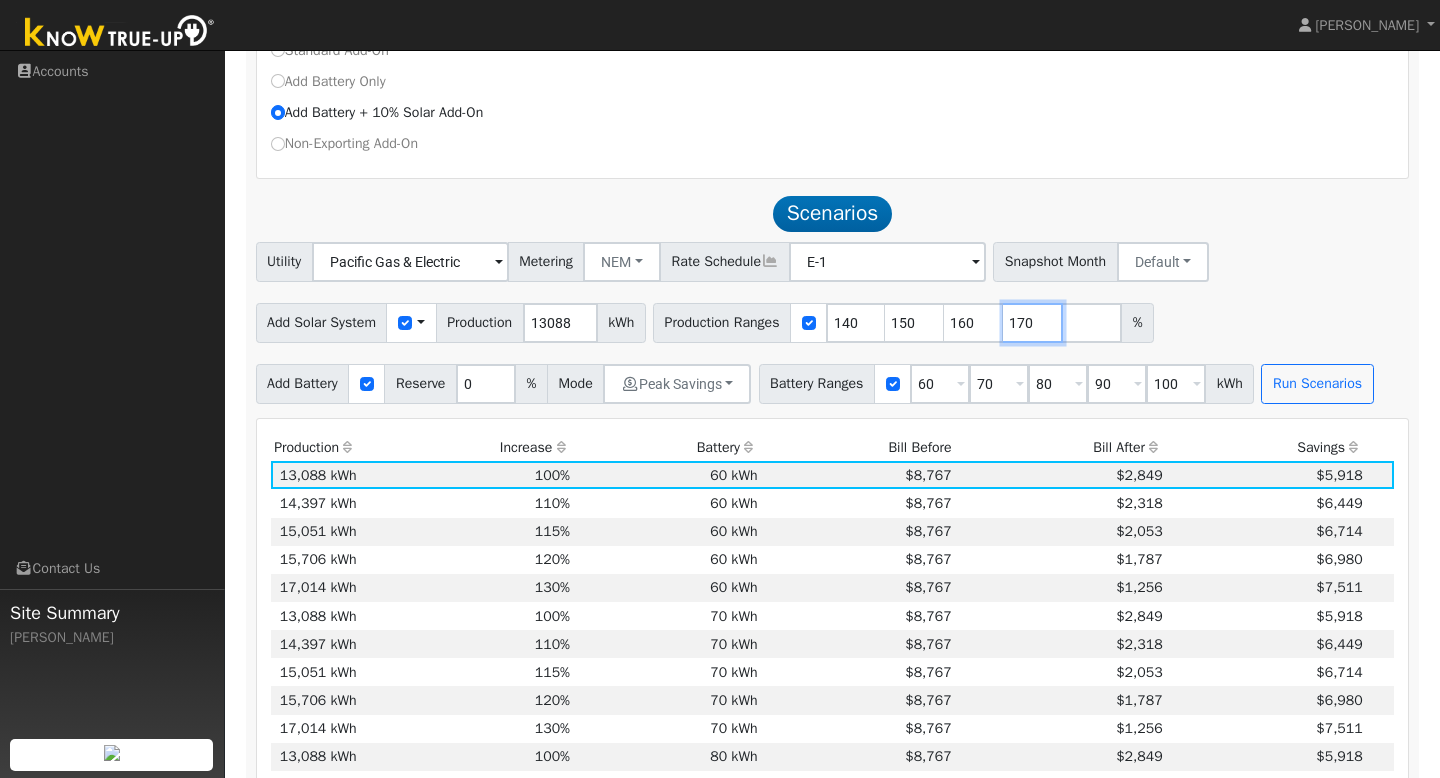 type on "170" 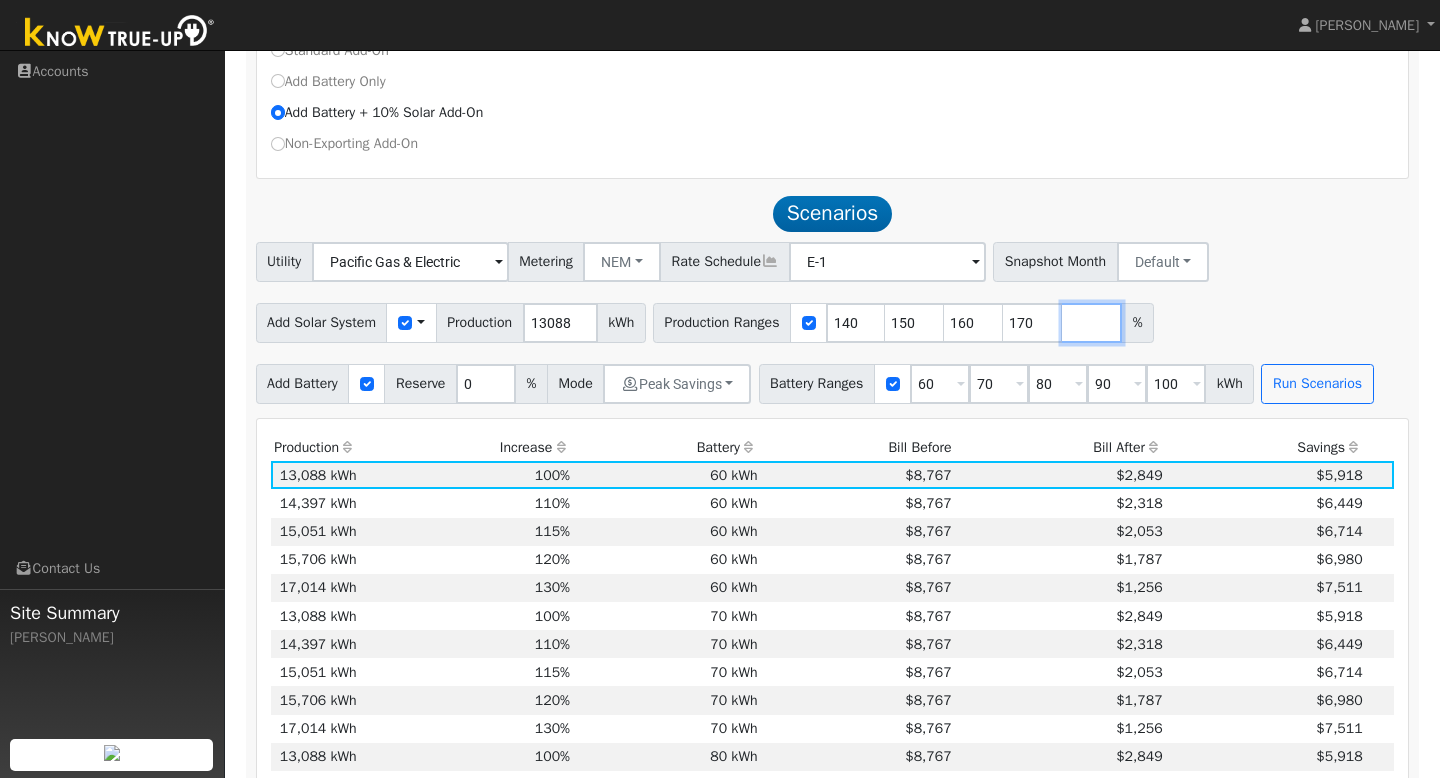 click at bounding box center [1092, 323] 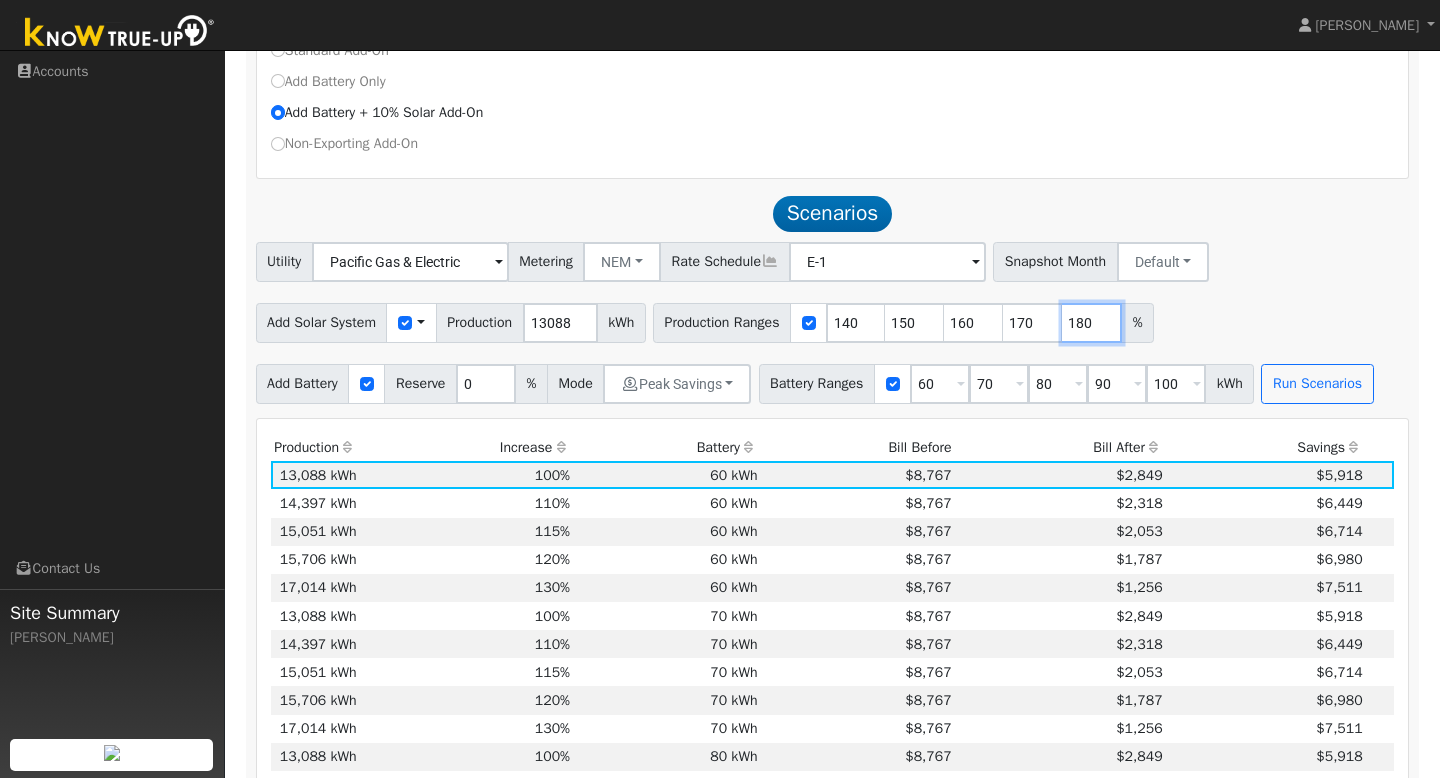 type on "180" 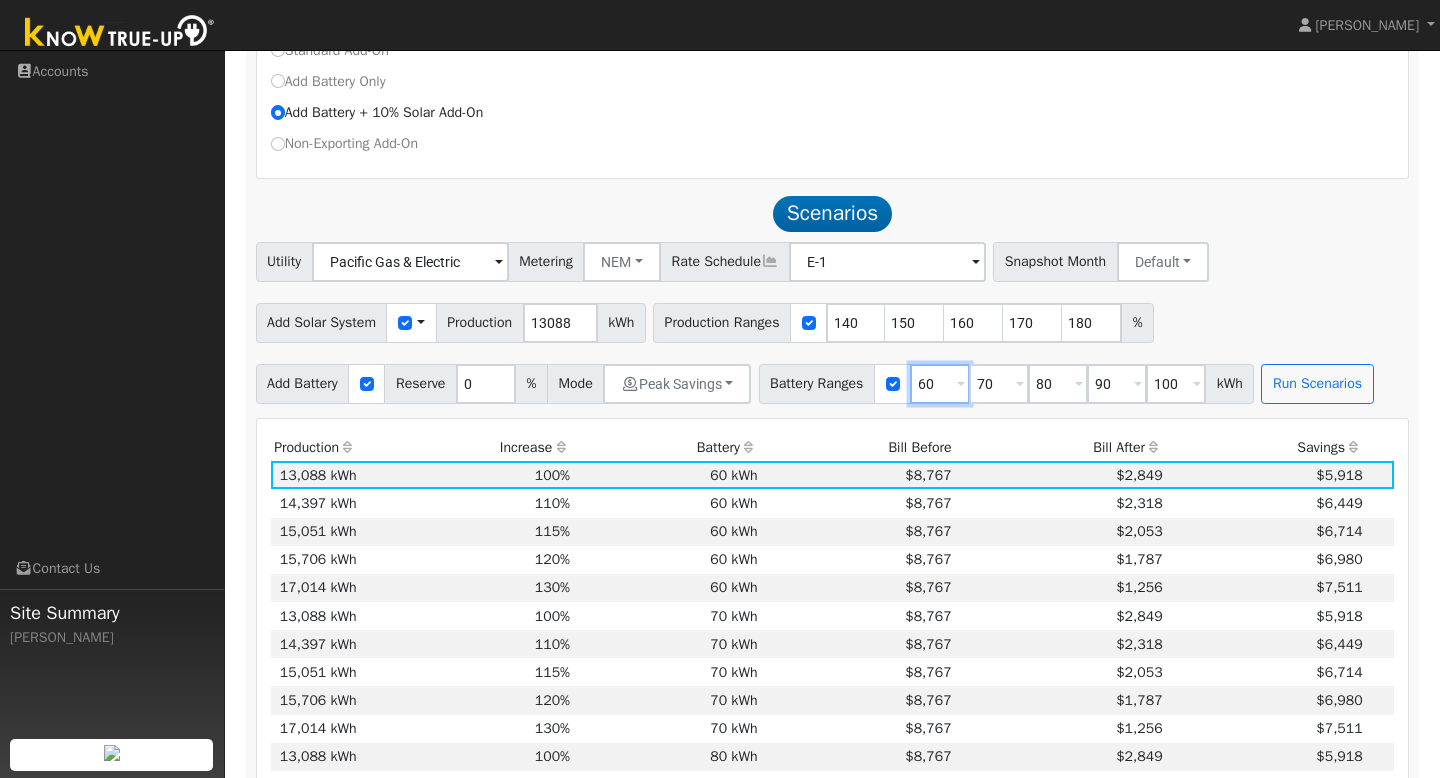 click on "60" at bounding box center (940, 384) 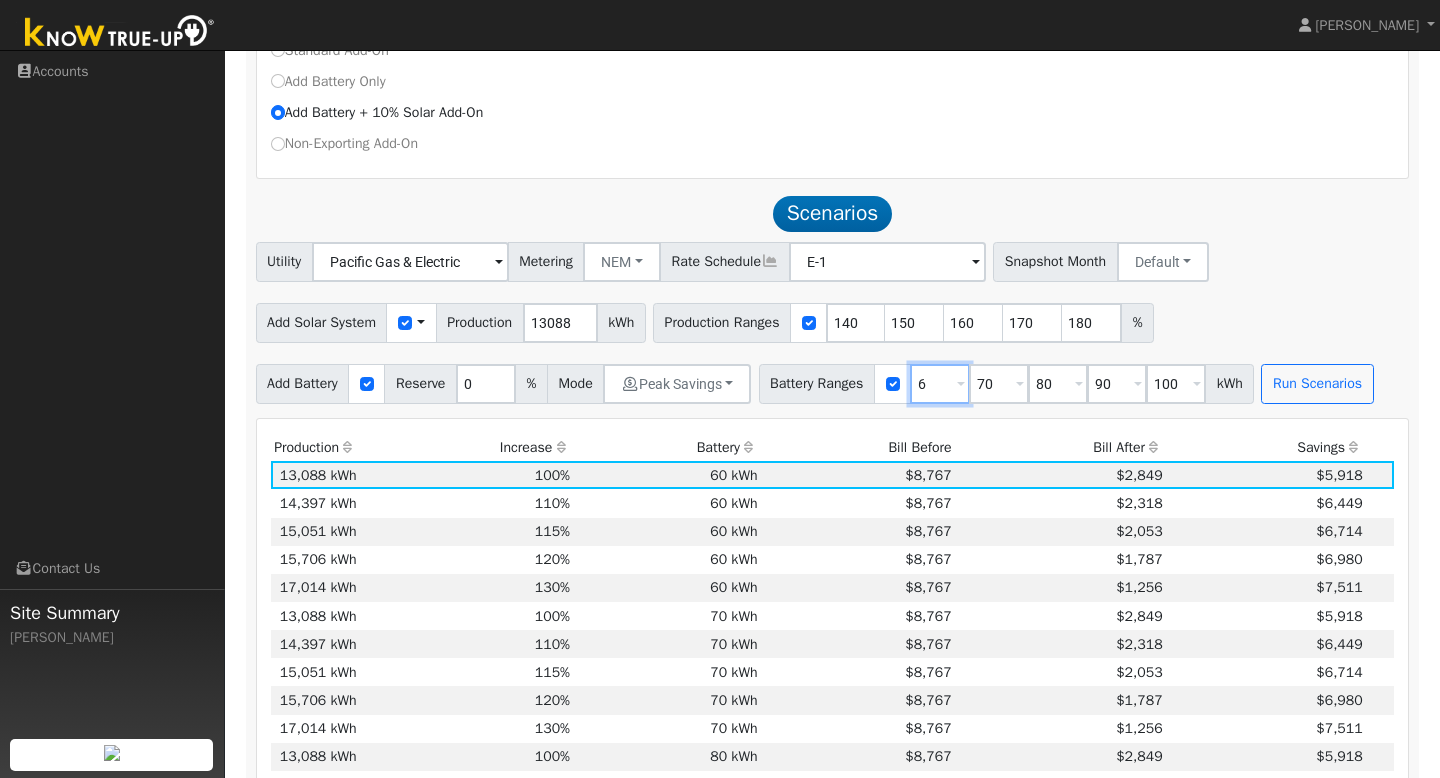 type on "70" 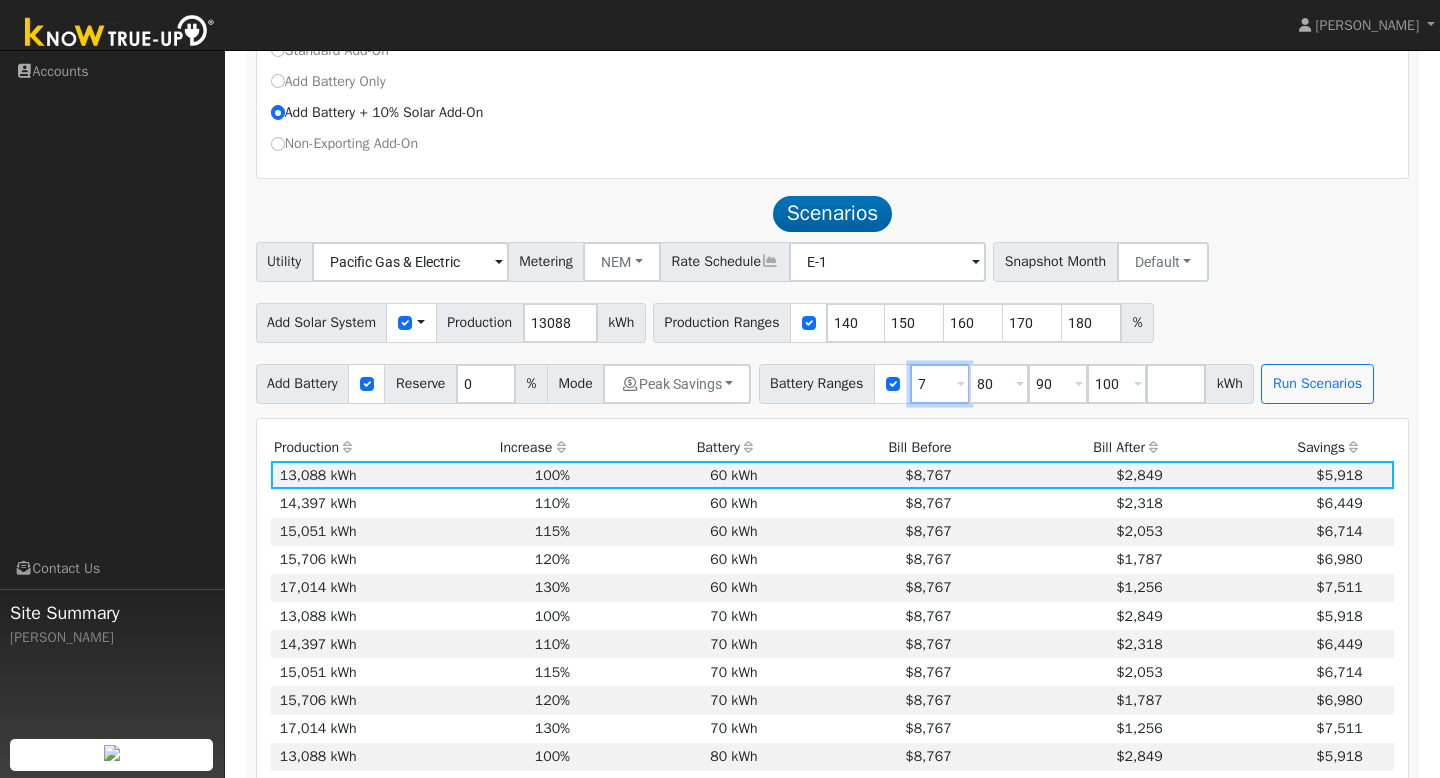 type on "80" 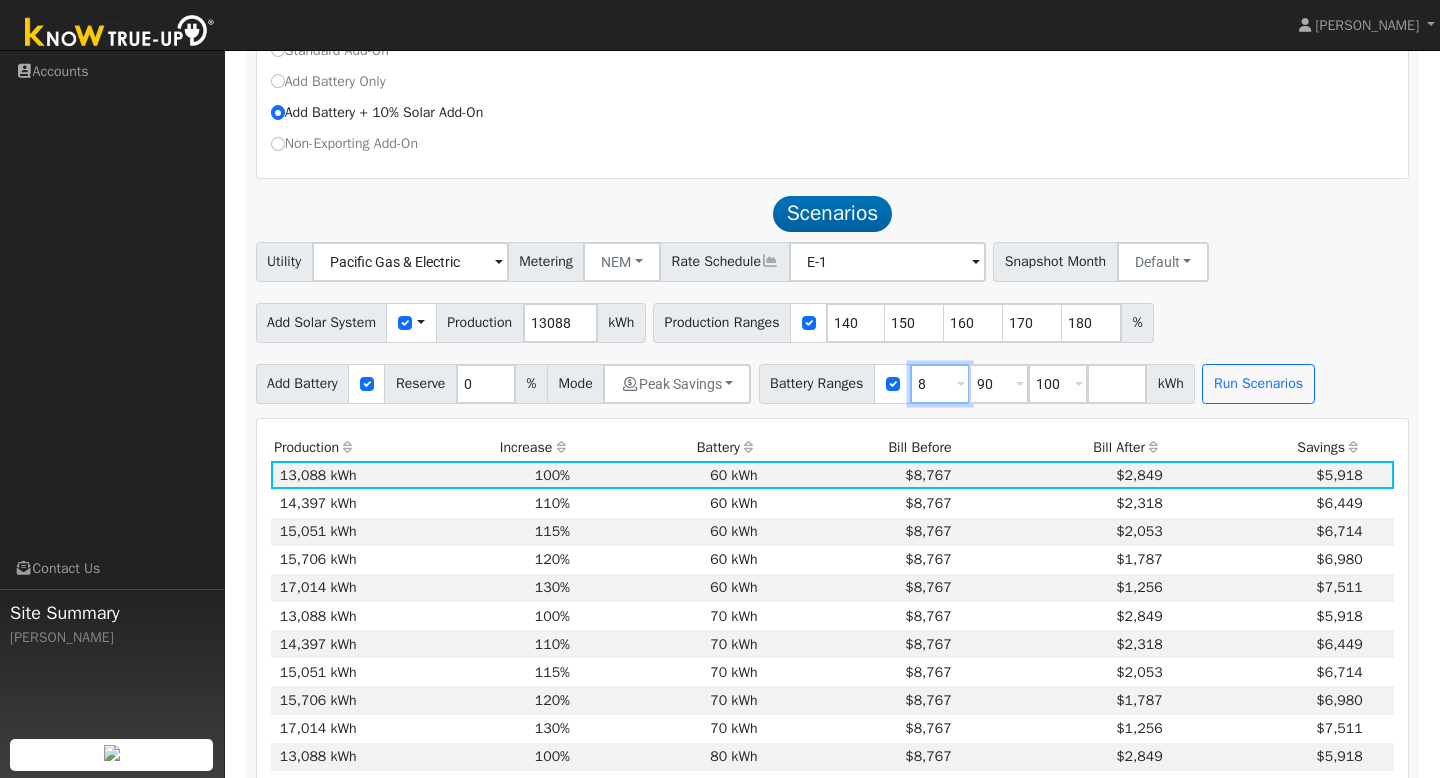 type on "90" 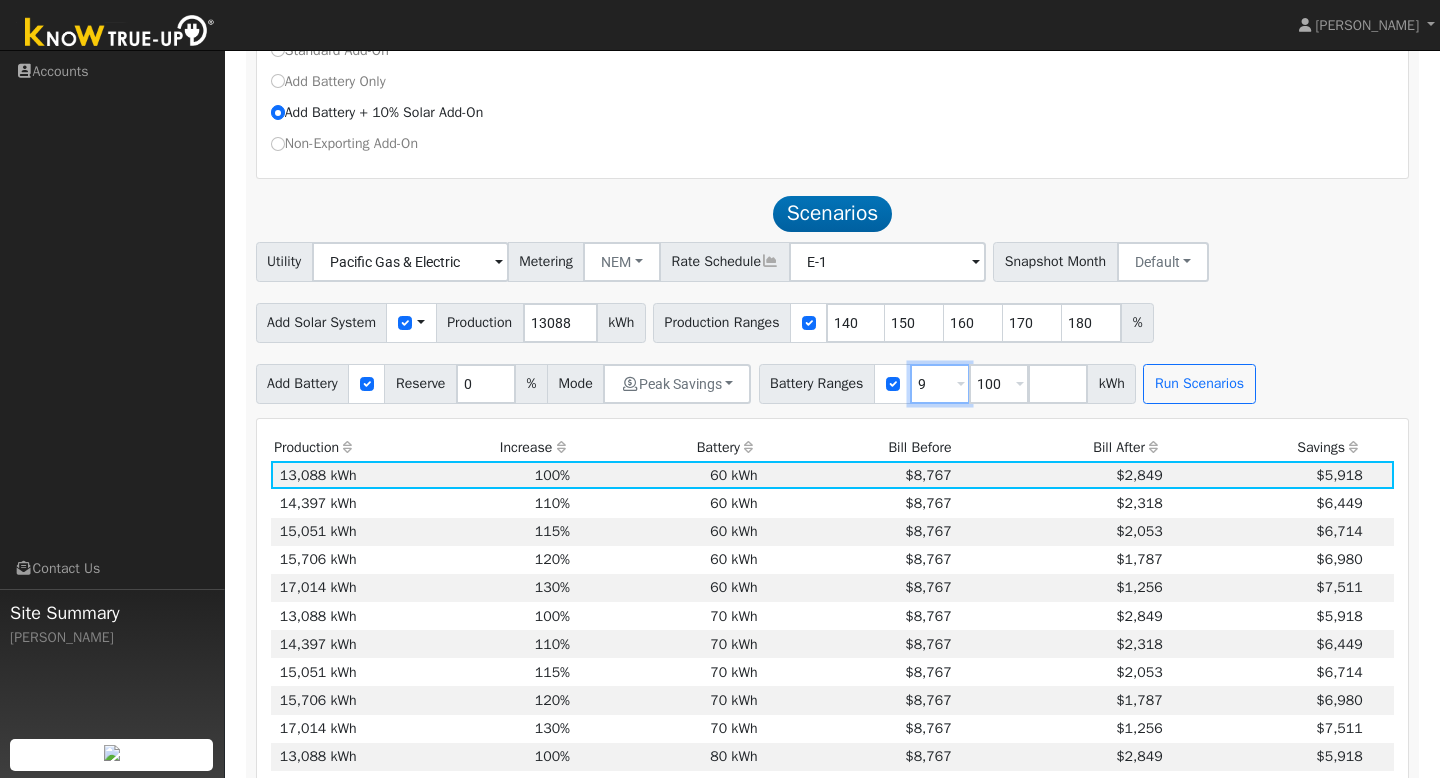 type on "100" 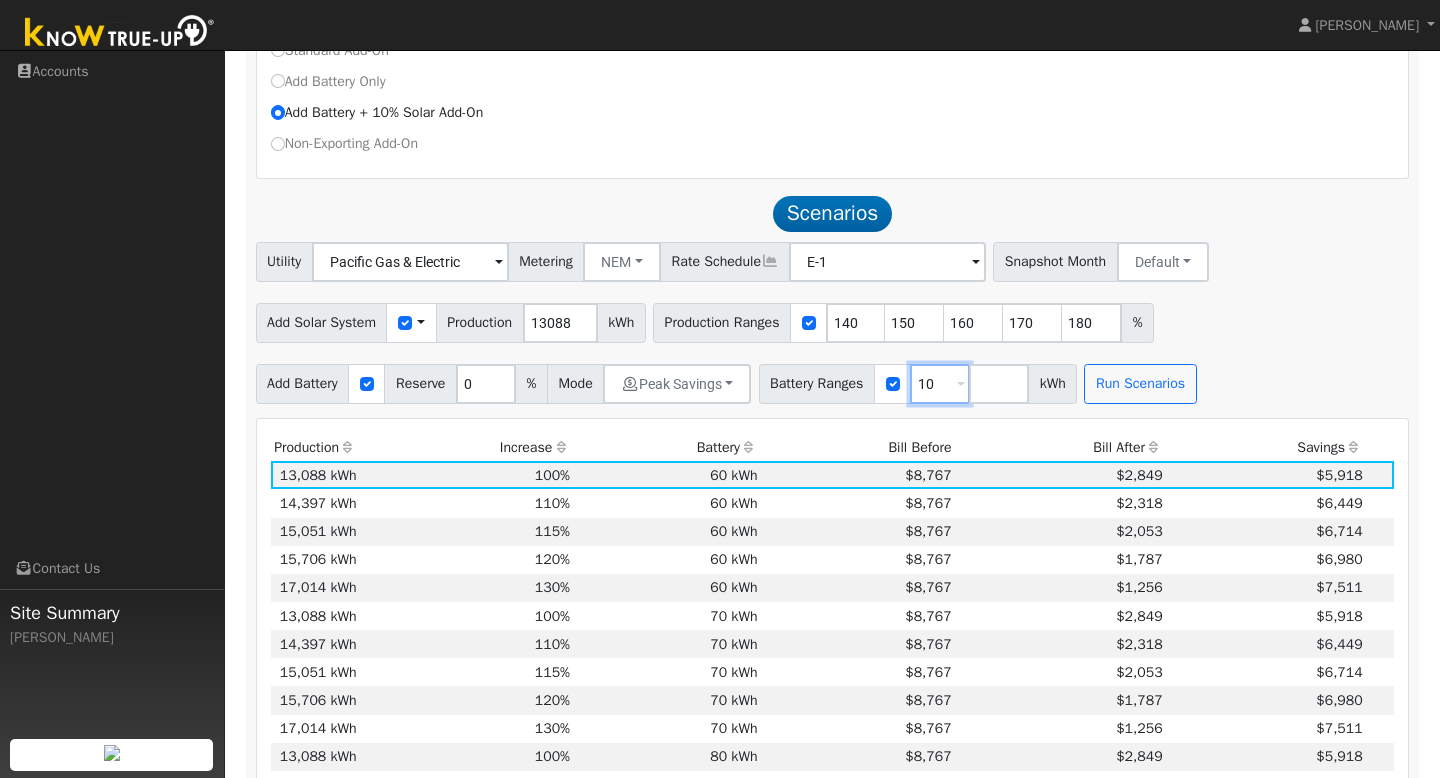 type on "1" 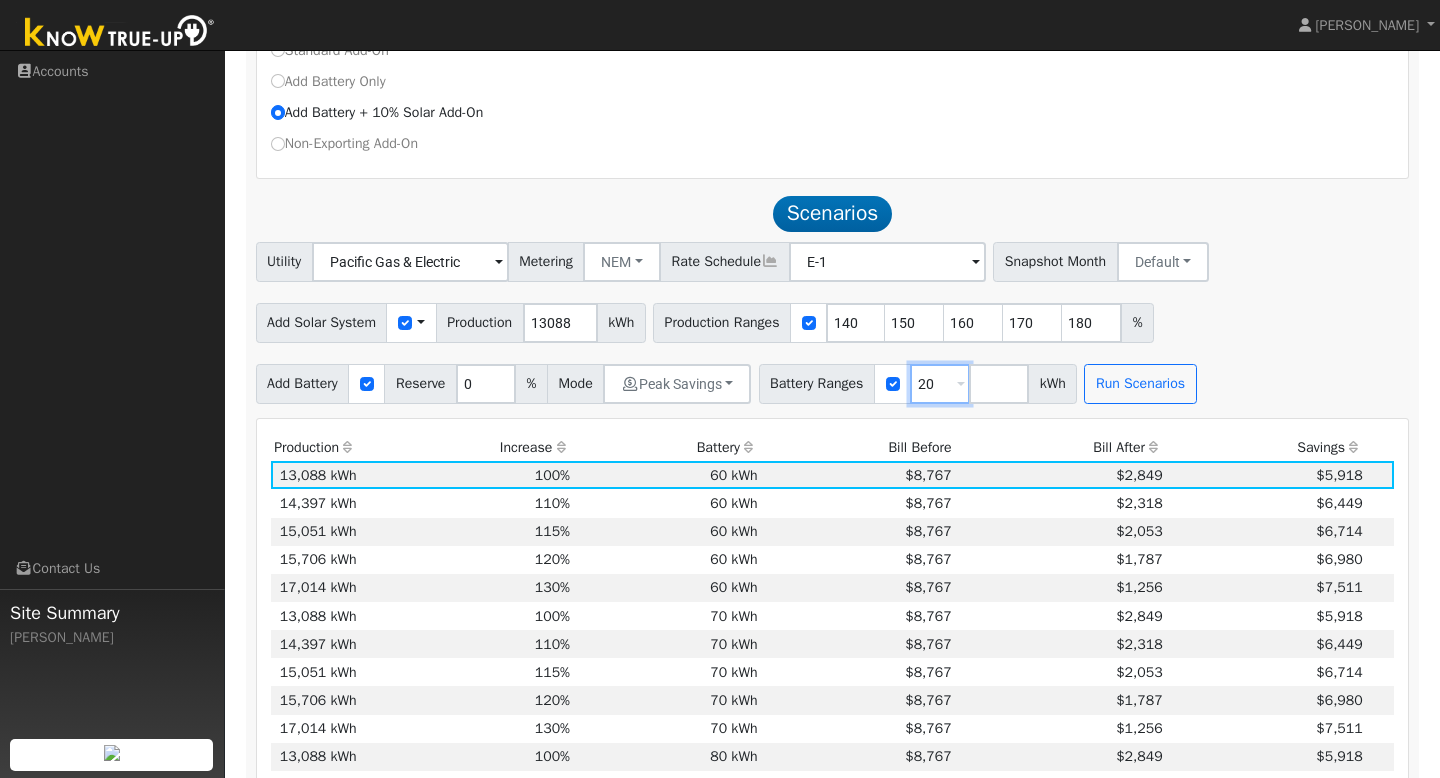 type on "20" 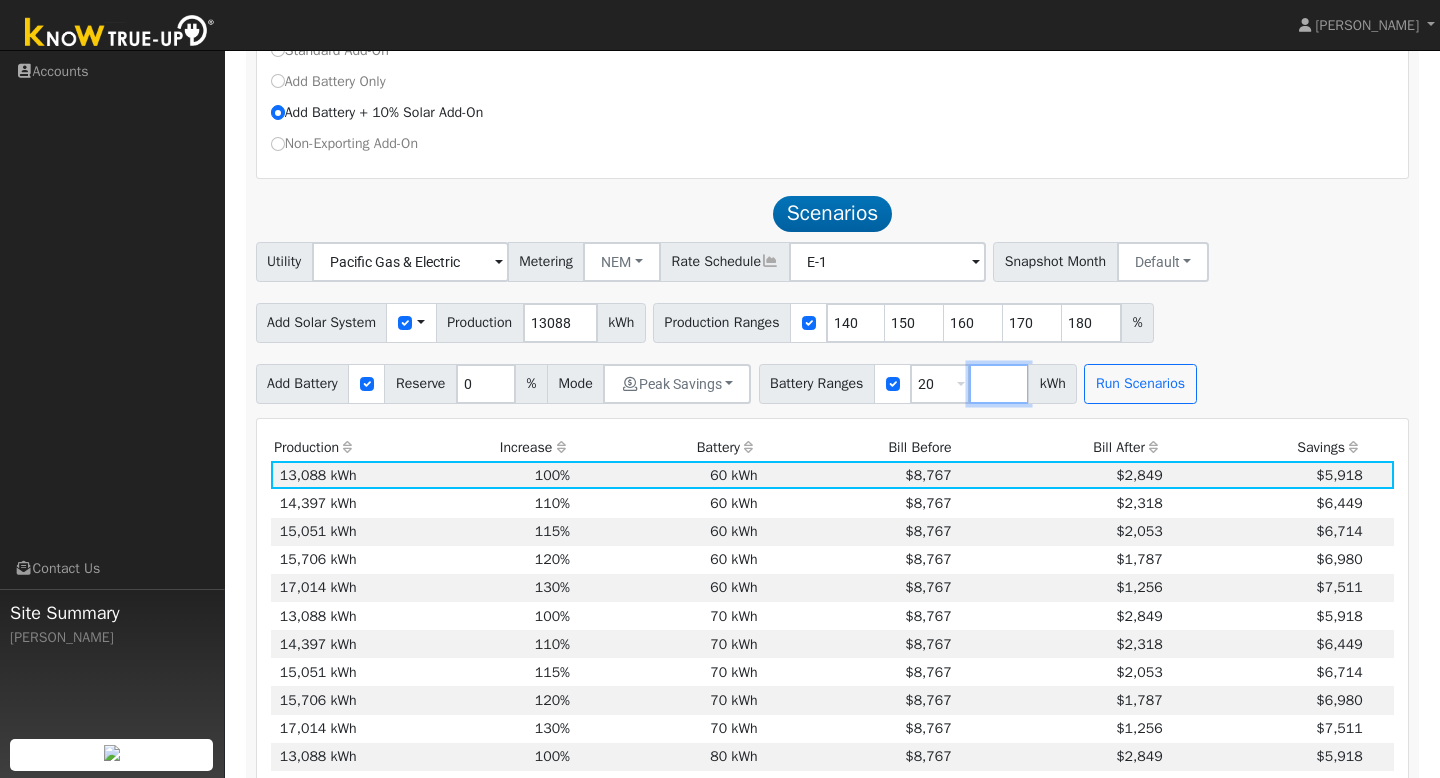 click at bounding box center [999, 384] 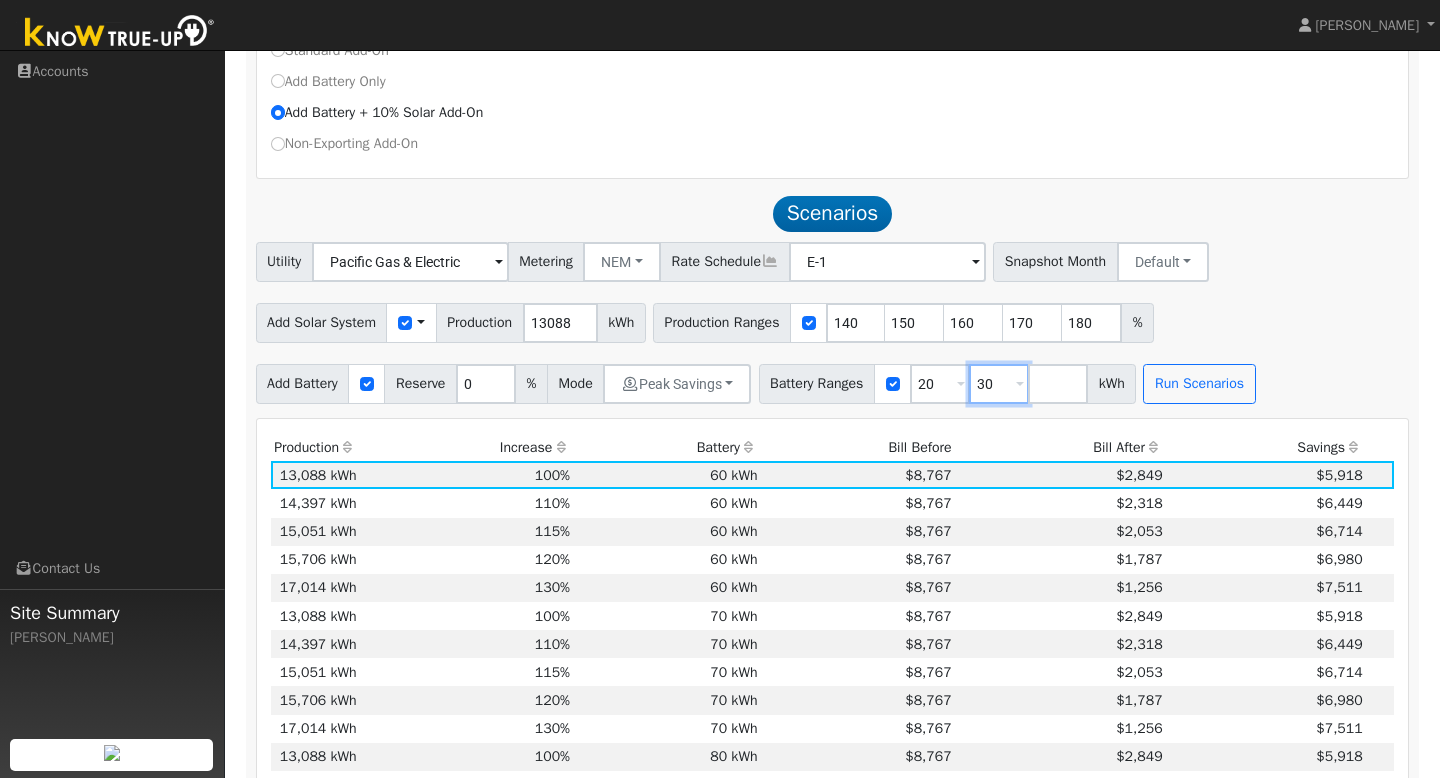 type on "30" 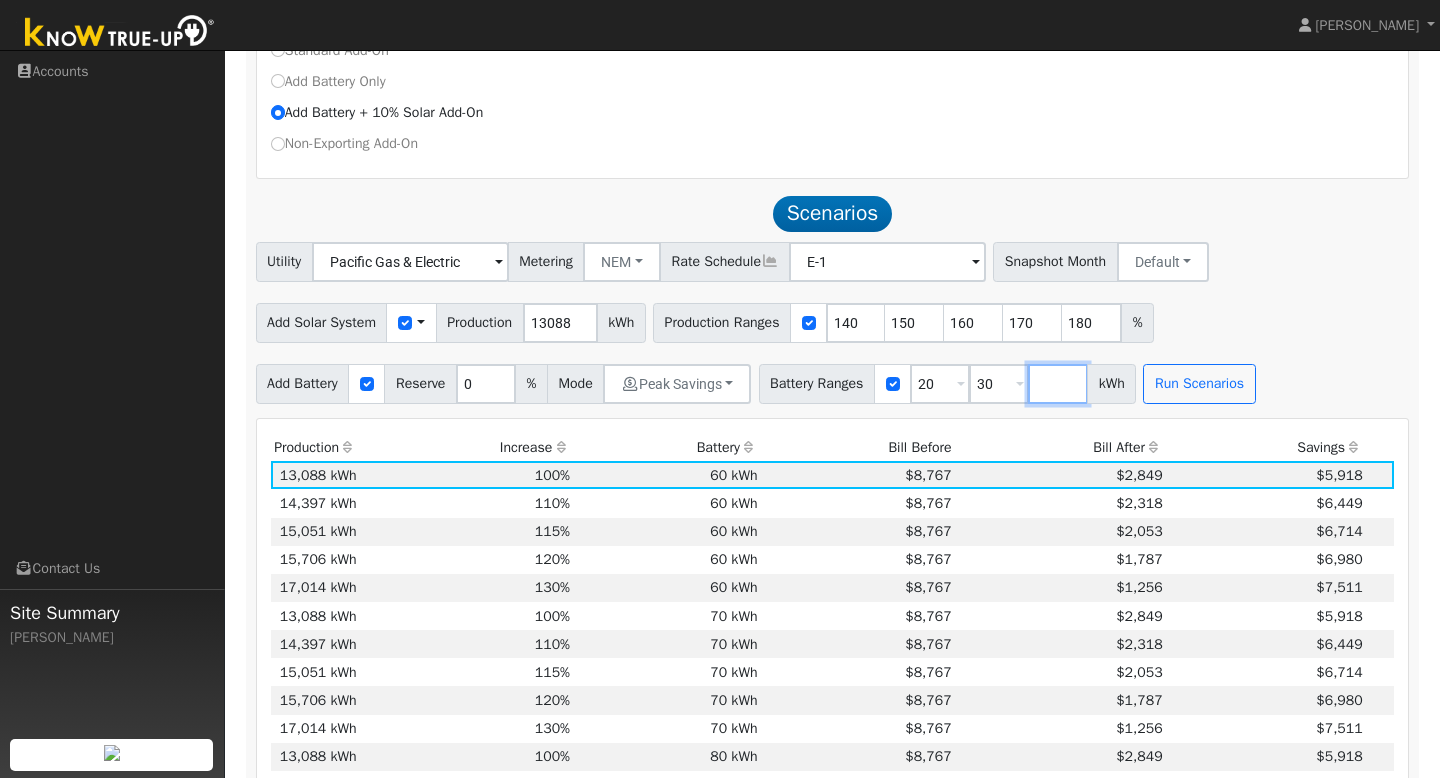 click at bounding box center (1058, 384) 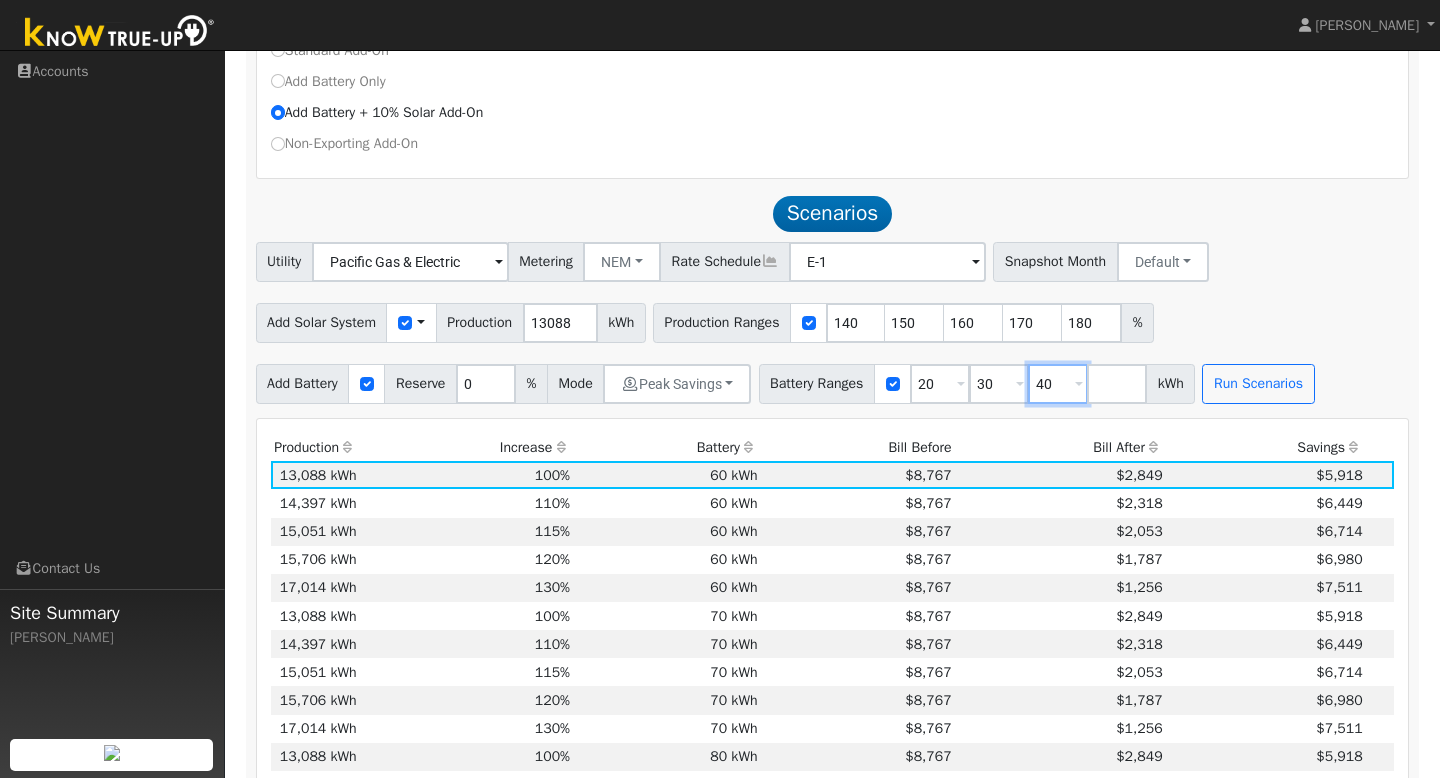 type on "40" 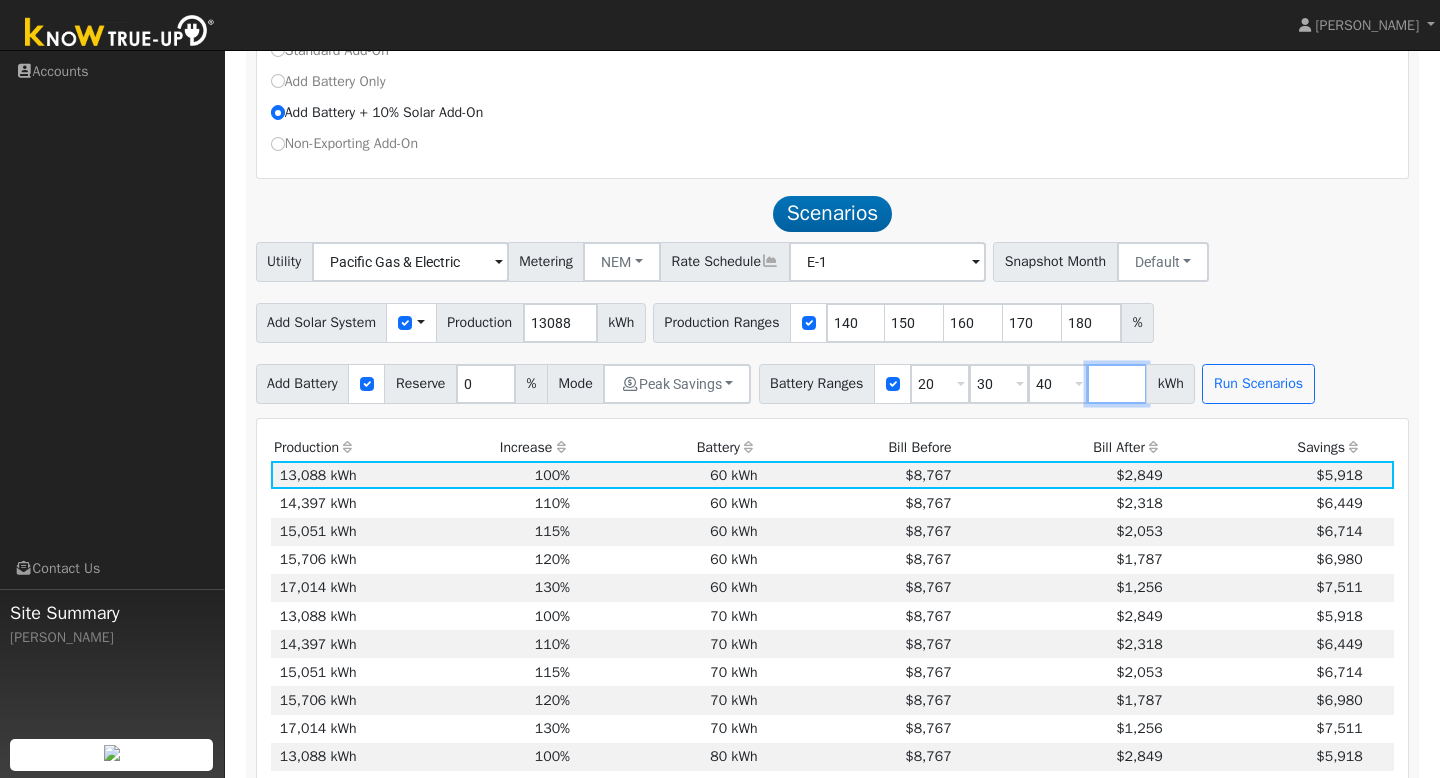 click at bounding box center (1117, 384) 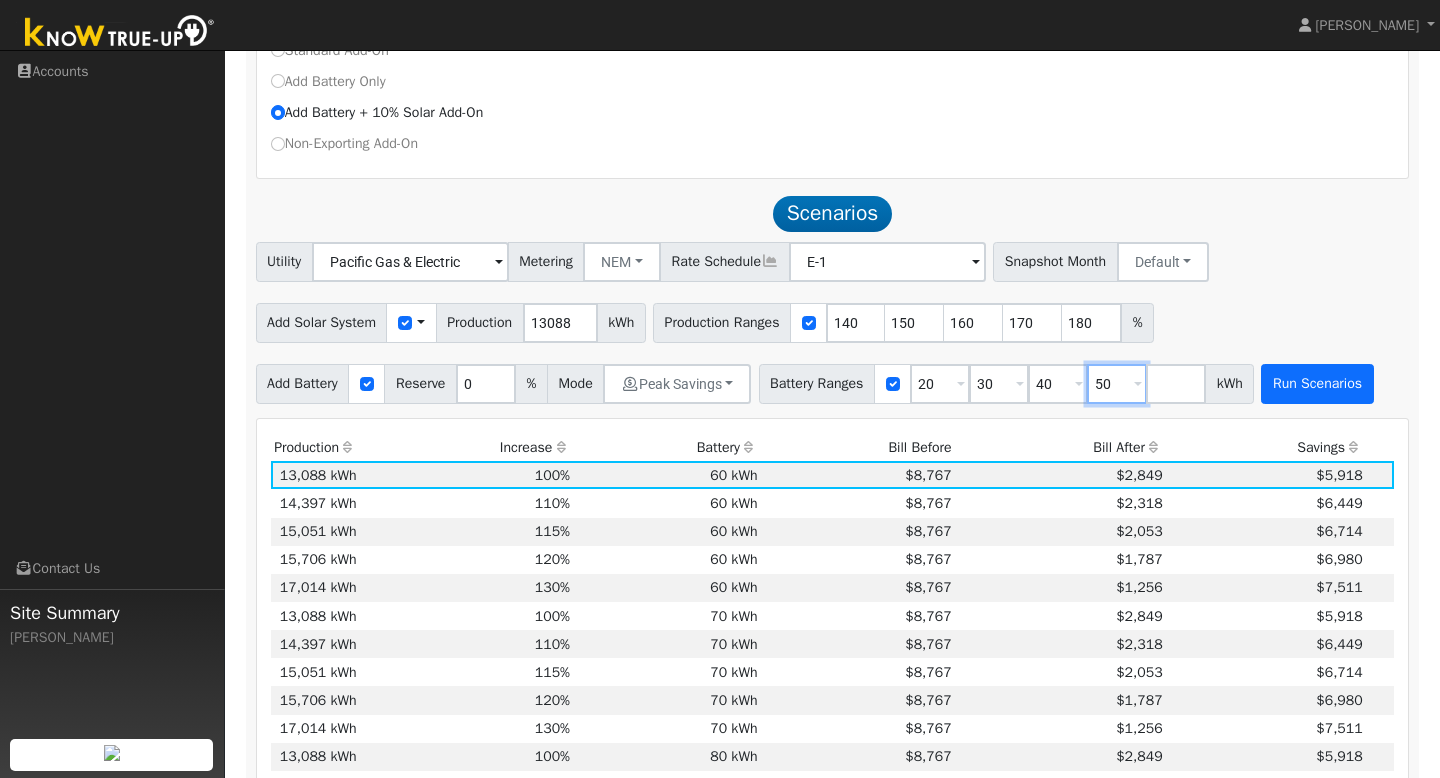 type on "50" 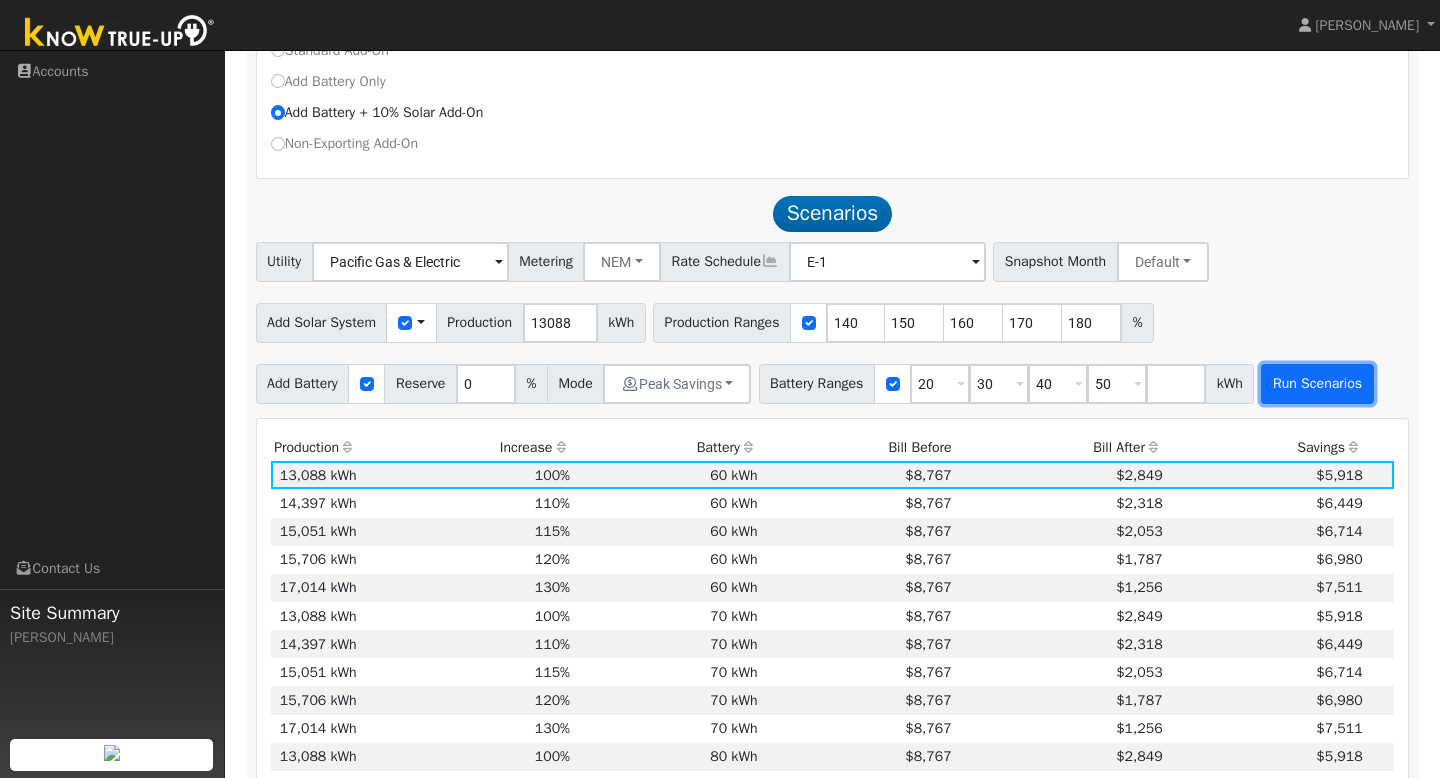 click on "Run Scenarios" at bounding box center [1317, 384] 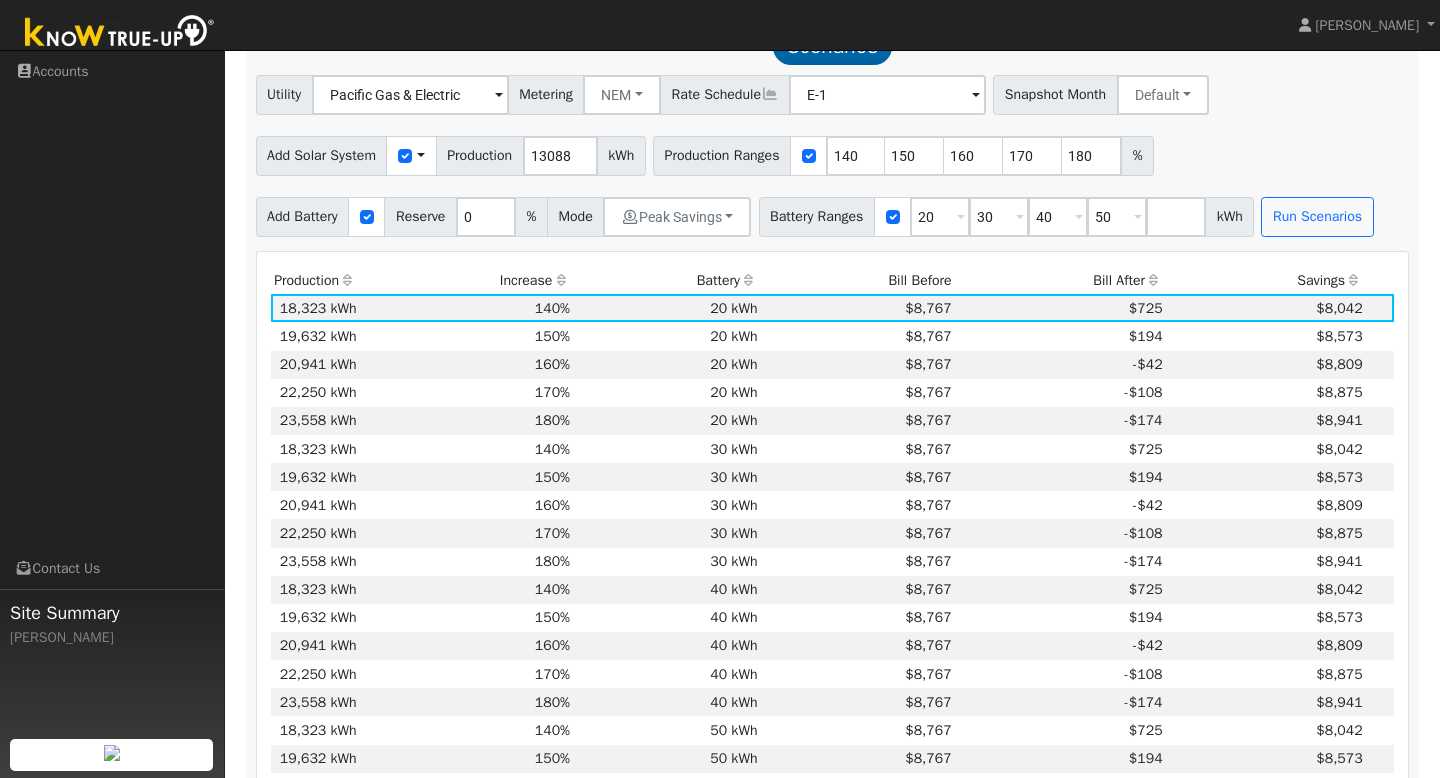 scroll, scrollTop: 1030, scrollLeft: 0, axis: vertical 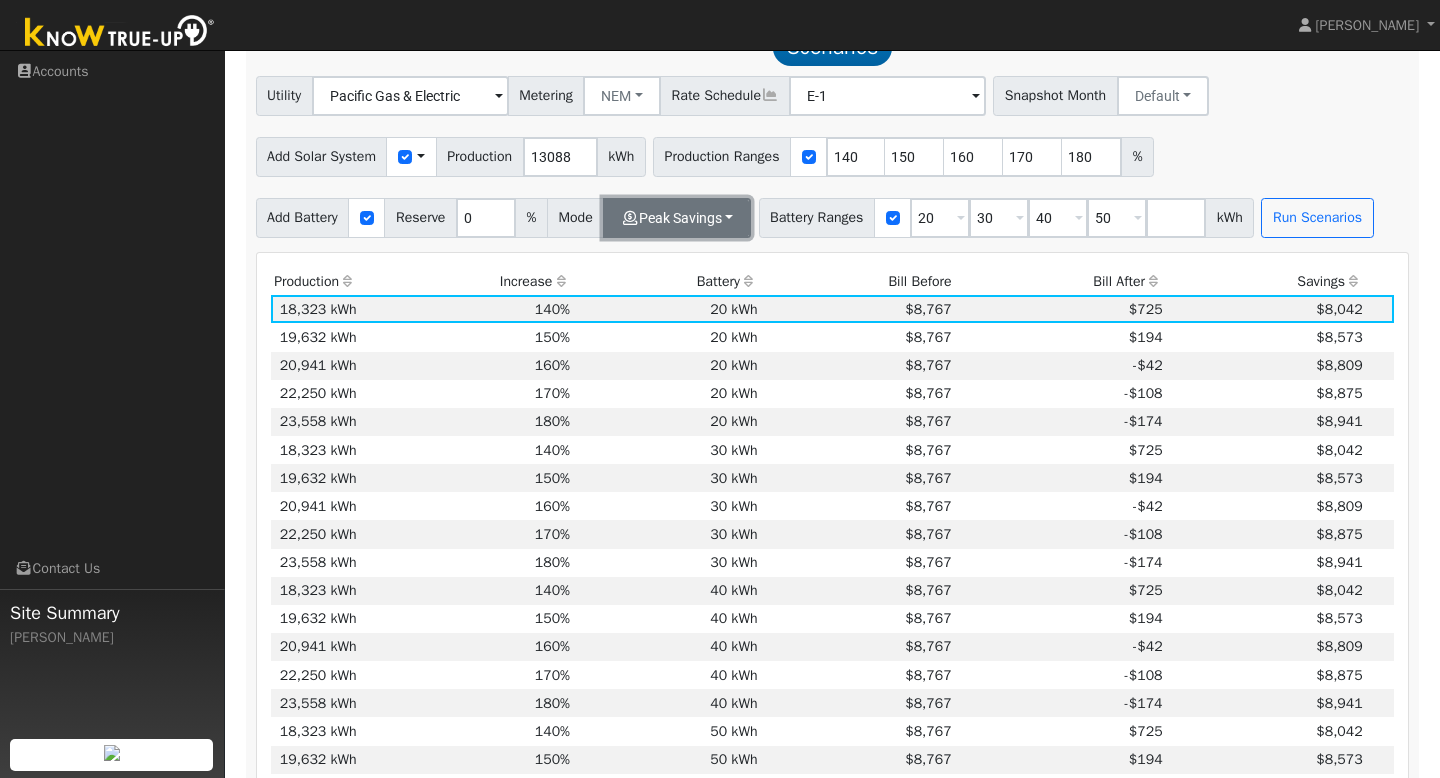 click on "Peak Savings" at bounding box center [677, 218] 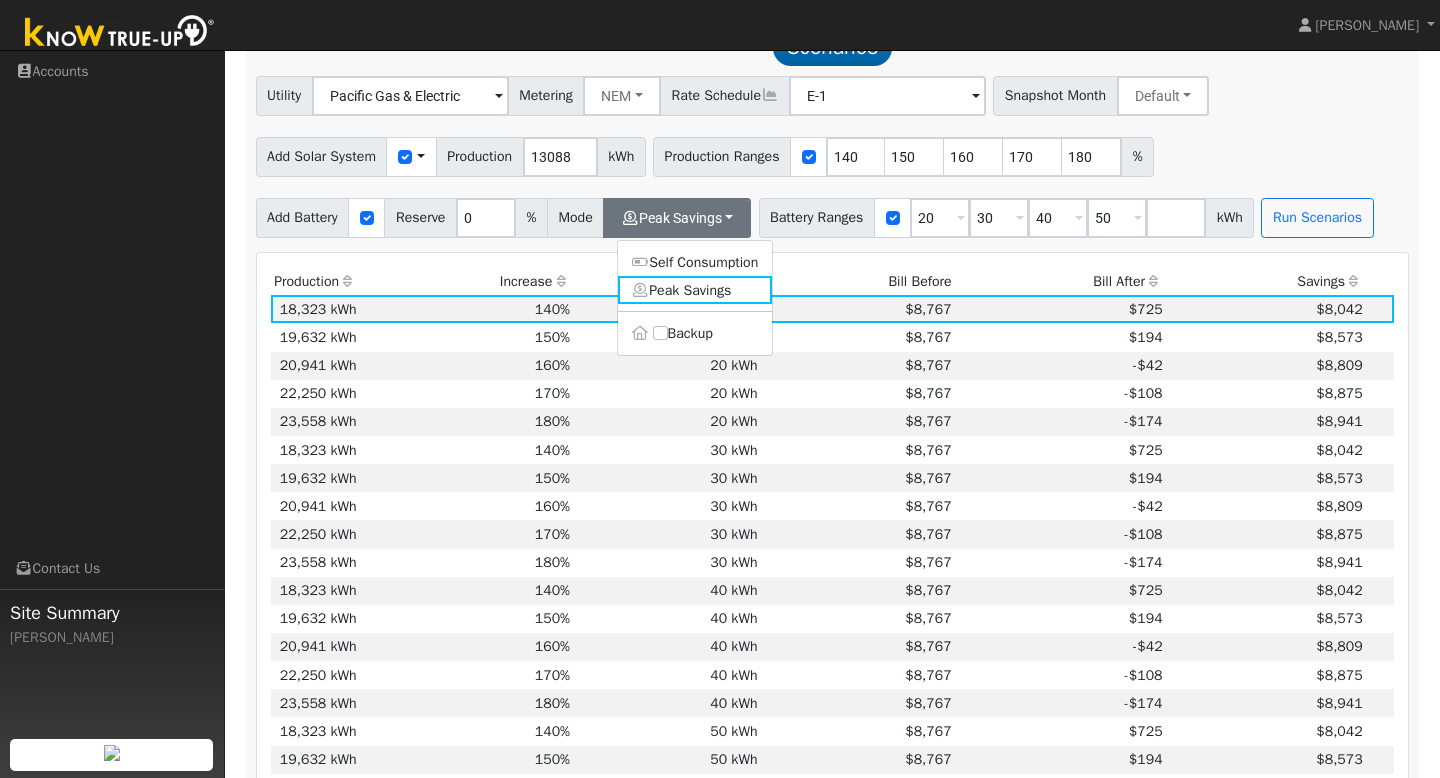 click on "Add Solar System Use CSV Data Production 13088 kWh Production Ranges 140 150 160 170 180 %" at bounding box center (832, 153) 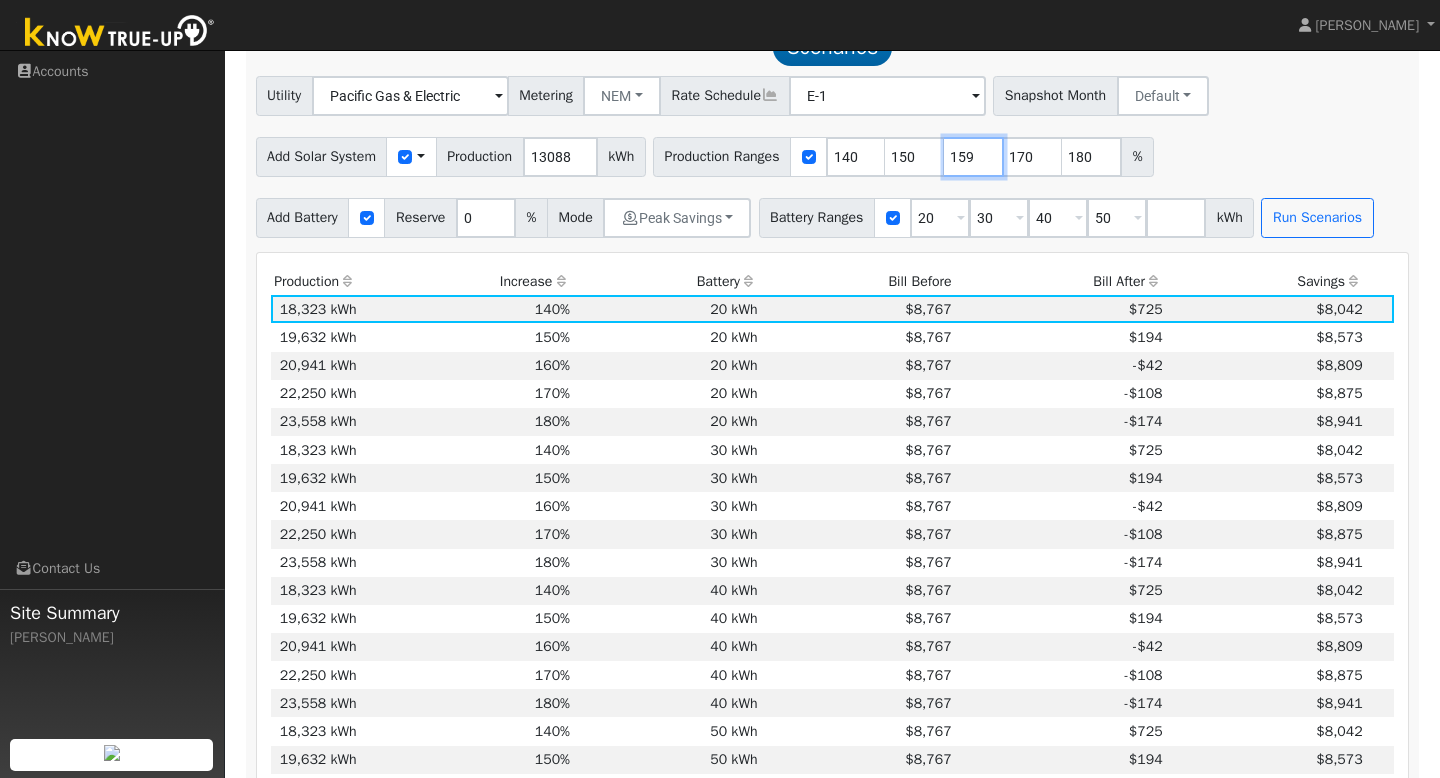 click on "159" at bounding box center [974, 157] 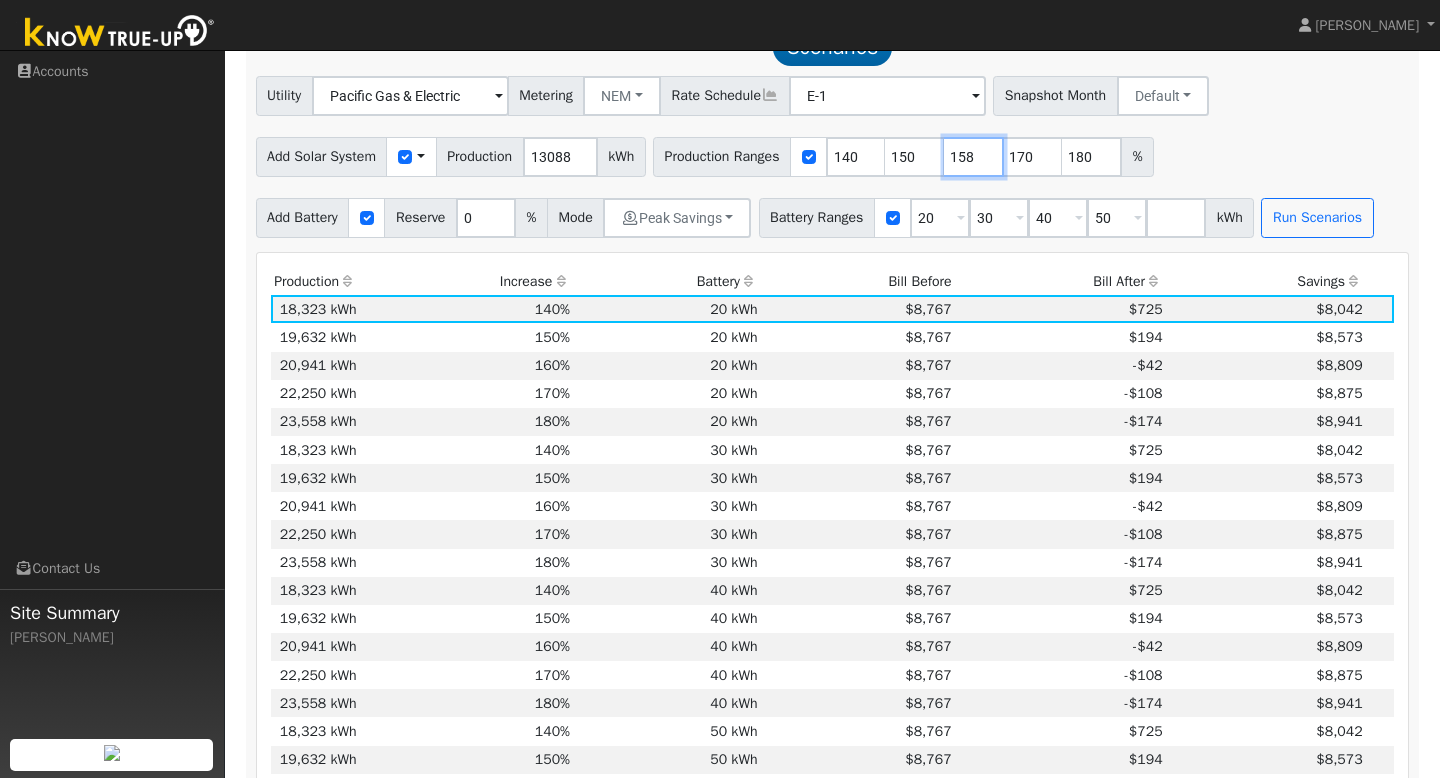 click on "158" at bounding box center (974, 157) 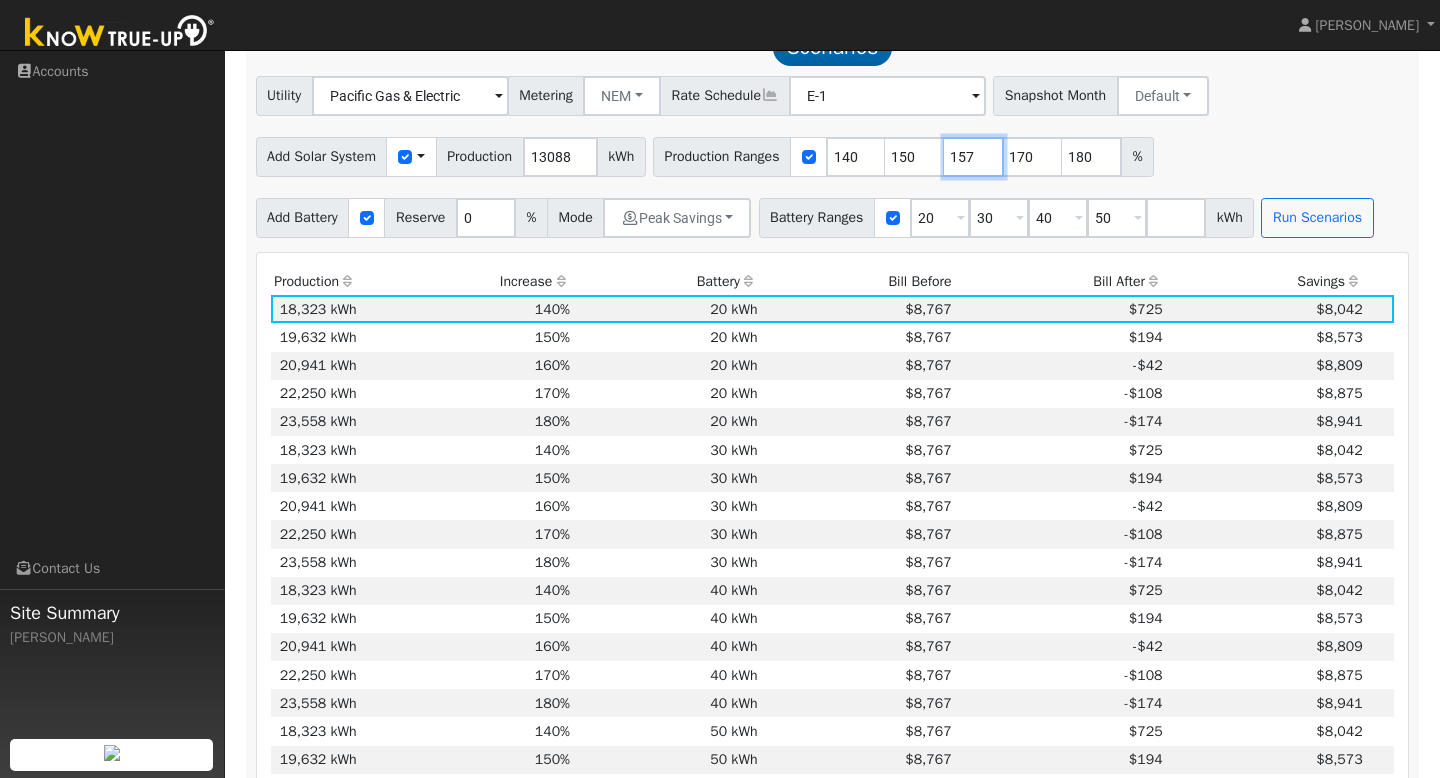 click on "157" at bounding box center (974, 157) 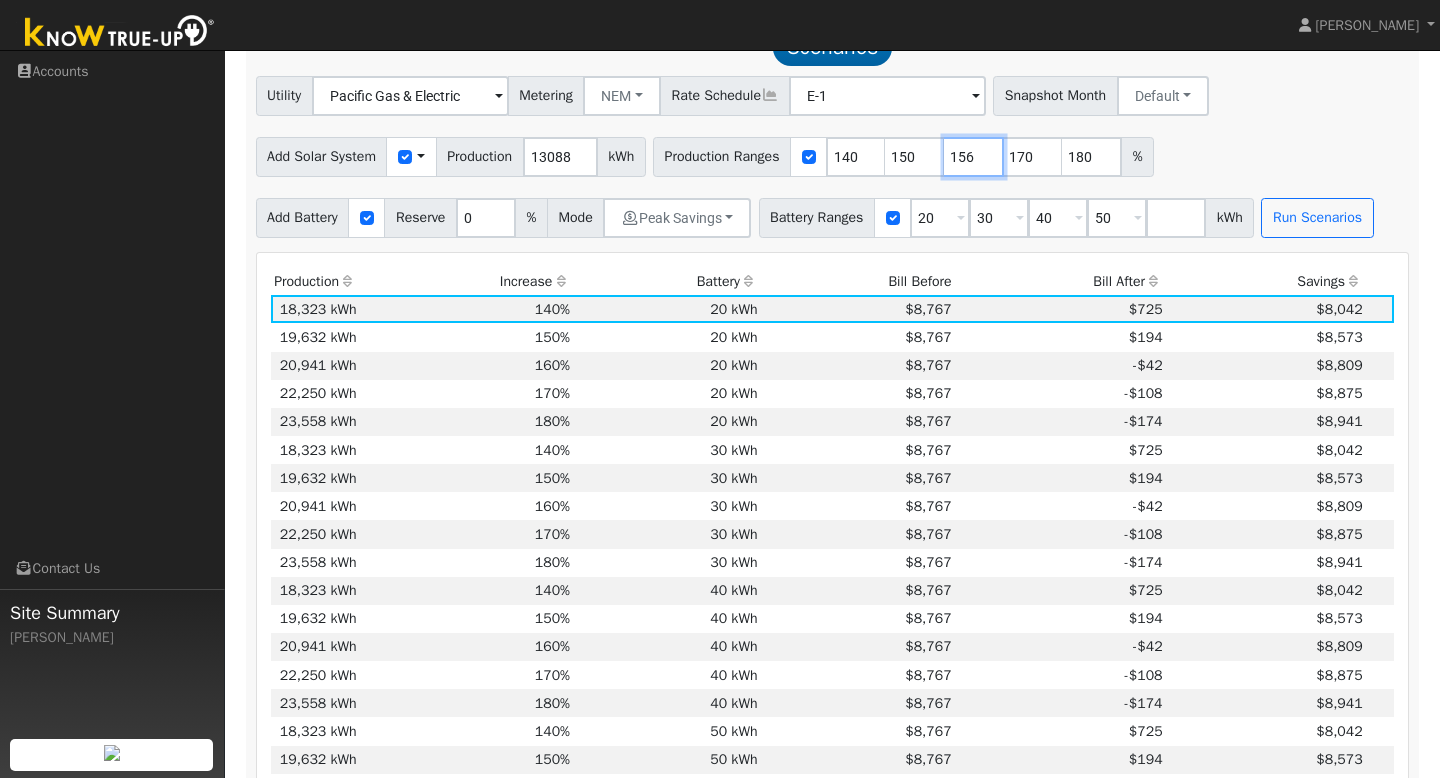 click on "156" at bounding box center [974, 157] 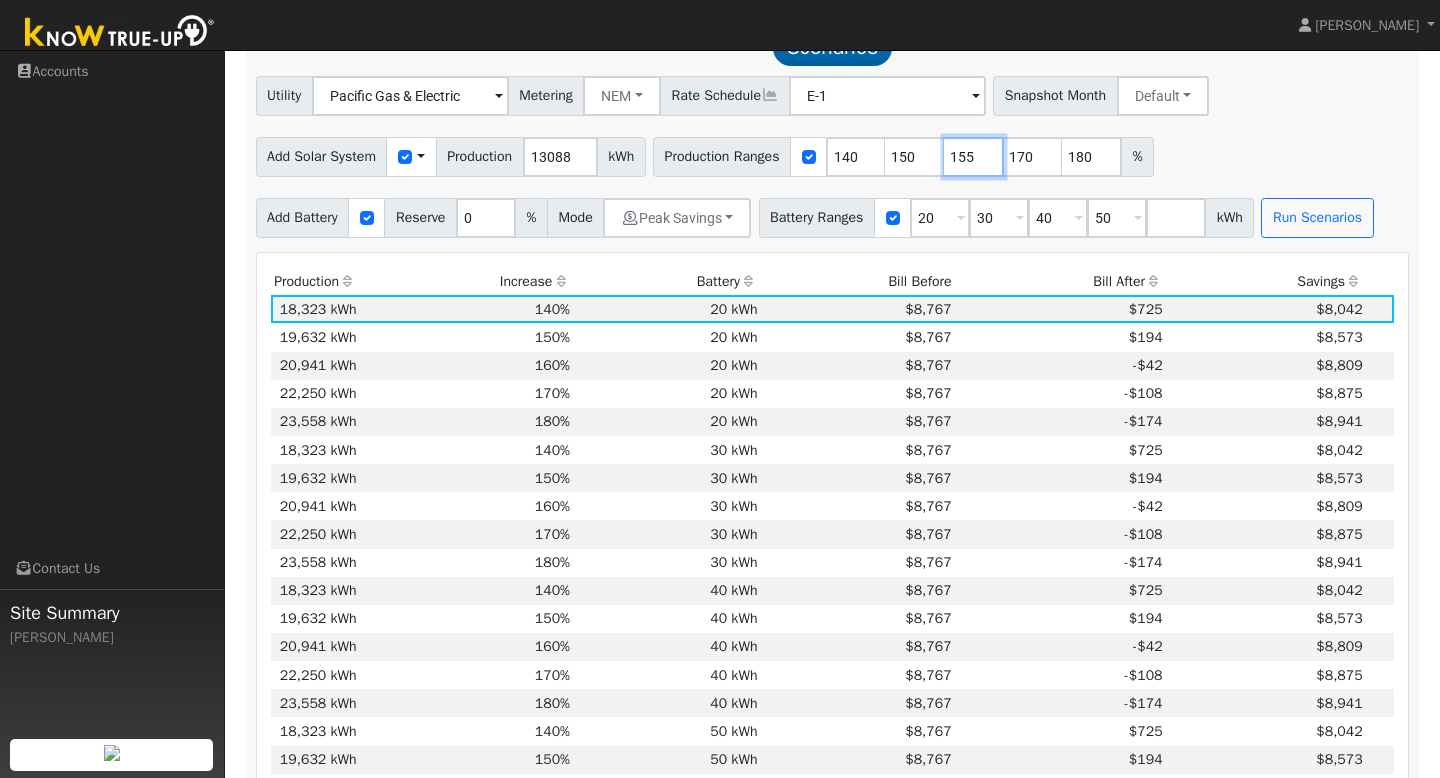 click on "155" at bounding box center (974, 157) 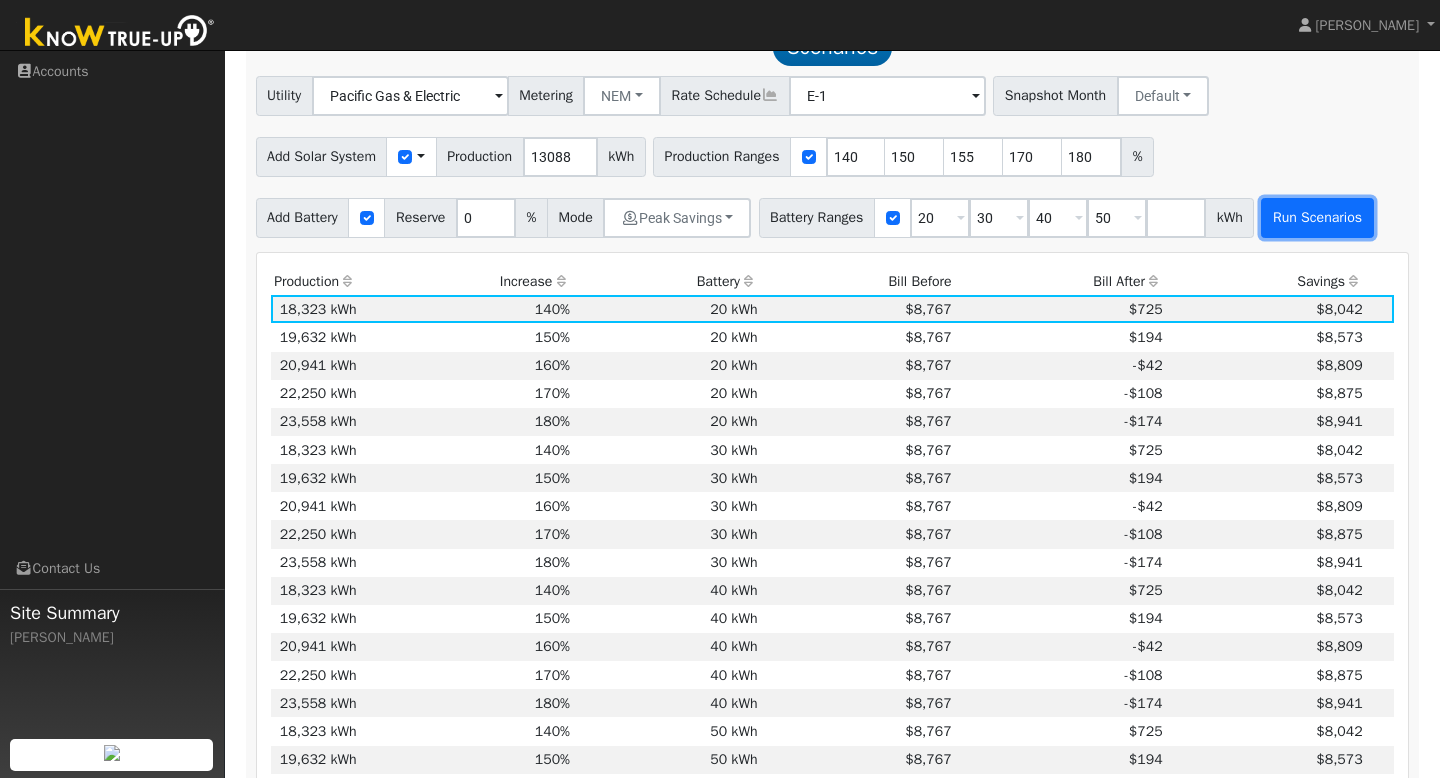 click on "Run Scenarios" at bounding box center (1317, 218) 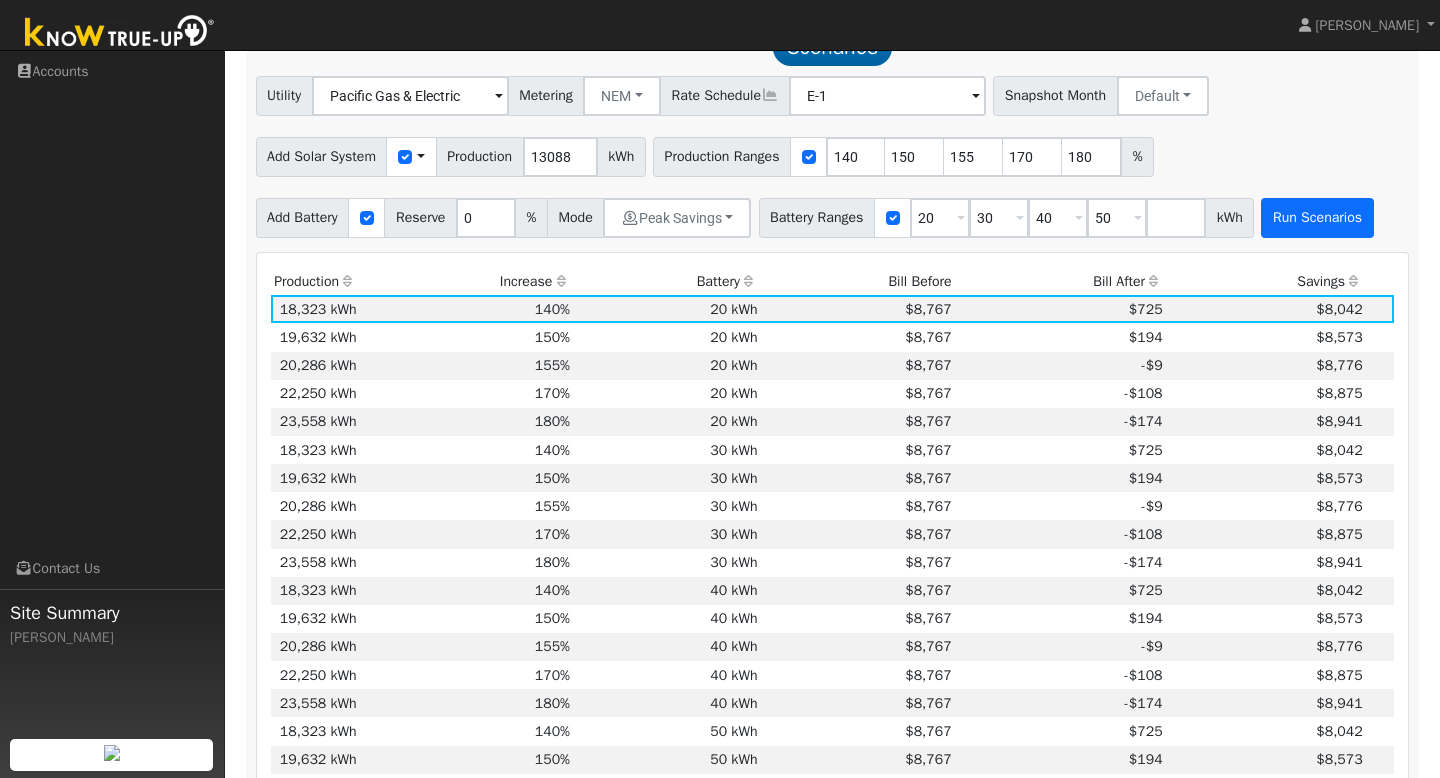 scroll, scrollTop: 1005, scrollLeft: 0, axis: vertical 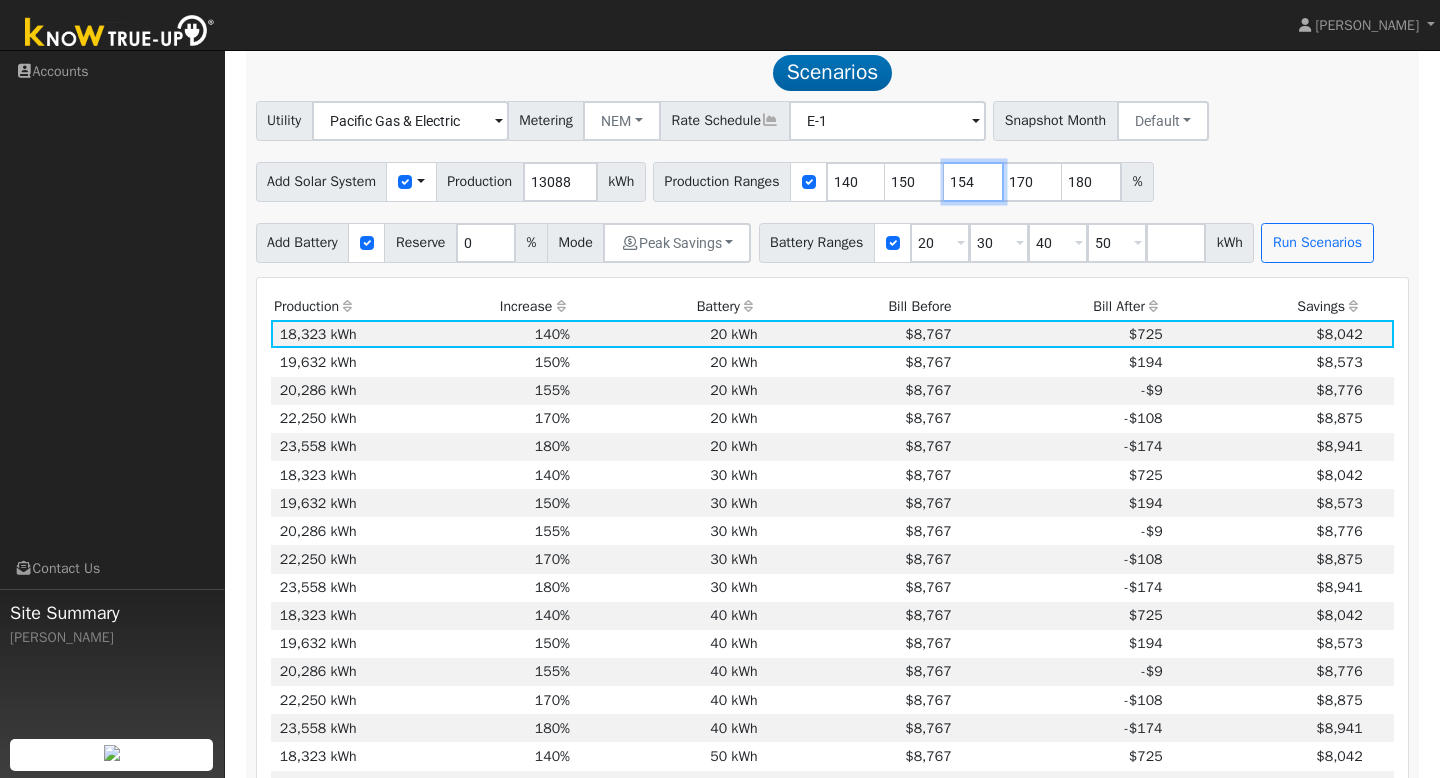 type on "154" 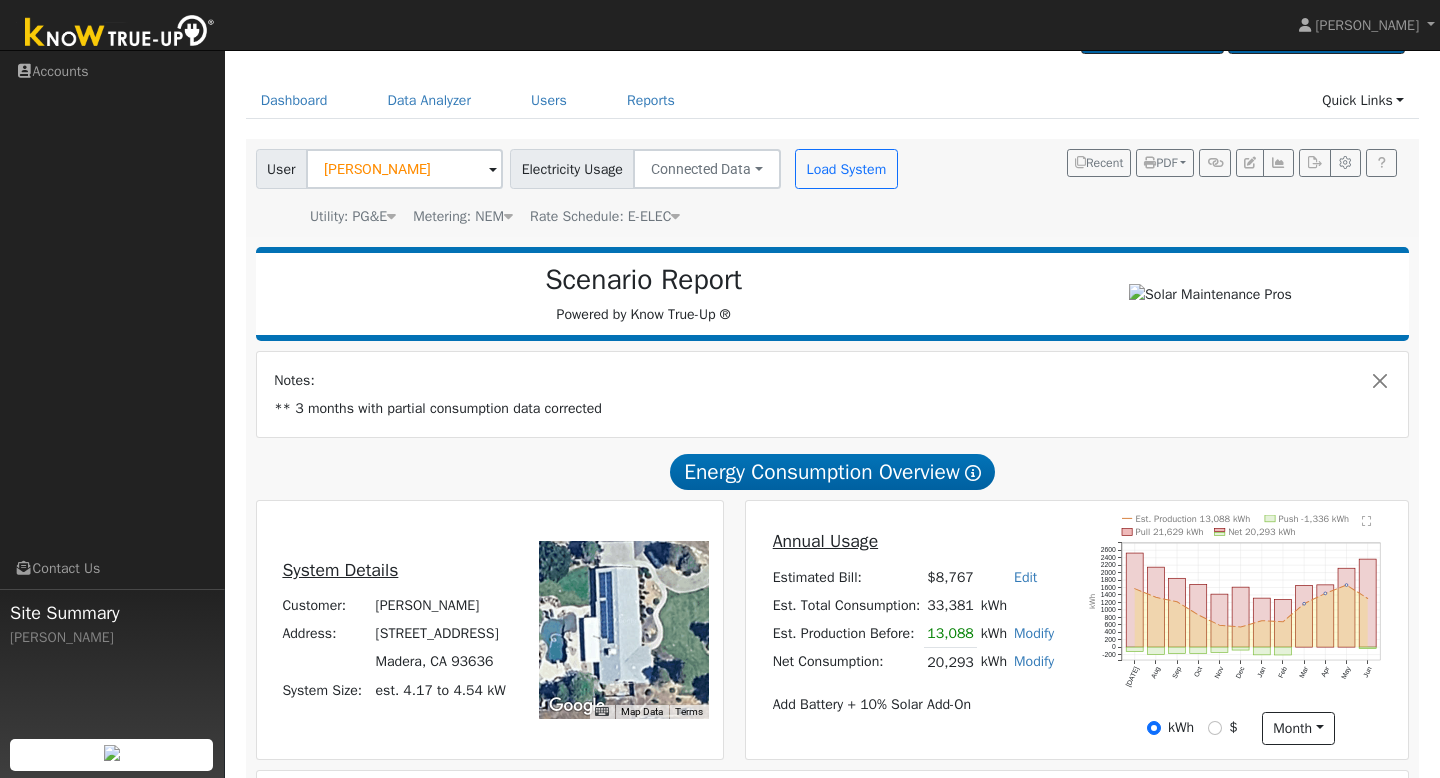scroll, scrollTop: 57, scrollLeft: 0, axis: vertical 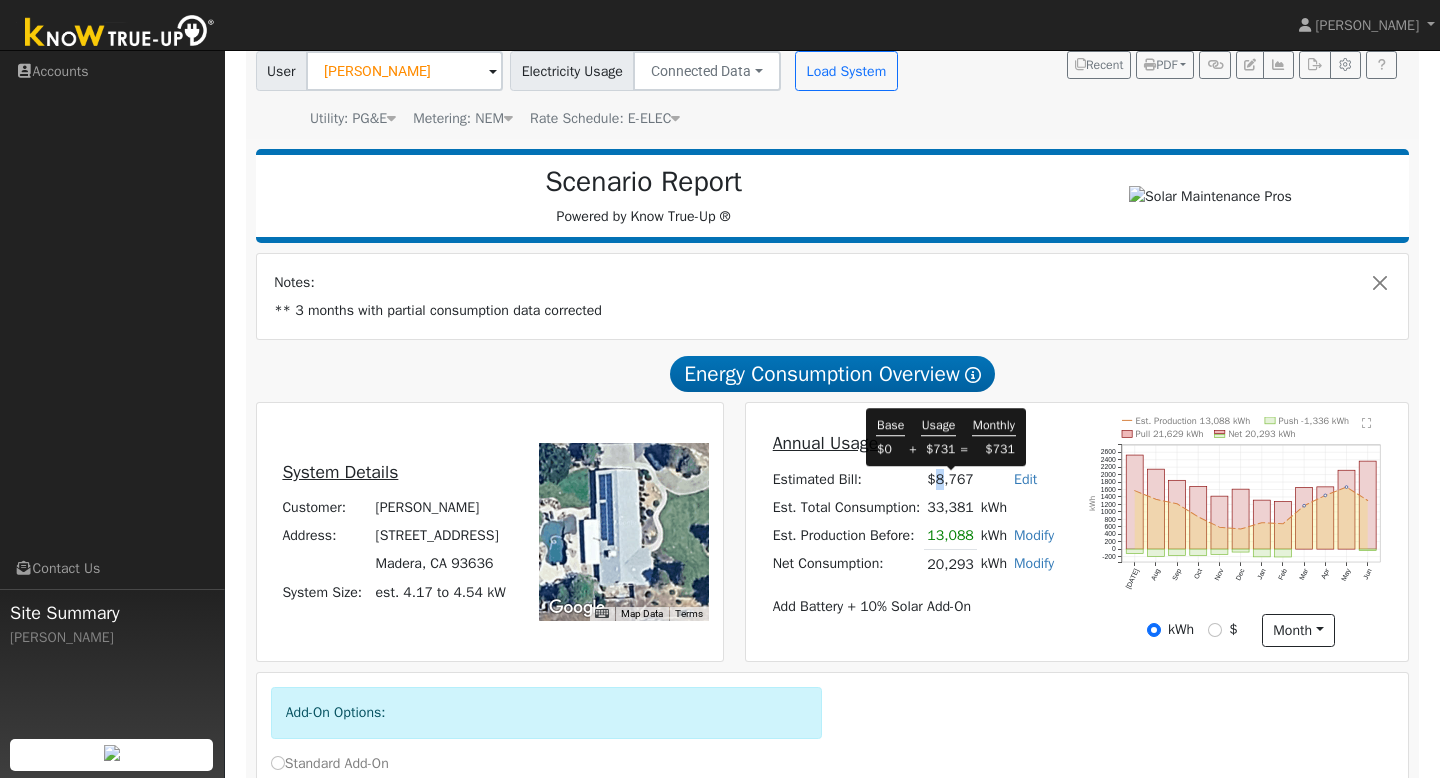 drag, startPoint x: 933, startPoint y: 487, endPoint x: 944, endPoint y: 487, distance: 11 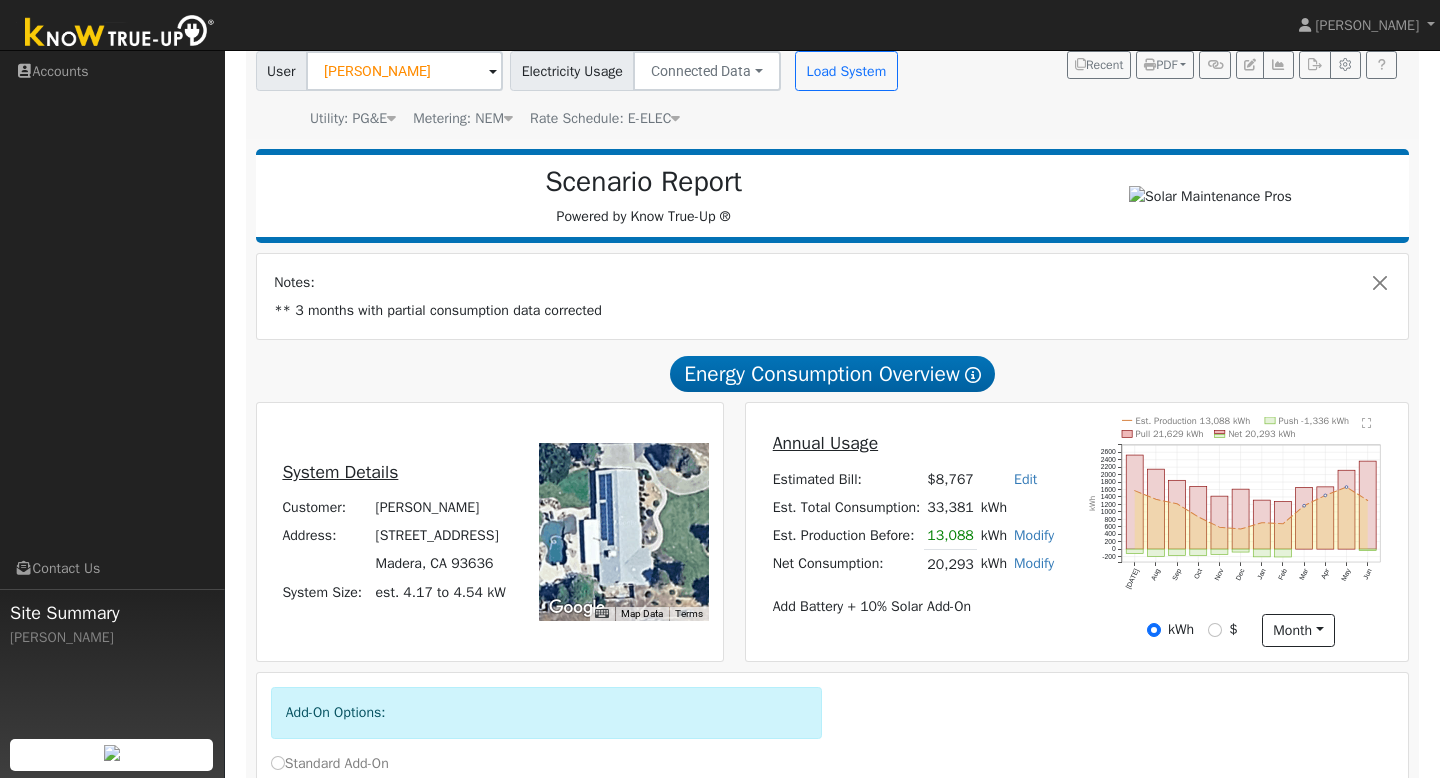 click on "Estimated Bill:" at bounding box center [846, 479] 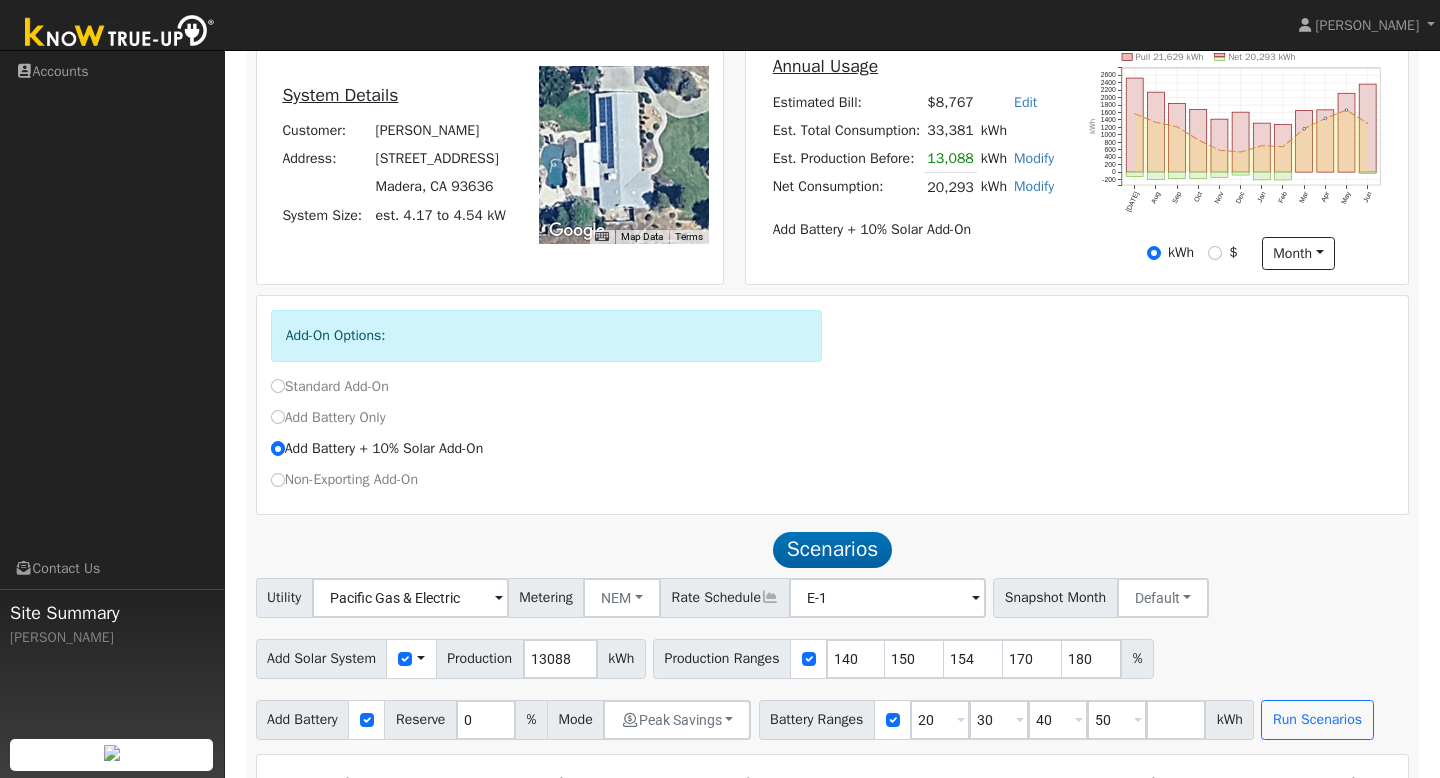 scroll, scrollTop: 514, scrollLeft: 0, axis: vertical 